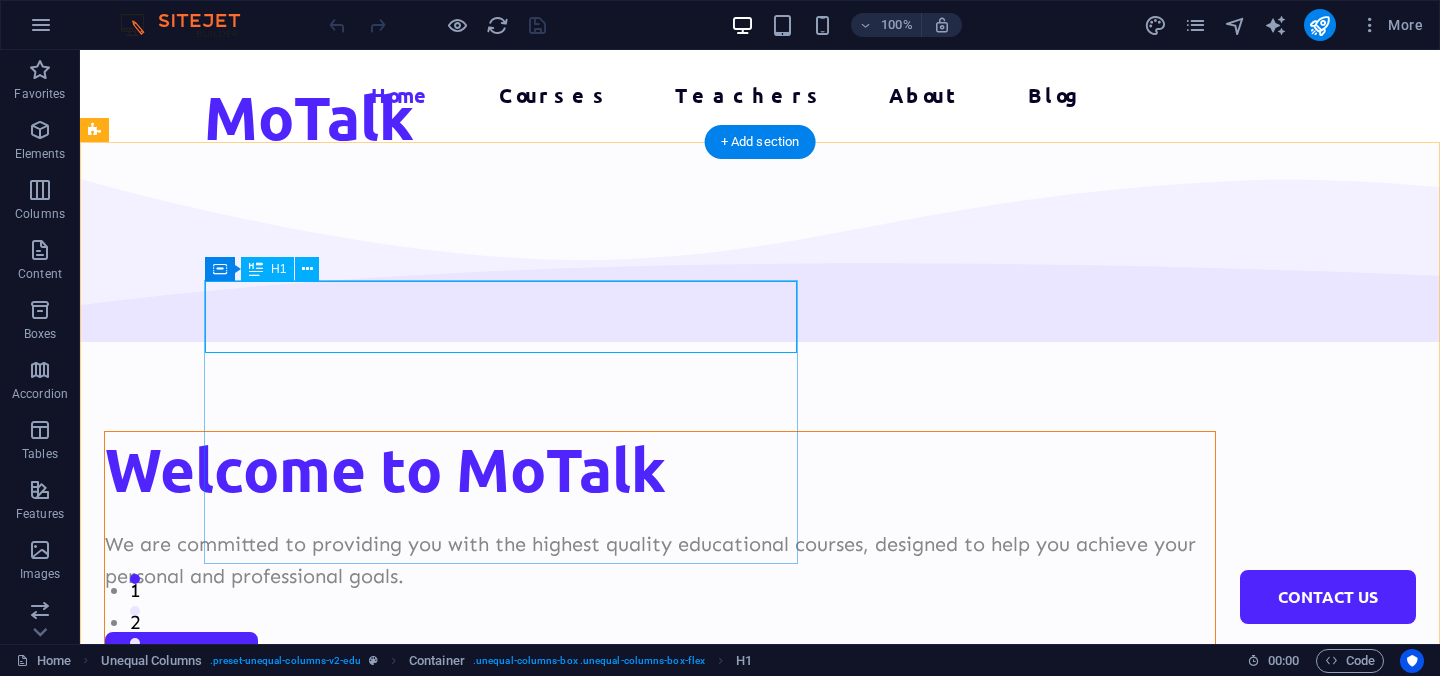 scroll, scrollTop: 0, scrollLeft: 0, axis: both 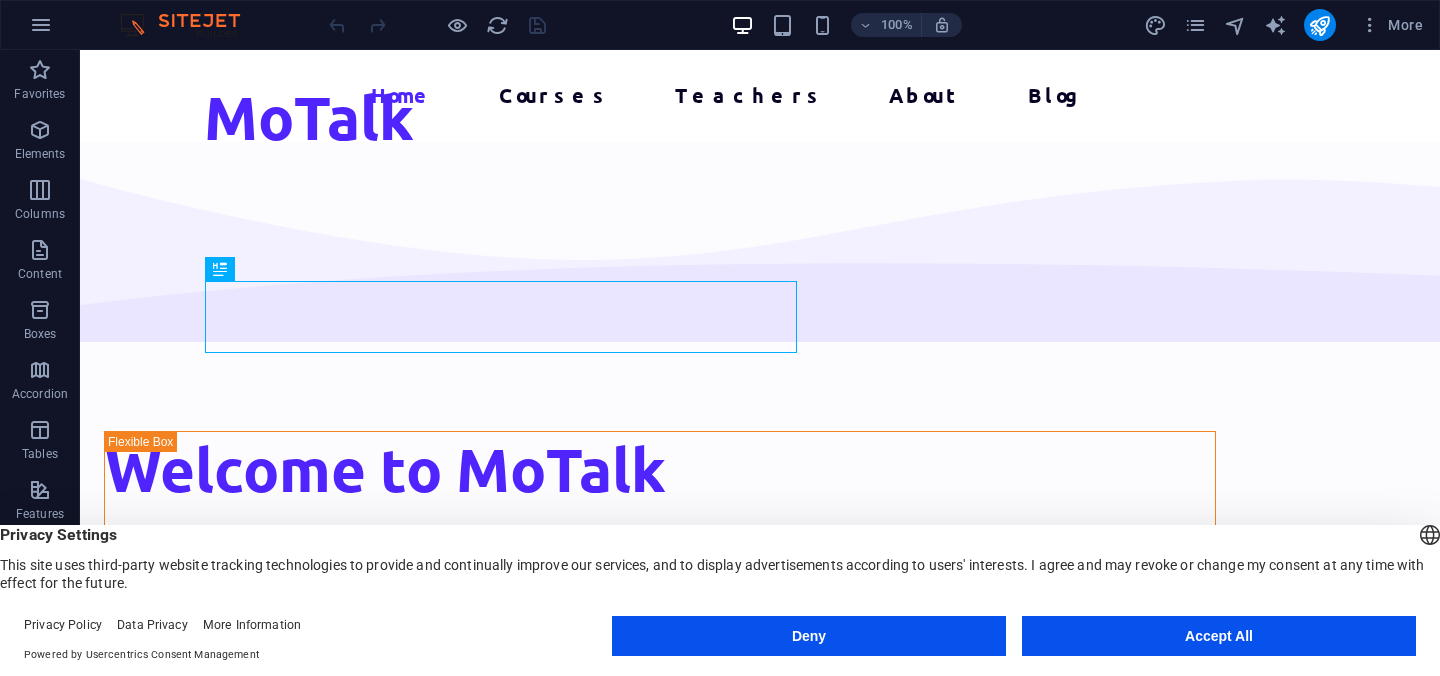 click on "Deny" at bounding box center (809, 636) 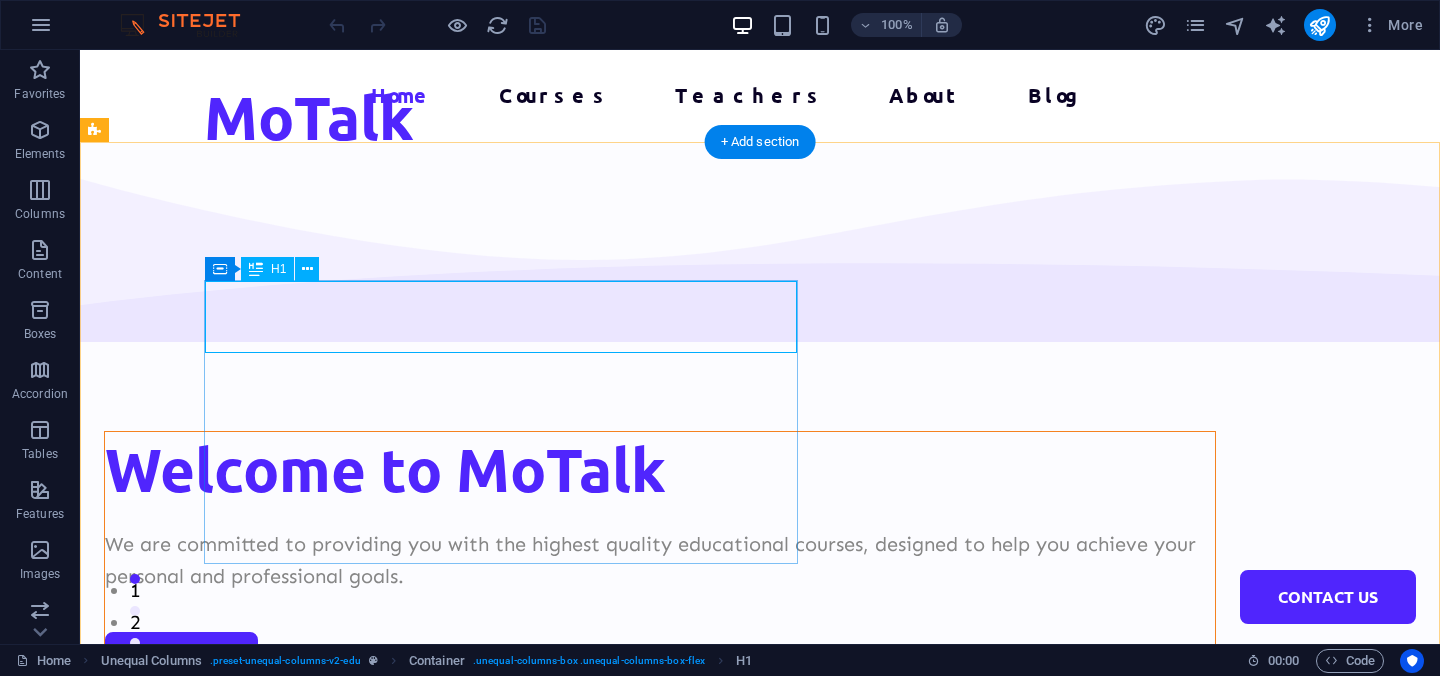 click on "Welcome to MoTalk" at bounding box center (660, 468) 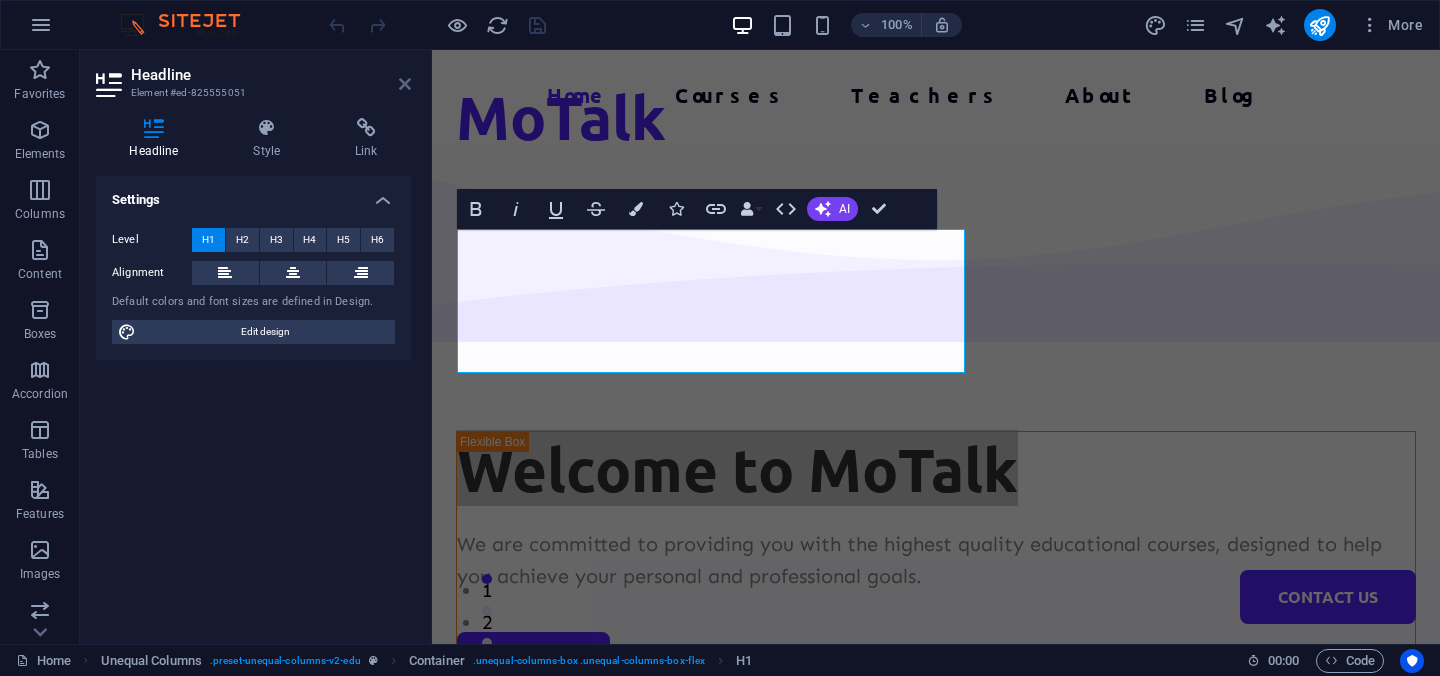 click at bounding box center (405, 84) 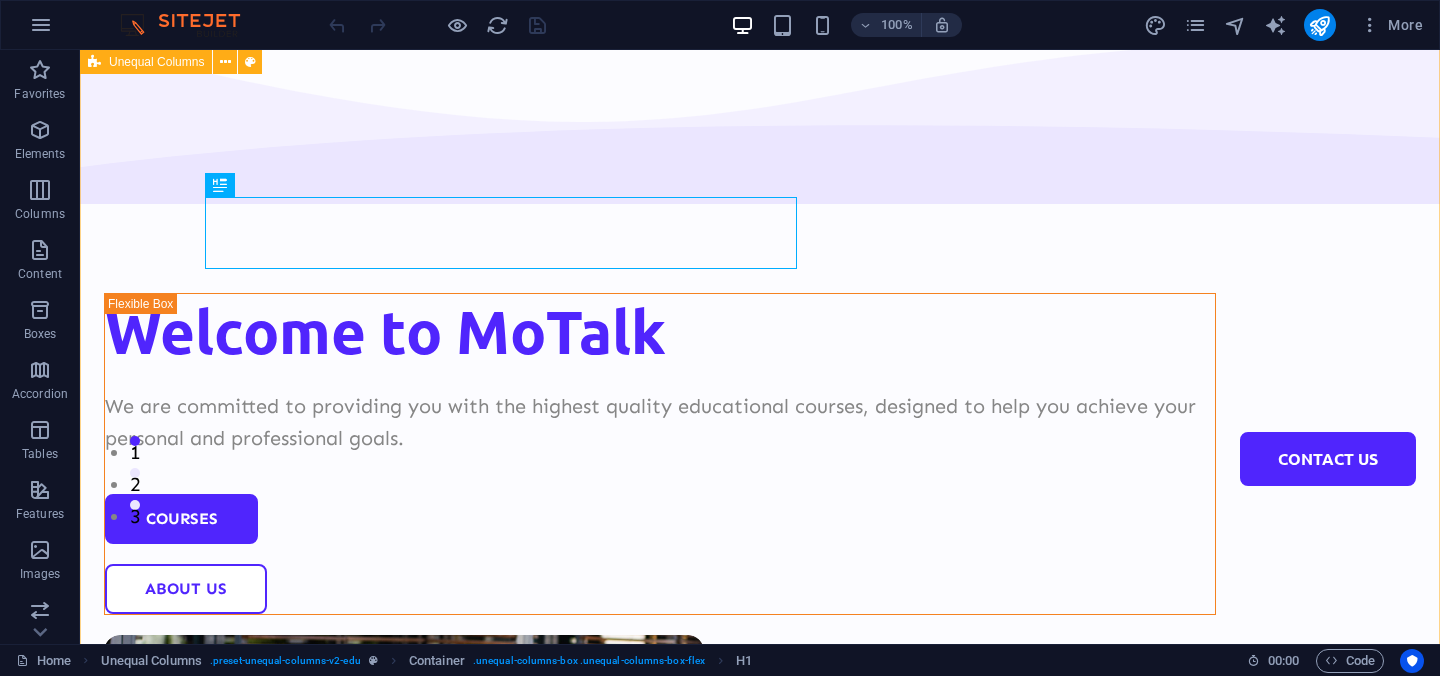 scroll, scrollTop: 0, scrollLeft: 0, axis: both 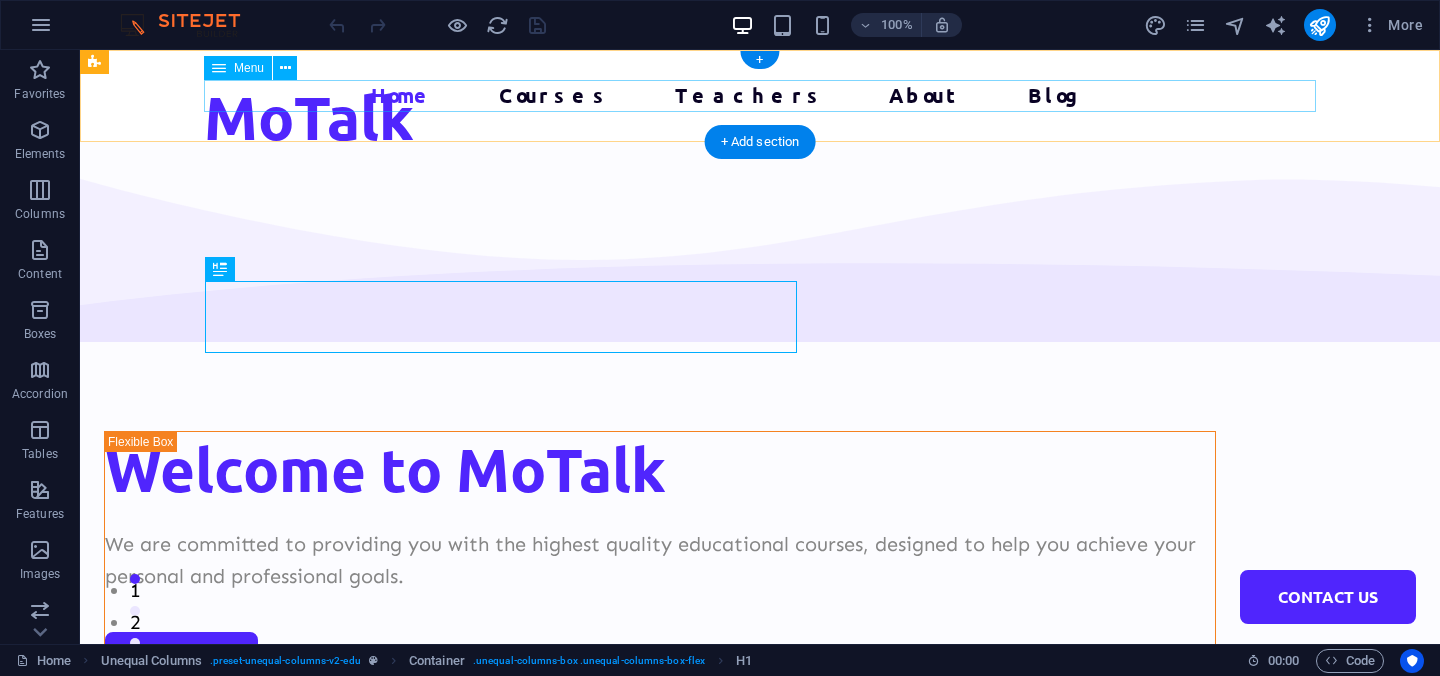 click on "Home Courses Teachers About Blog Contact Us" at bounding box center (760, 96) 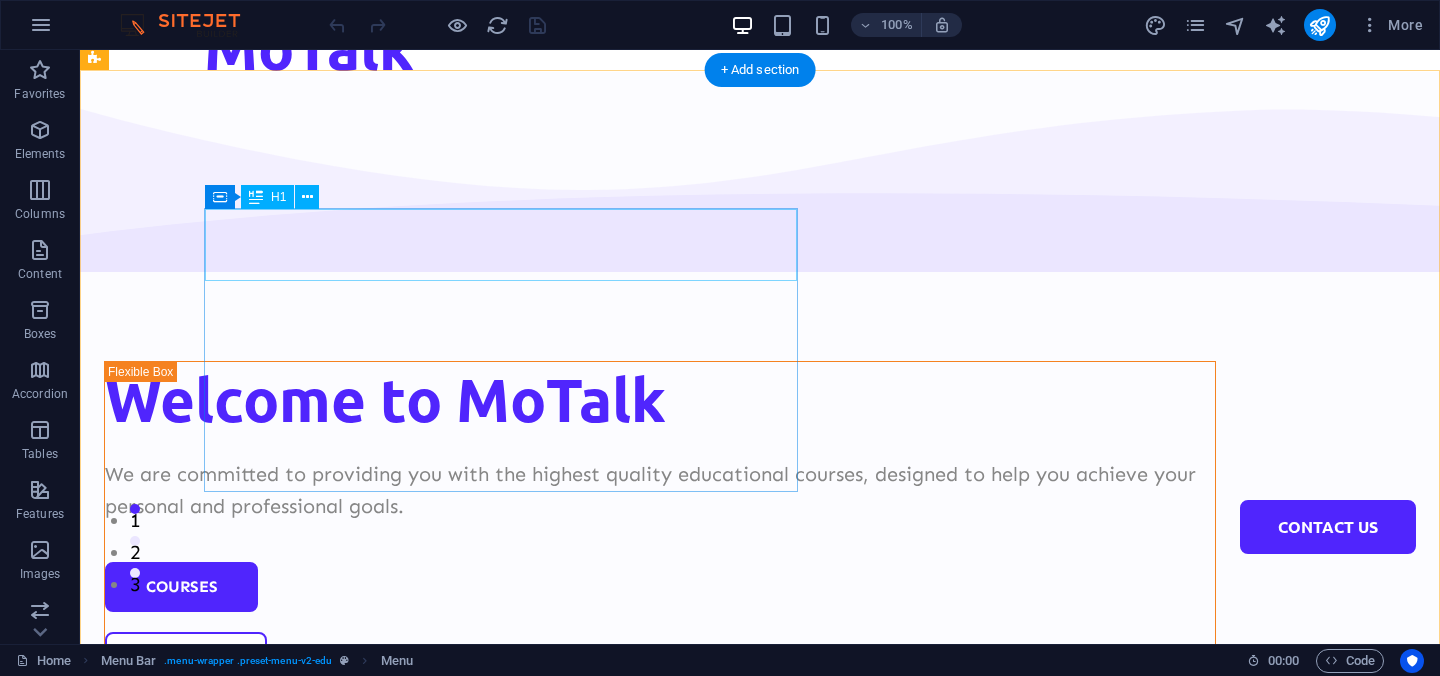 scroll, scrollTop: 74, scrollLeft: 0, axis: vertical 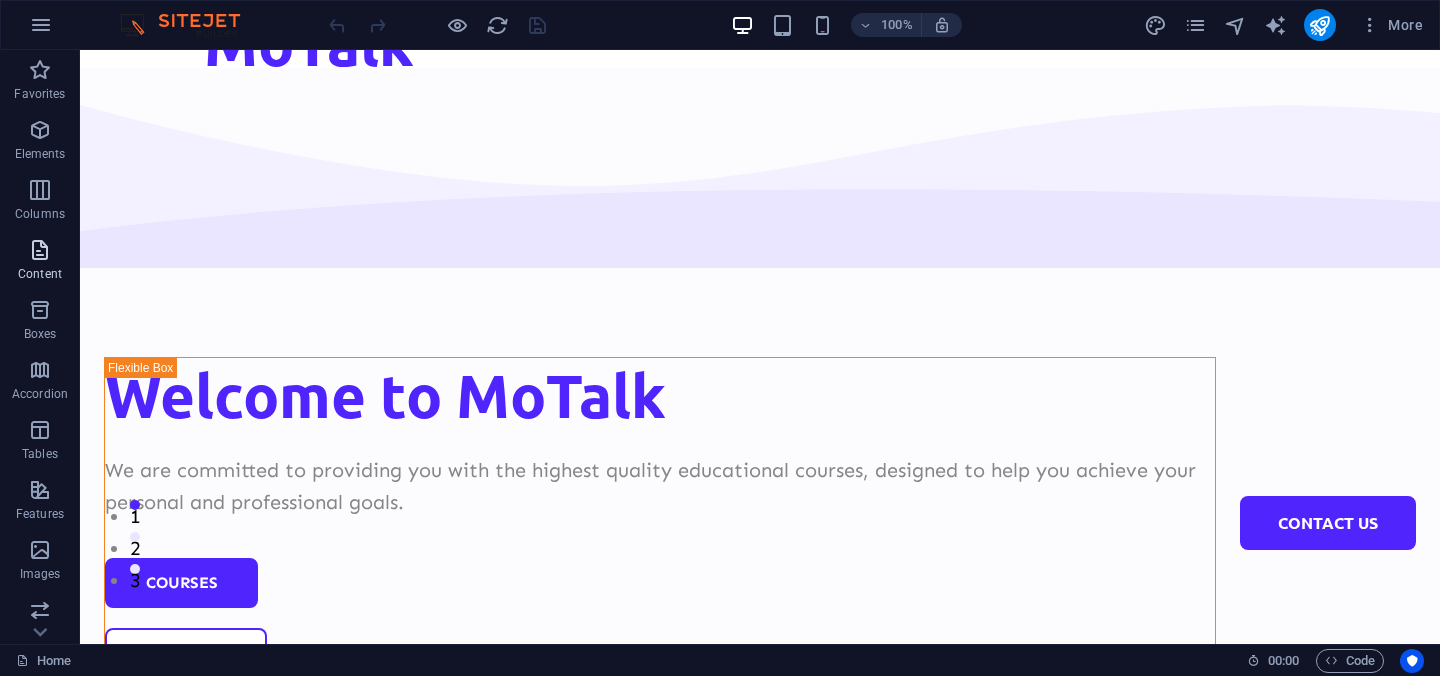 click at bounding box center (40, 250) 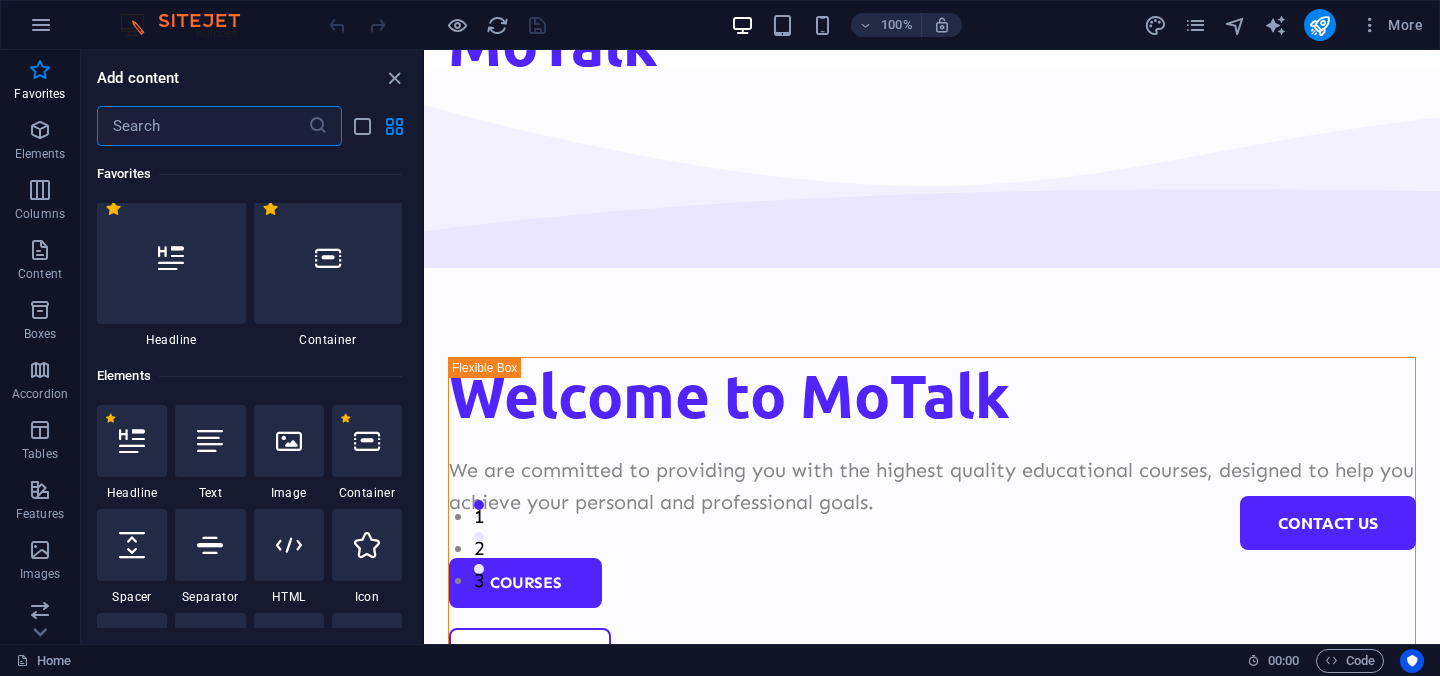 scroll, scrollTop: 0, scrollLeft: 0, axis: both 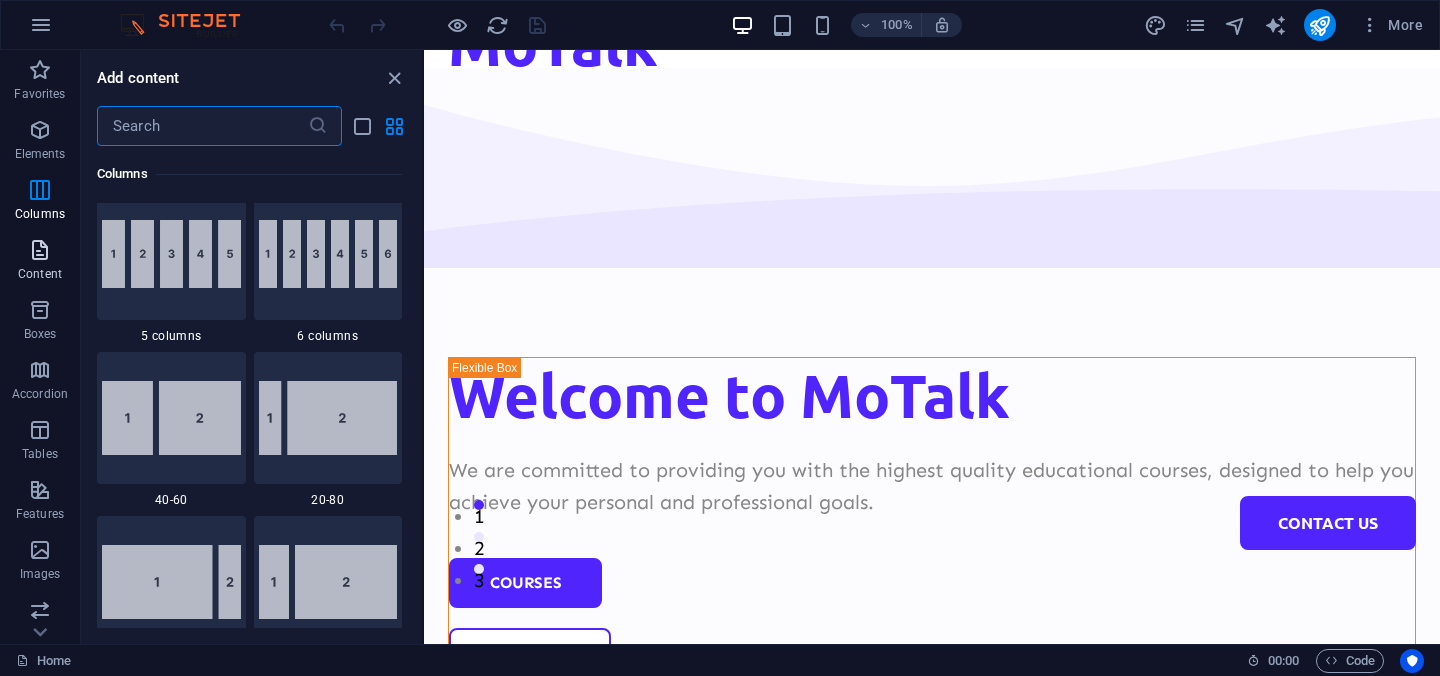 click at bounding box center [40, 250] 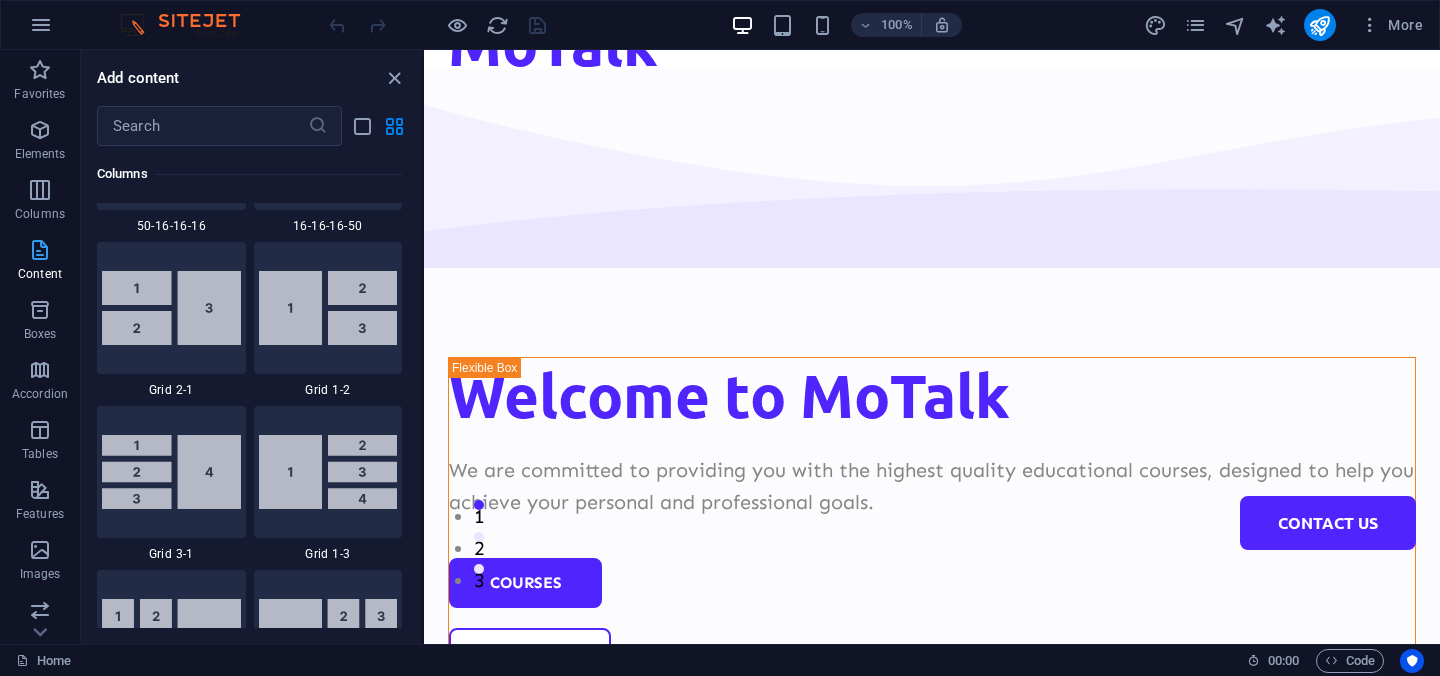 scroll, scrollTop: 3499, scrollLeft: 0, axis: vertical 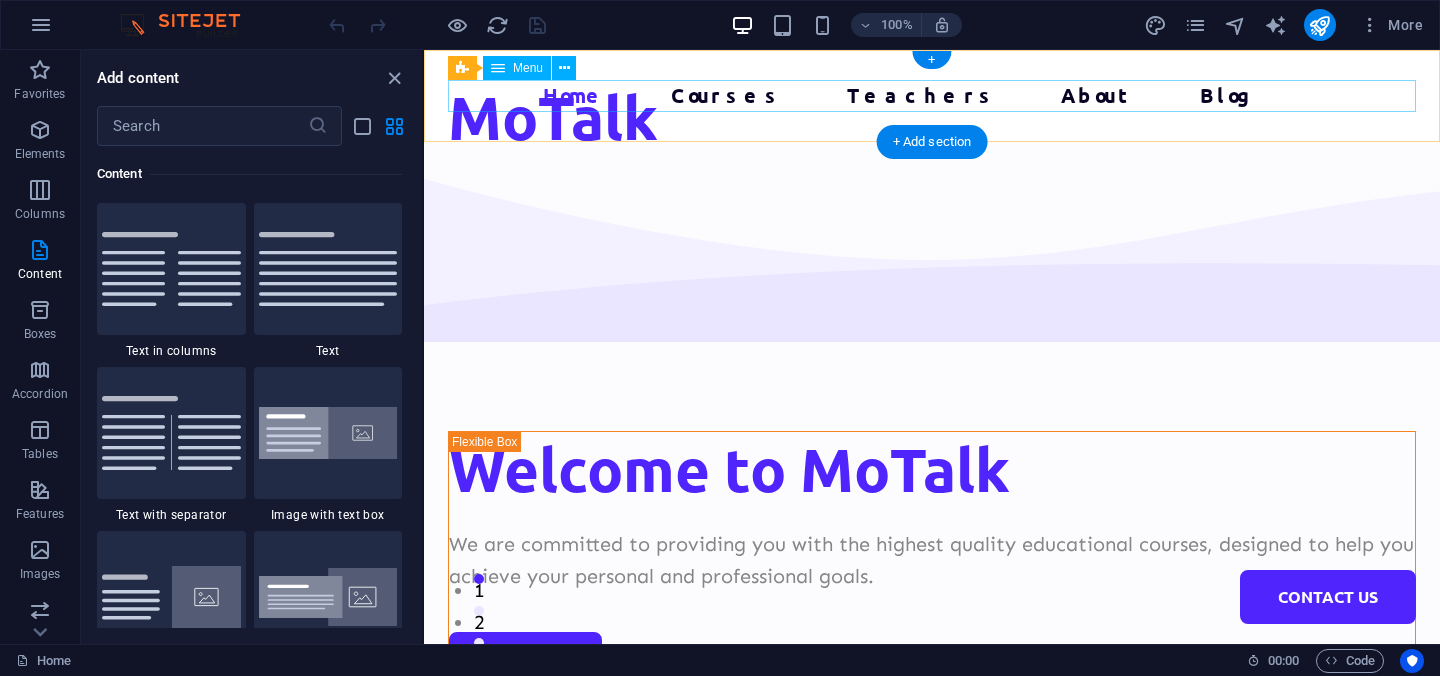click on "Home Courses Teachers About Blog Contact Us" at bounding box center [932, 96] 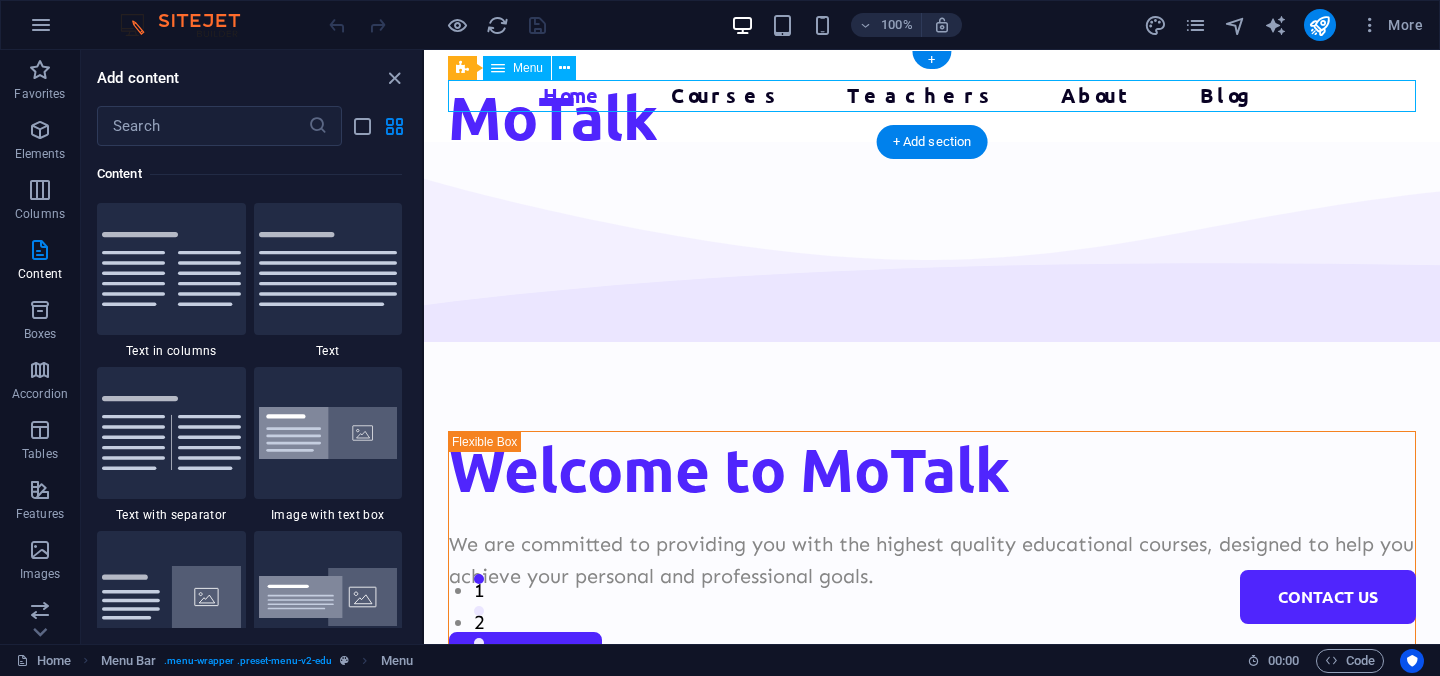 click on "Home Courses Teachers About Blog Contact Us" at bounding box center (932, 96) 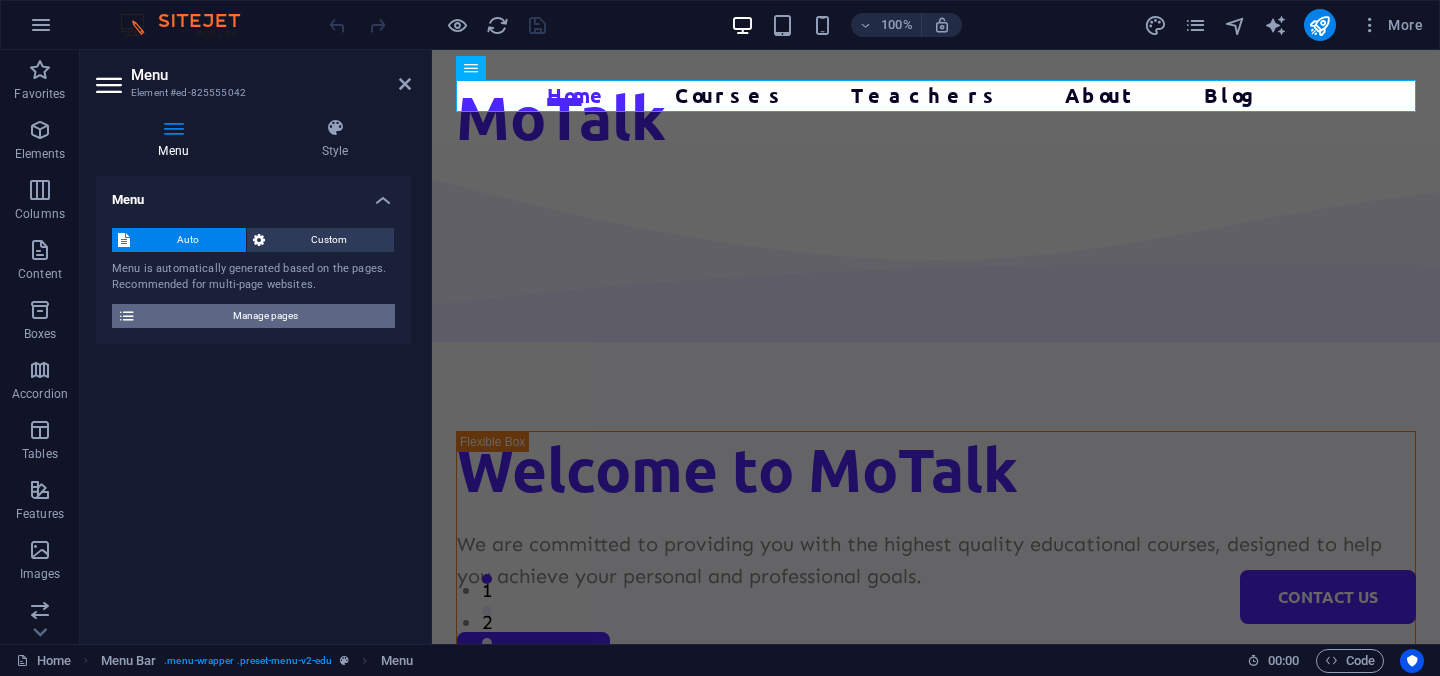 click on "Manage pages" at bounding box center (265, 316) 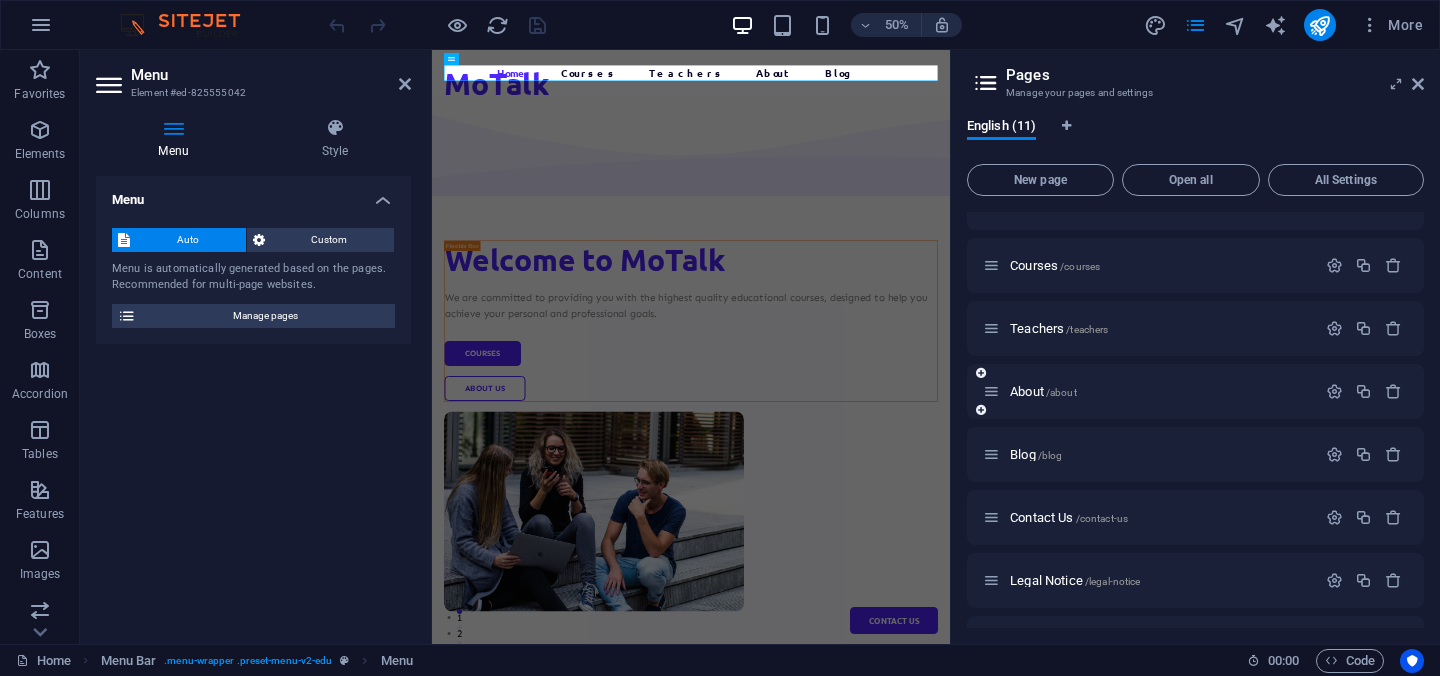 scroll, scrollTop: 0, scrollLeft: 0, axis: both 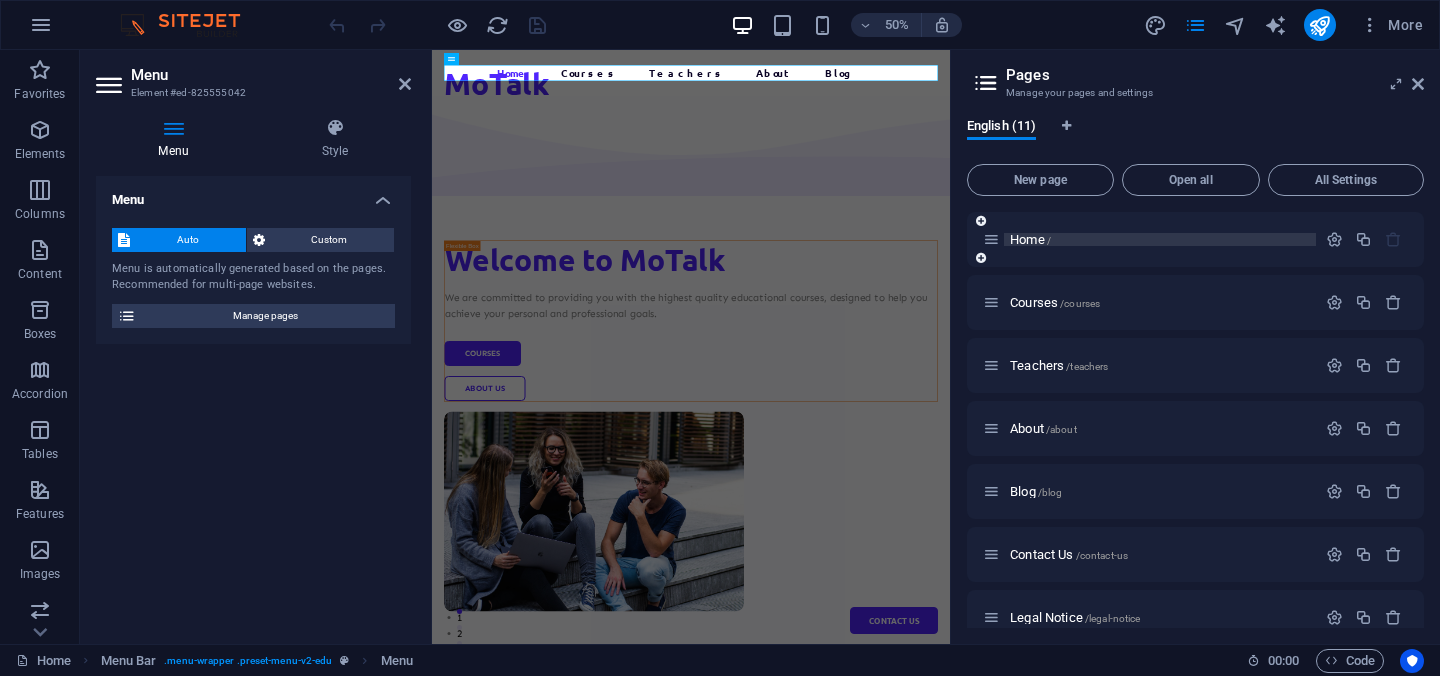 click on "Home /" at bounding box center (1030, 239) 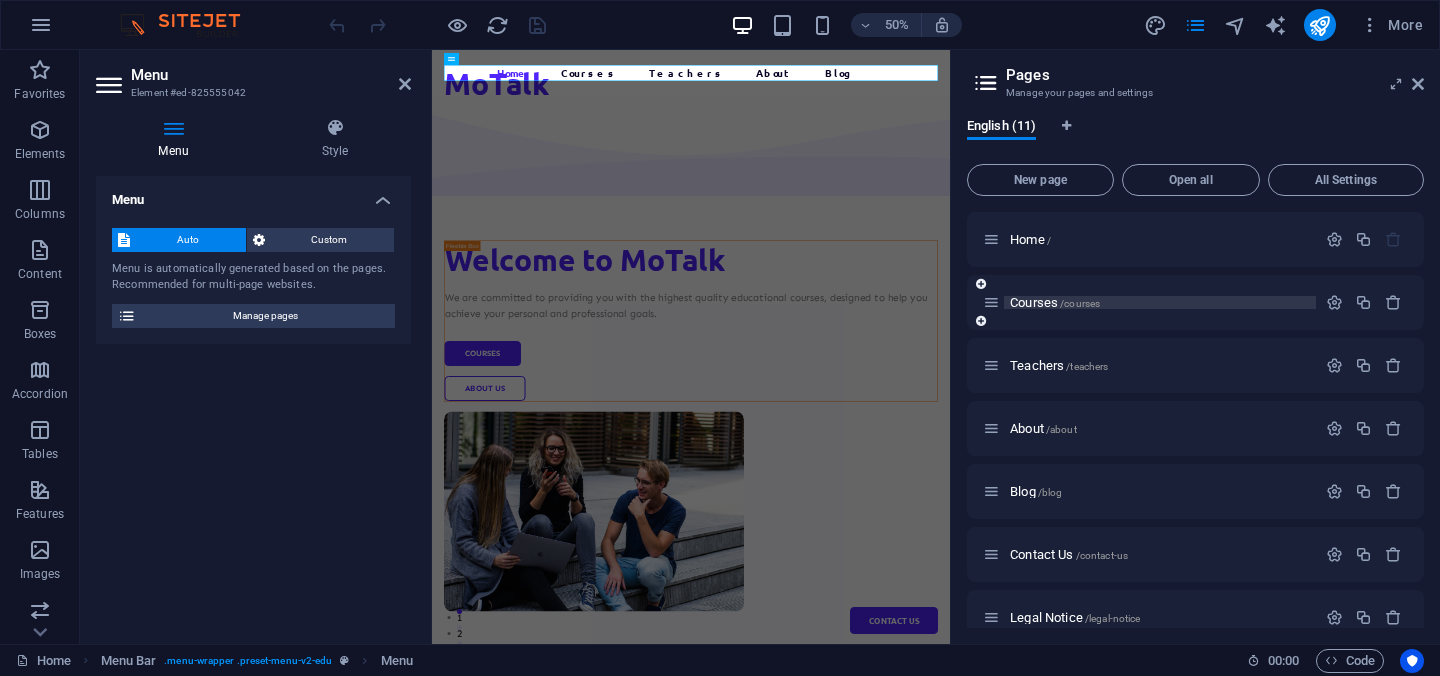 click on "Courses /courses" at bounding box center [1055, 302] 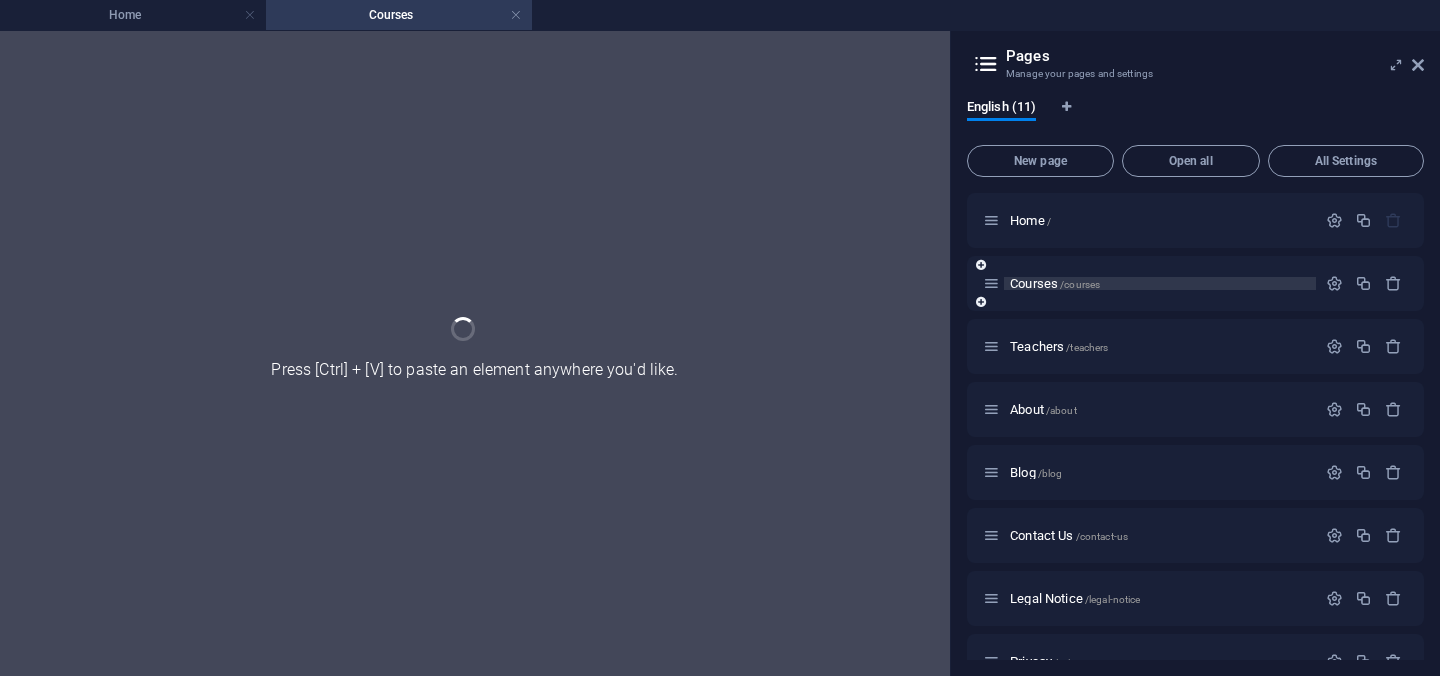 click on "Courses /courses" at bounding box center [1195, 283] 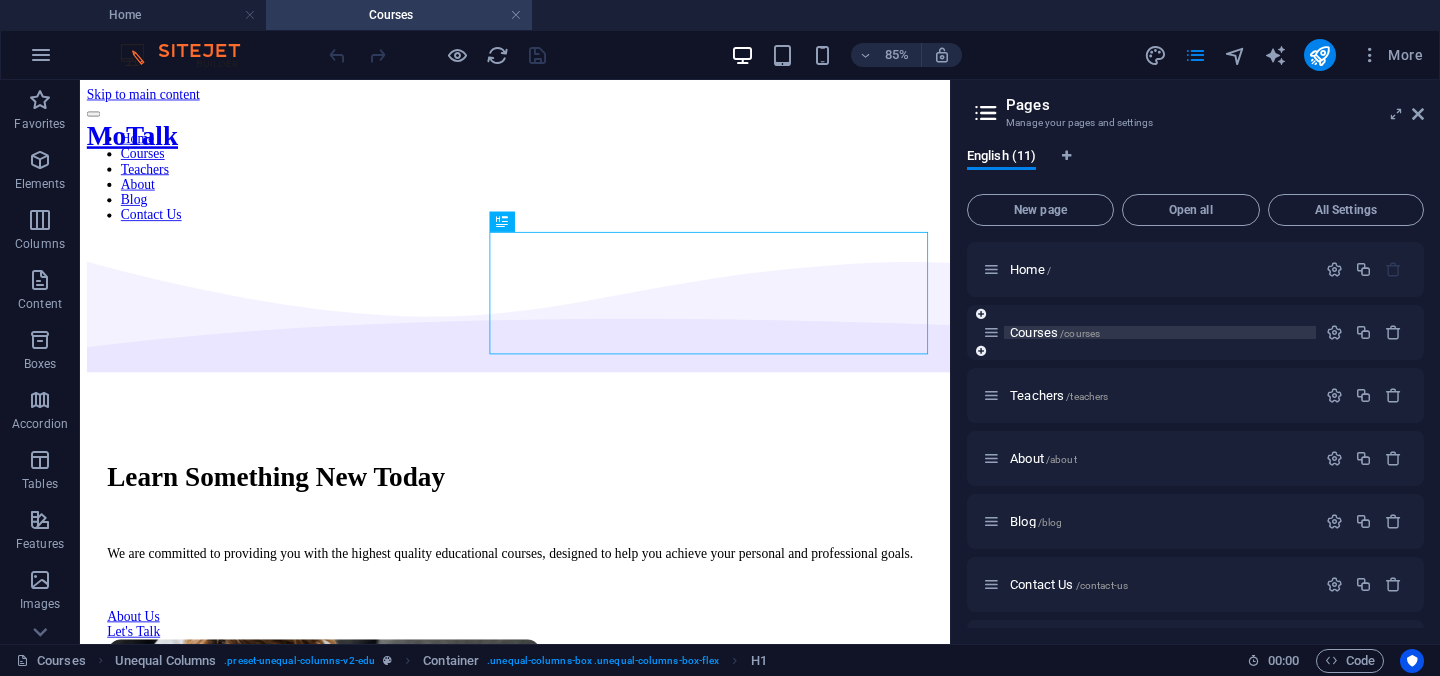 scroll, scrollTop: 0, scrollLeft: 0, axis: both 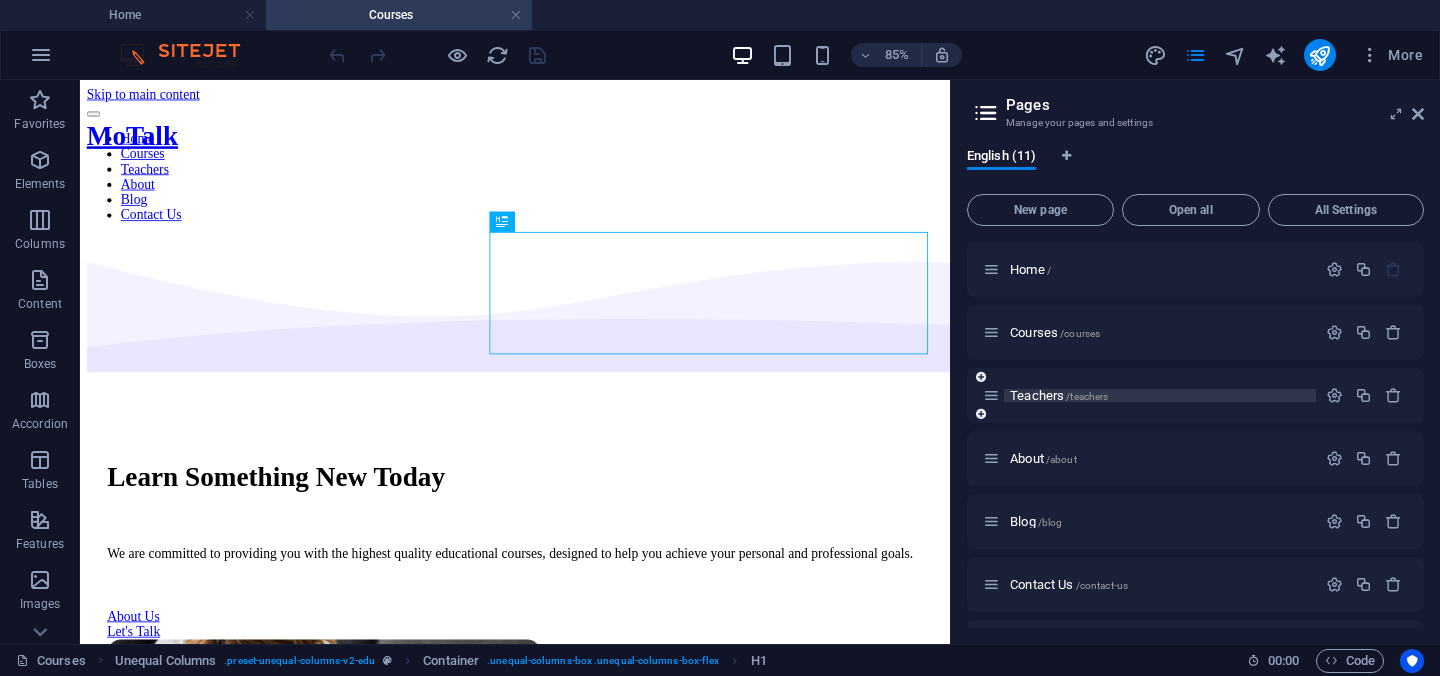 click on "Teachers /teachers" at bounding box center (1059, 395) 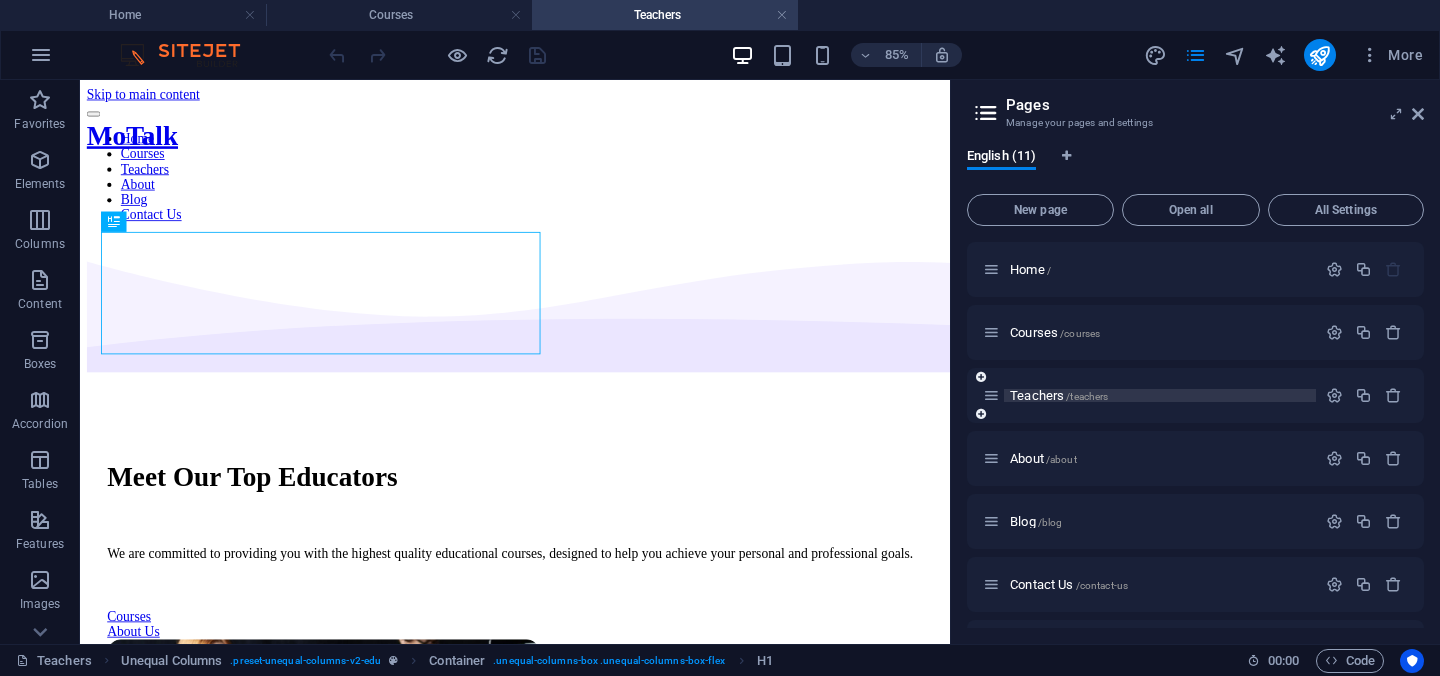 scroll, scrollTop: 0, scrollLeft: 0, axis: both 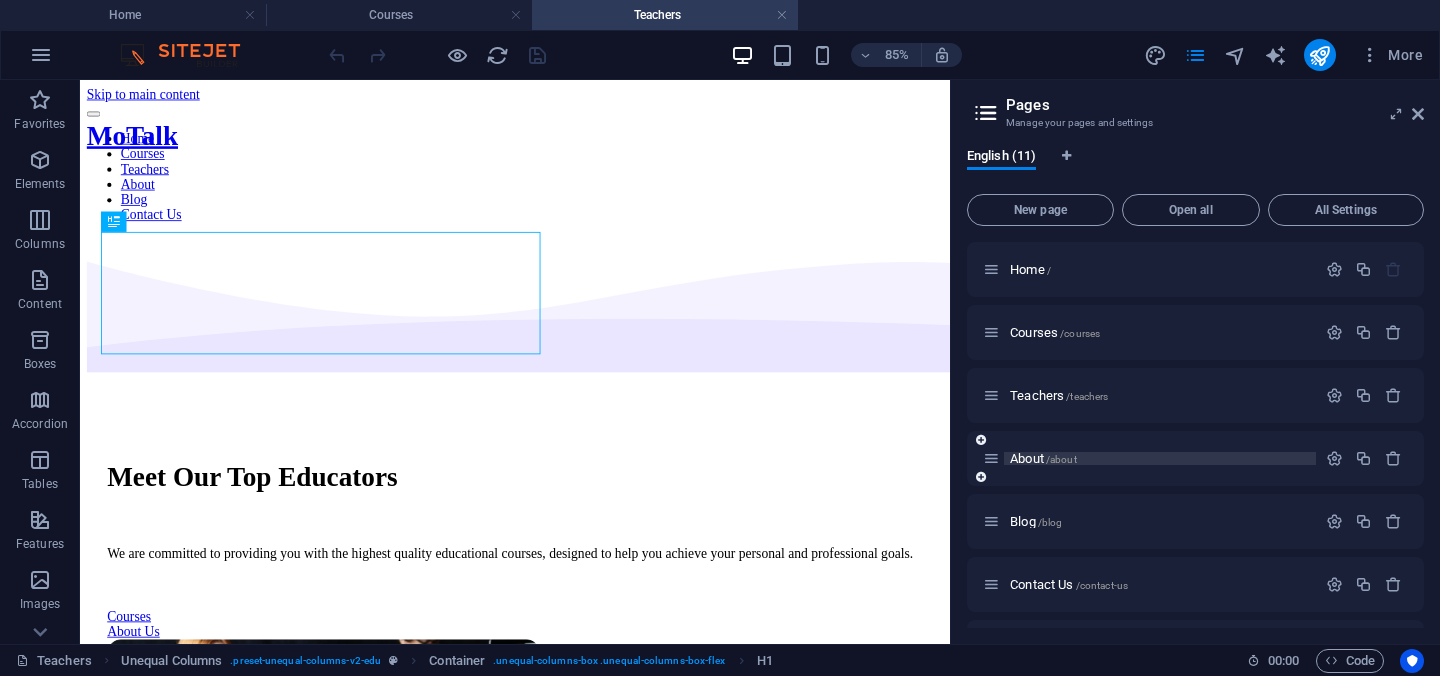 click on "About /about" at bounding box center (1043, 458) 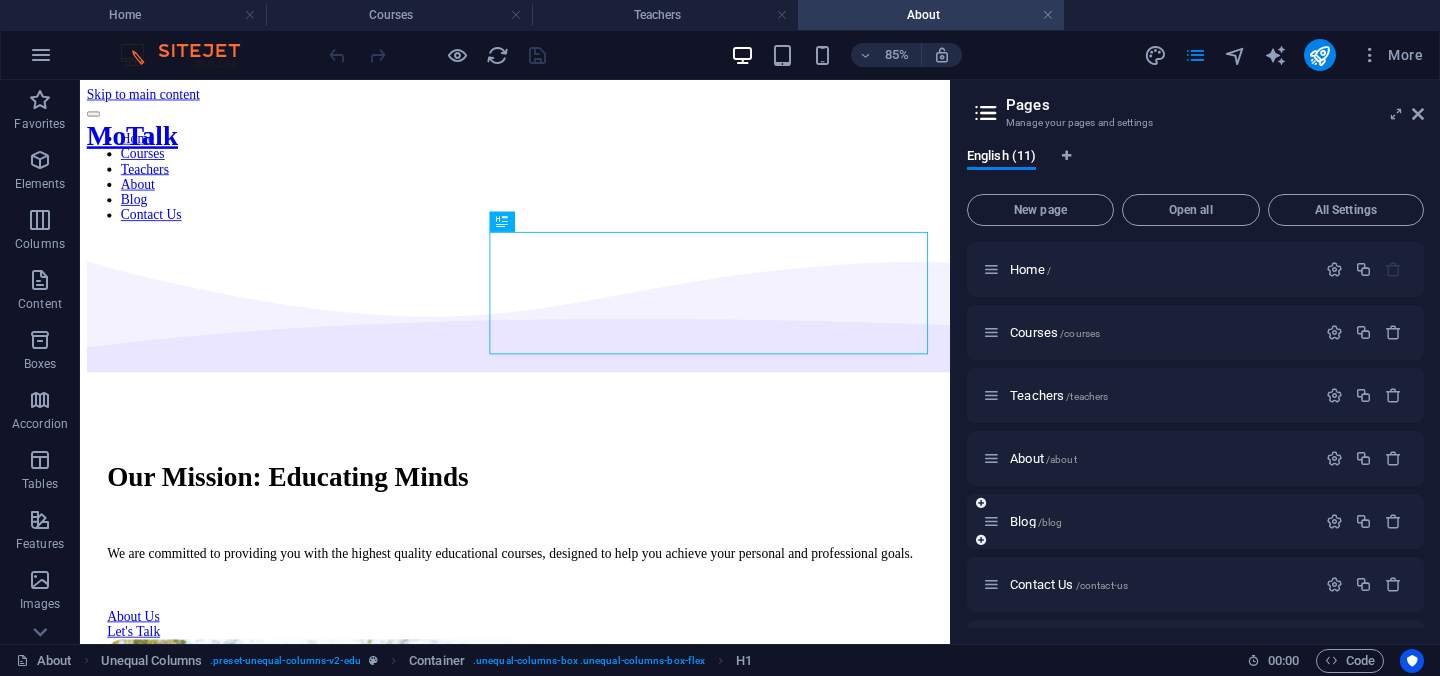 scroll, scrollTop: 0, scrollLeft: 0, axis: both 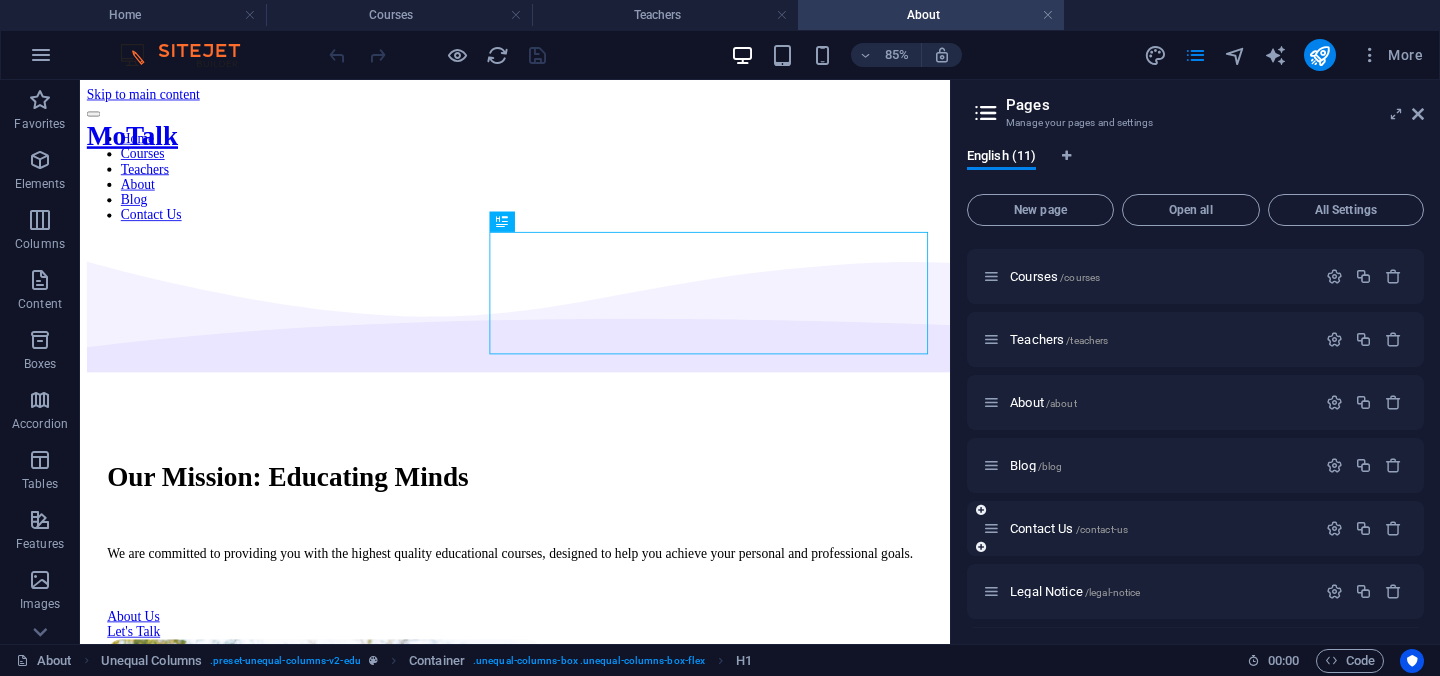 click on "Contact Us /contact-us" at bounding box center [1149, 528] 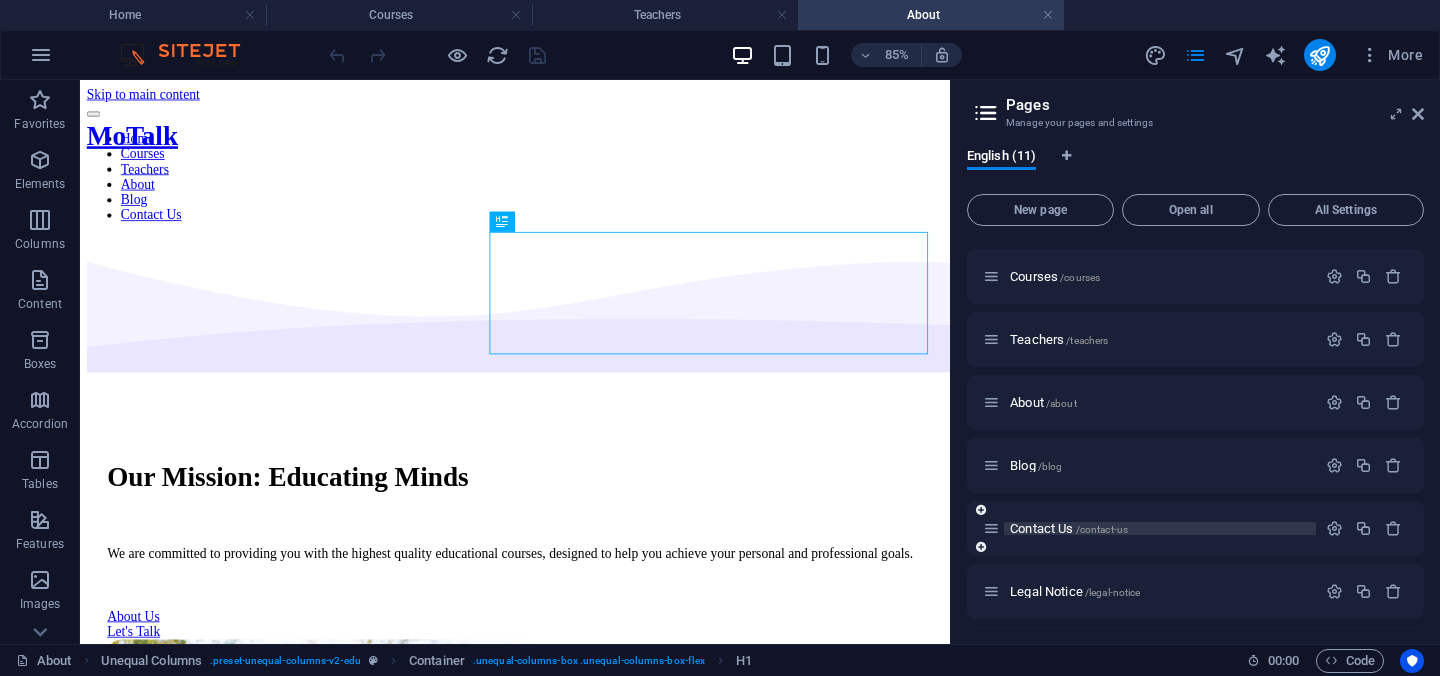 click on "Contact Us /contact-us" at bounding box center [1069, 528] 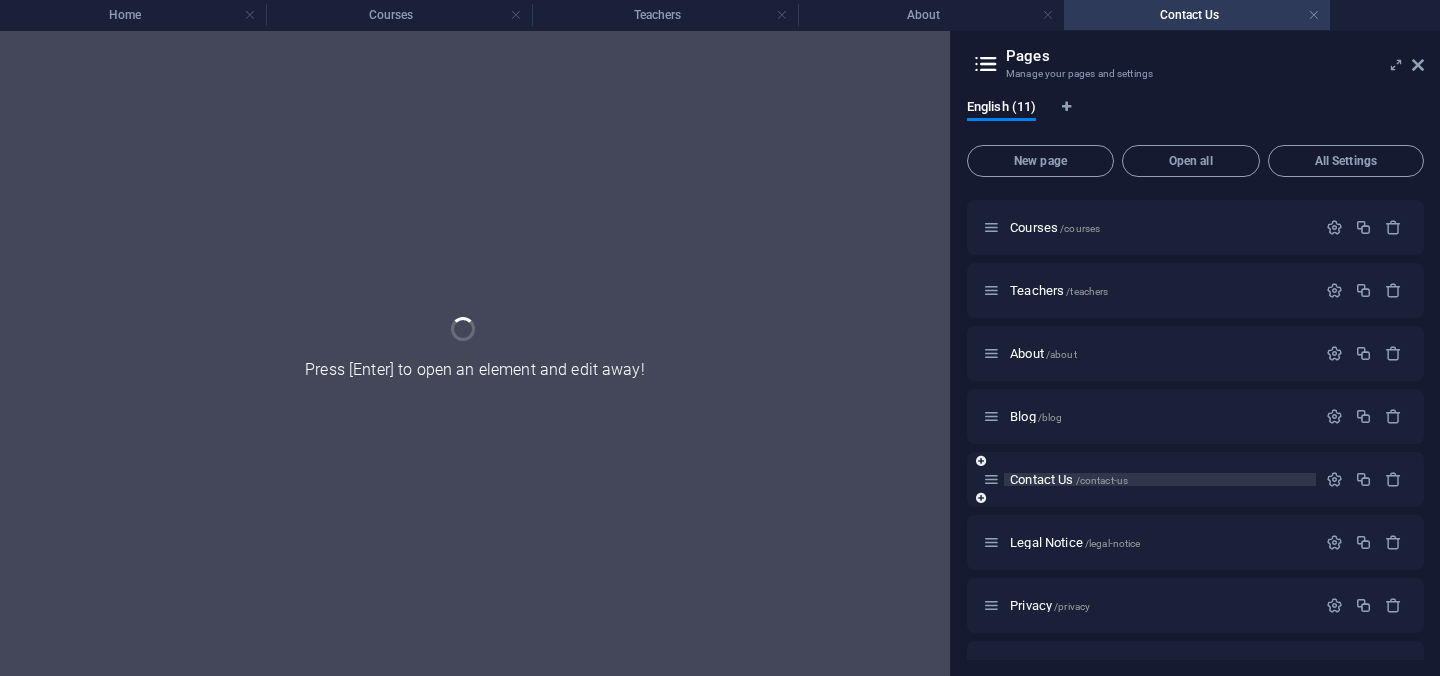click on "Legal Notice /legal-notice" at bounding box center [1195, 542] 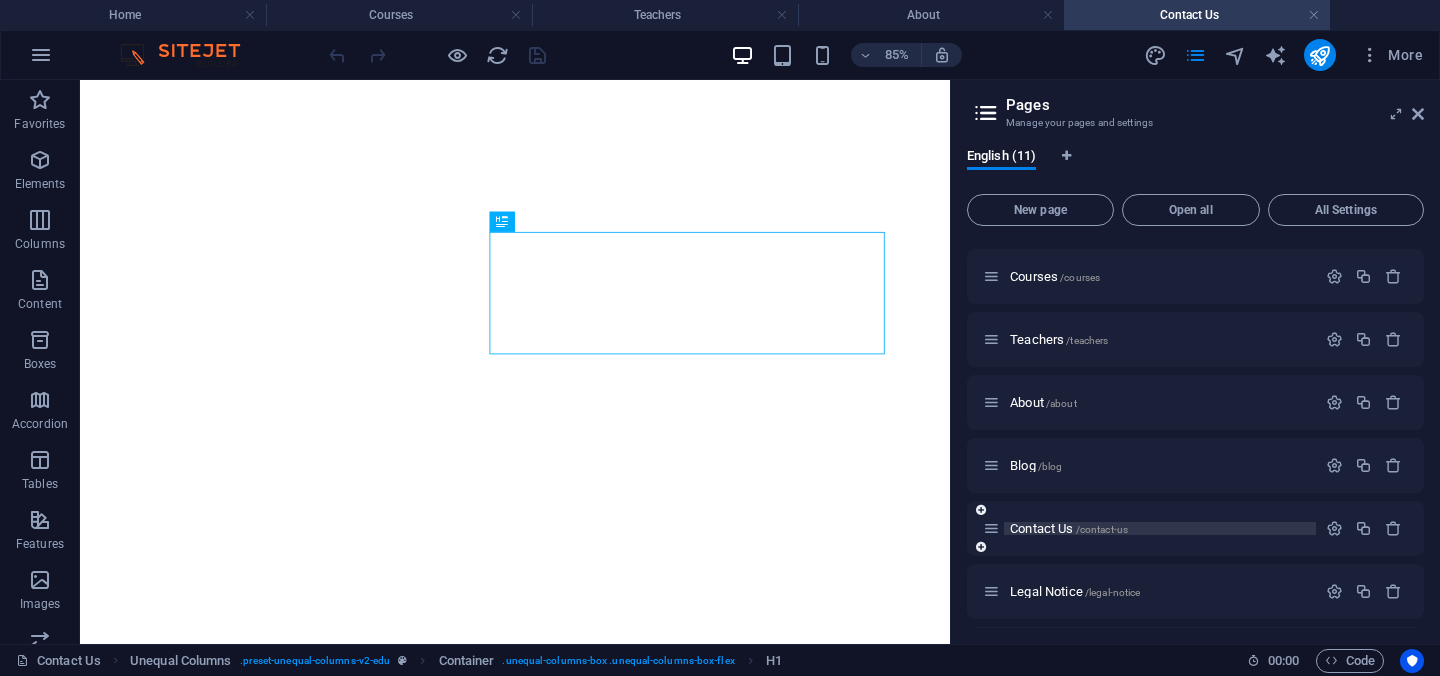 scroll, scrollTop: 139, scrollLeft: 0, axis: vertical 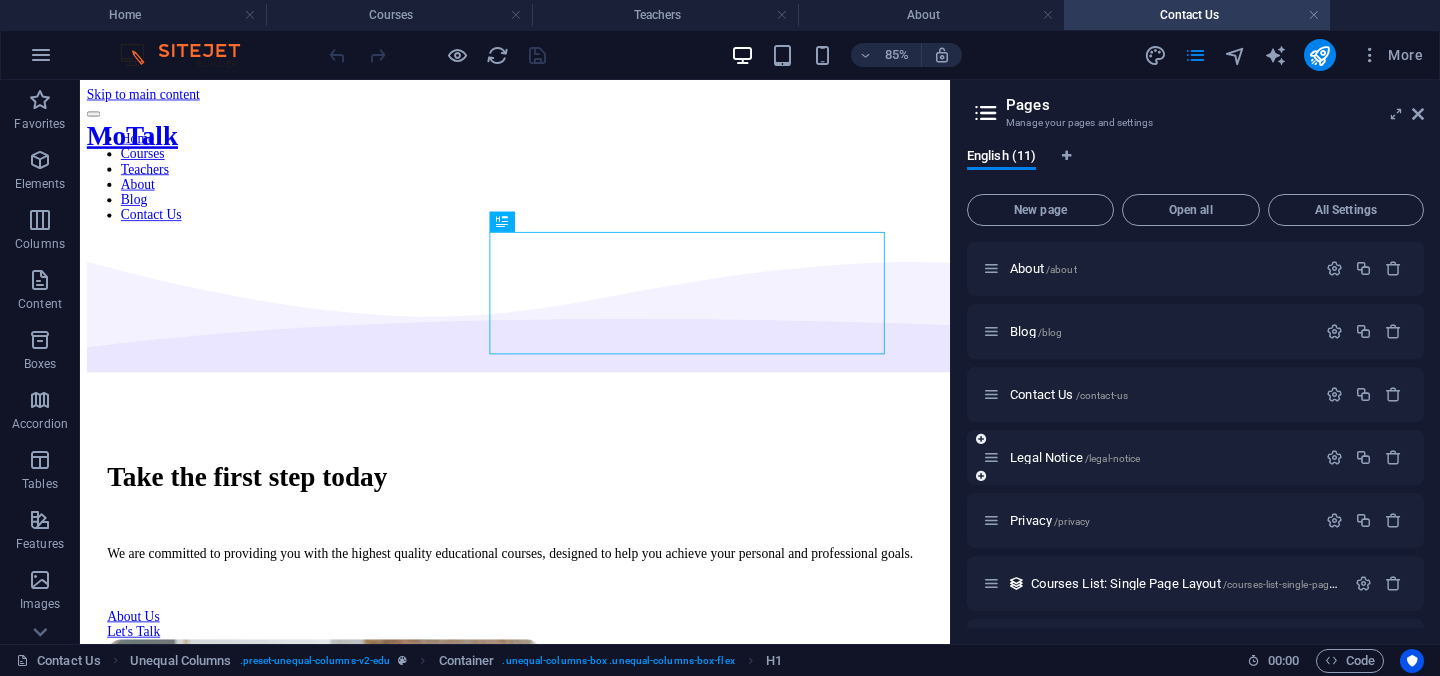 click on "Legal Notice /legal-notice" at bounding box center (1149, 457) 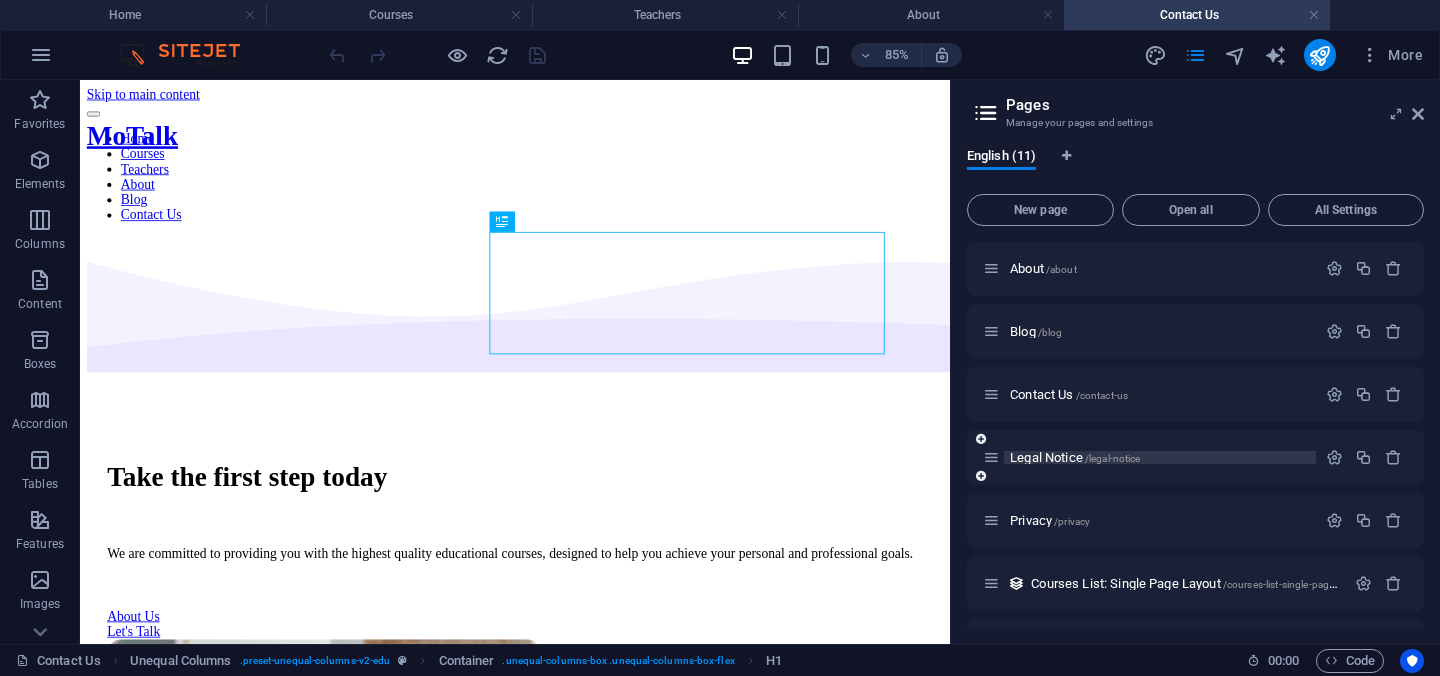 click on "Legal Notice /legal-notice" at bounding box center (1075, 457) 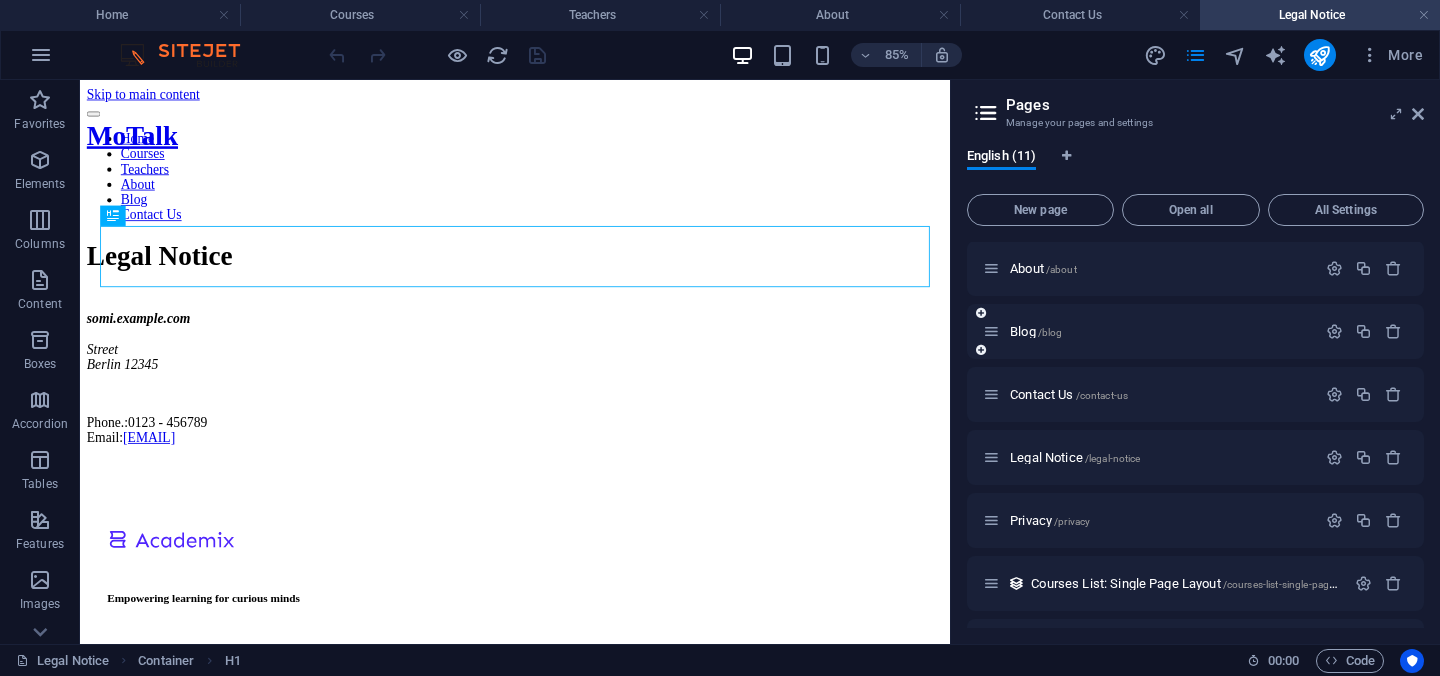 scroll, scrollTop: 0, scrollLeft: 0, axis: both 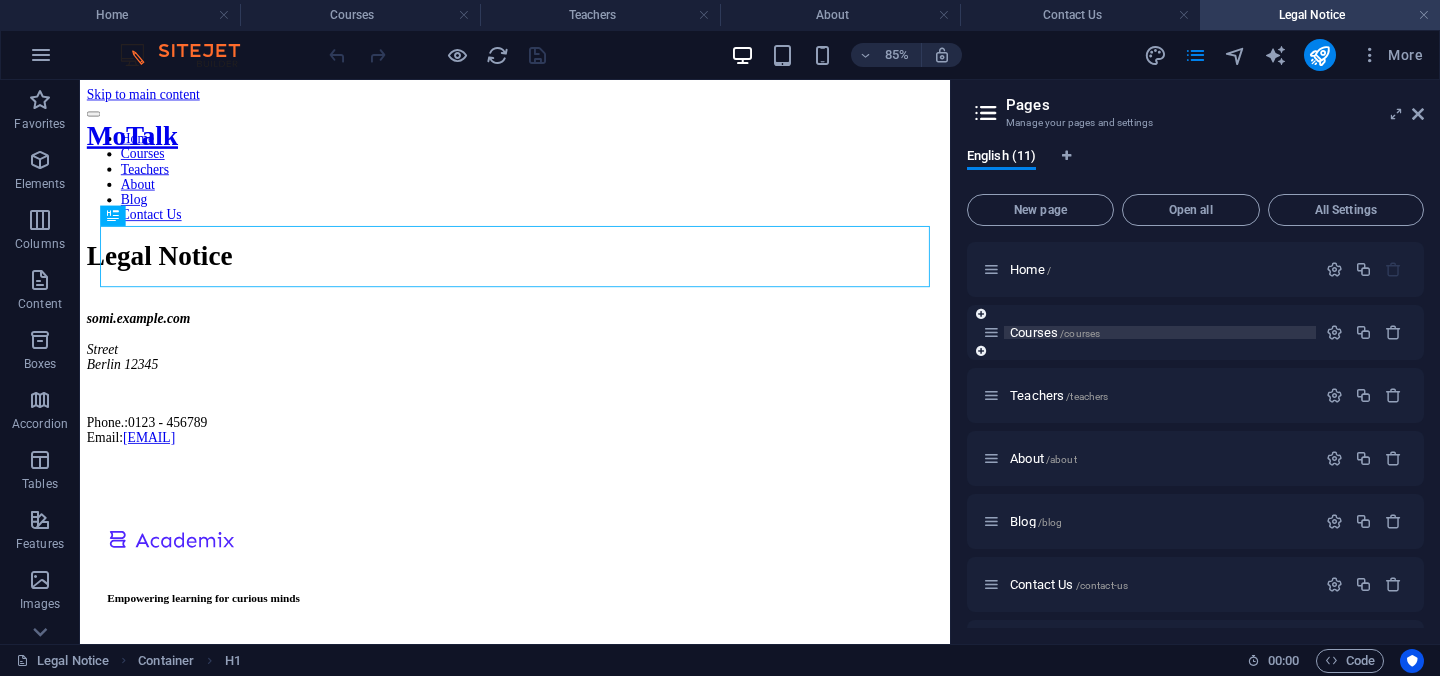 click on "Courses /courses" at bounding box center [1055, 332] 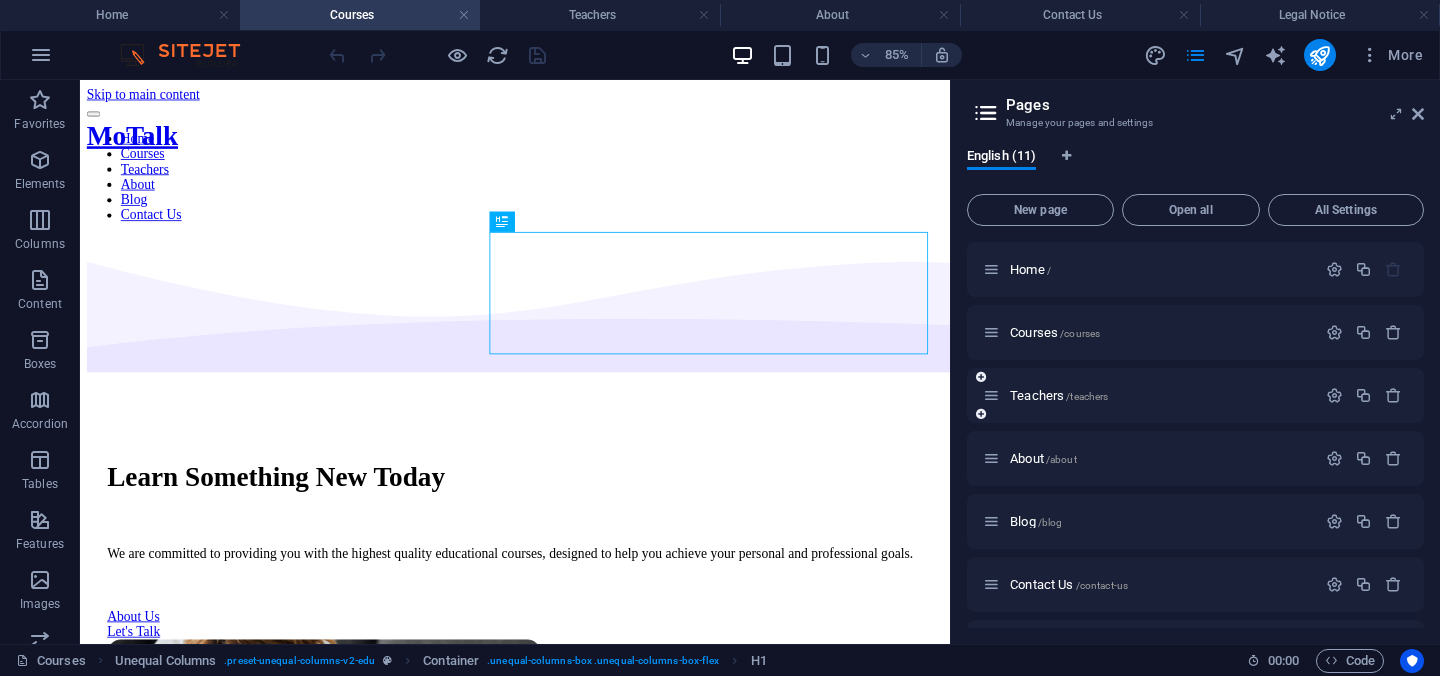 click on "Teachers /teachers" at bounding box center (1149, 395) 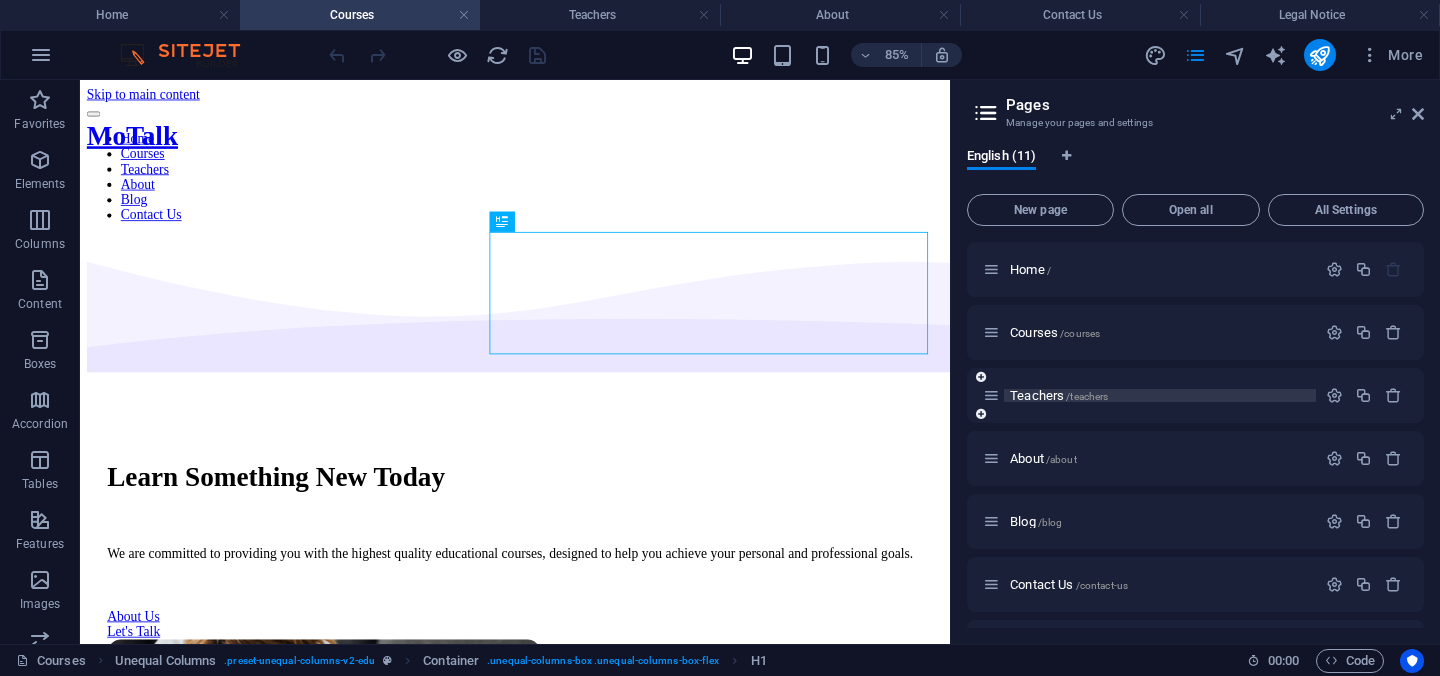 click on "Teachers /teachers" at bounding box center [1059, 395] 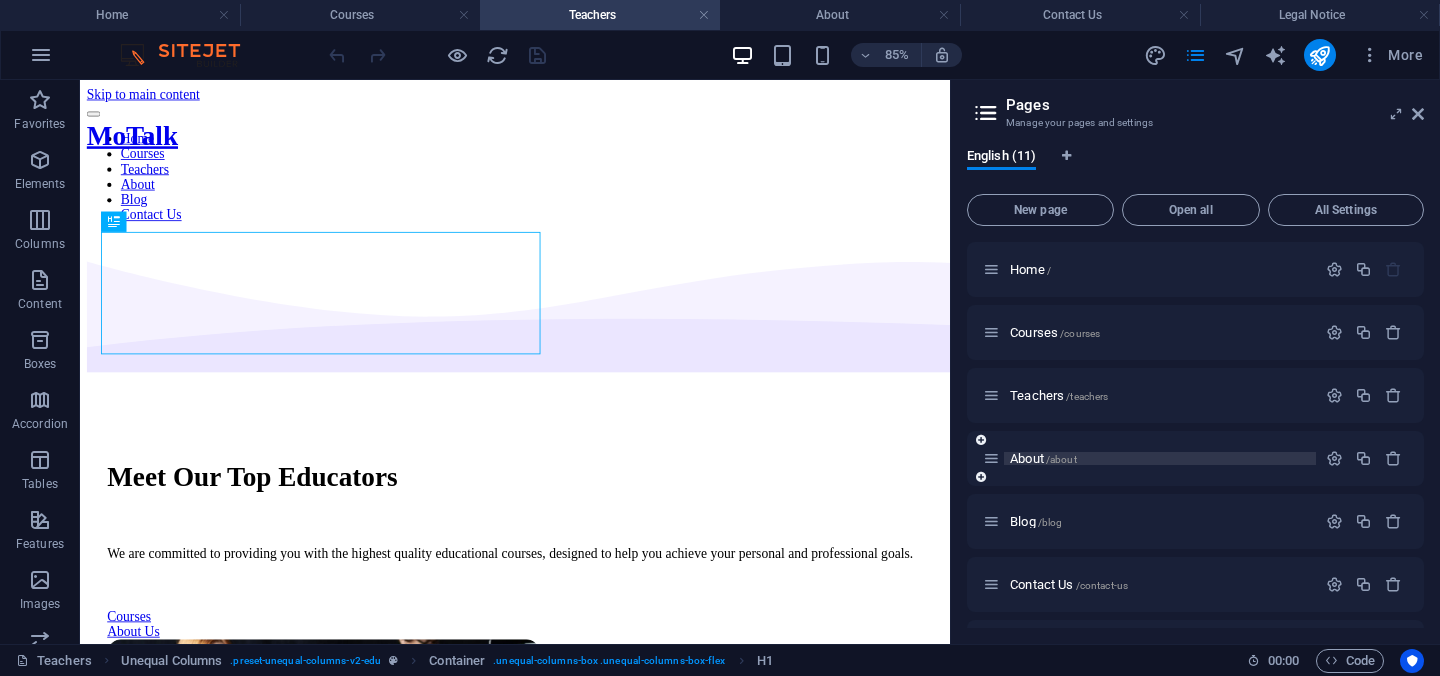 click on "About /about" at bounding box center (1043, 458) 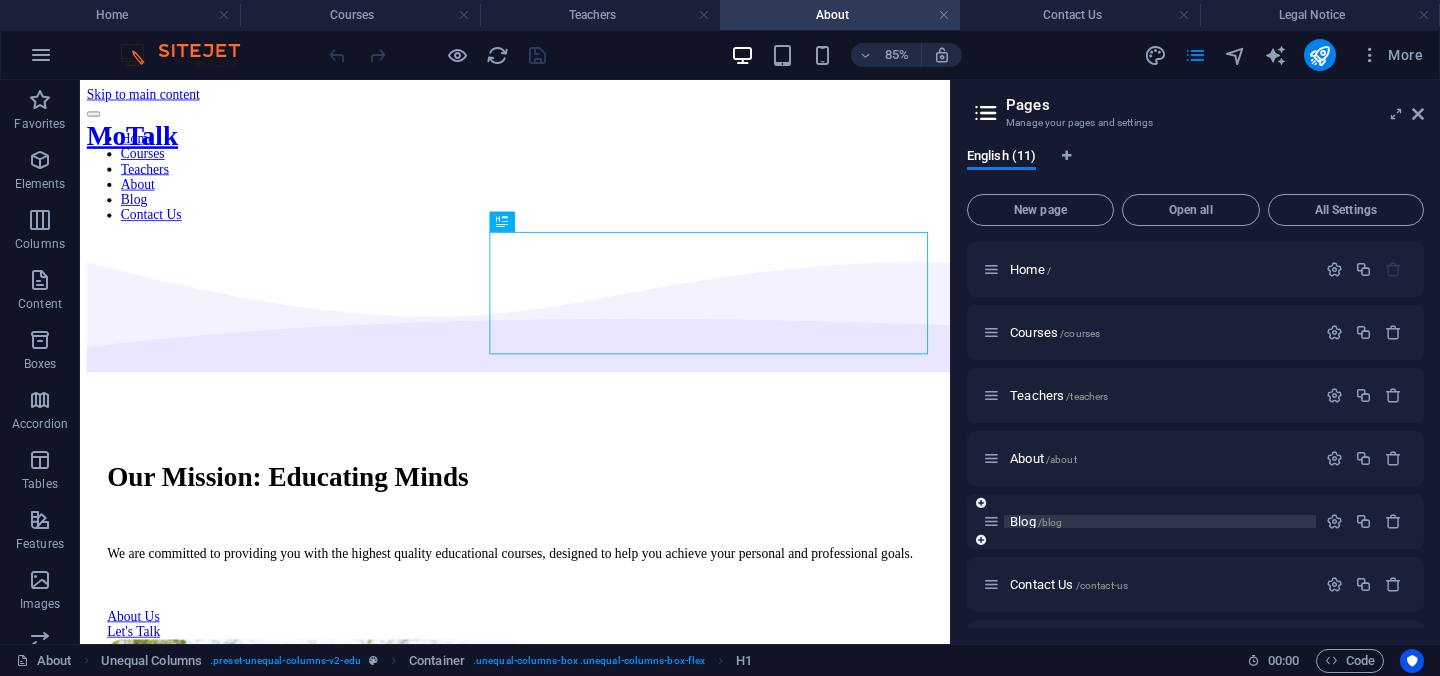 click on "Blog /blog" at bounding box center [1036, 521] 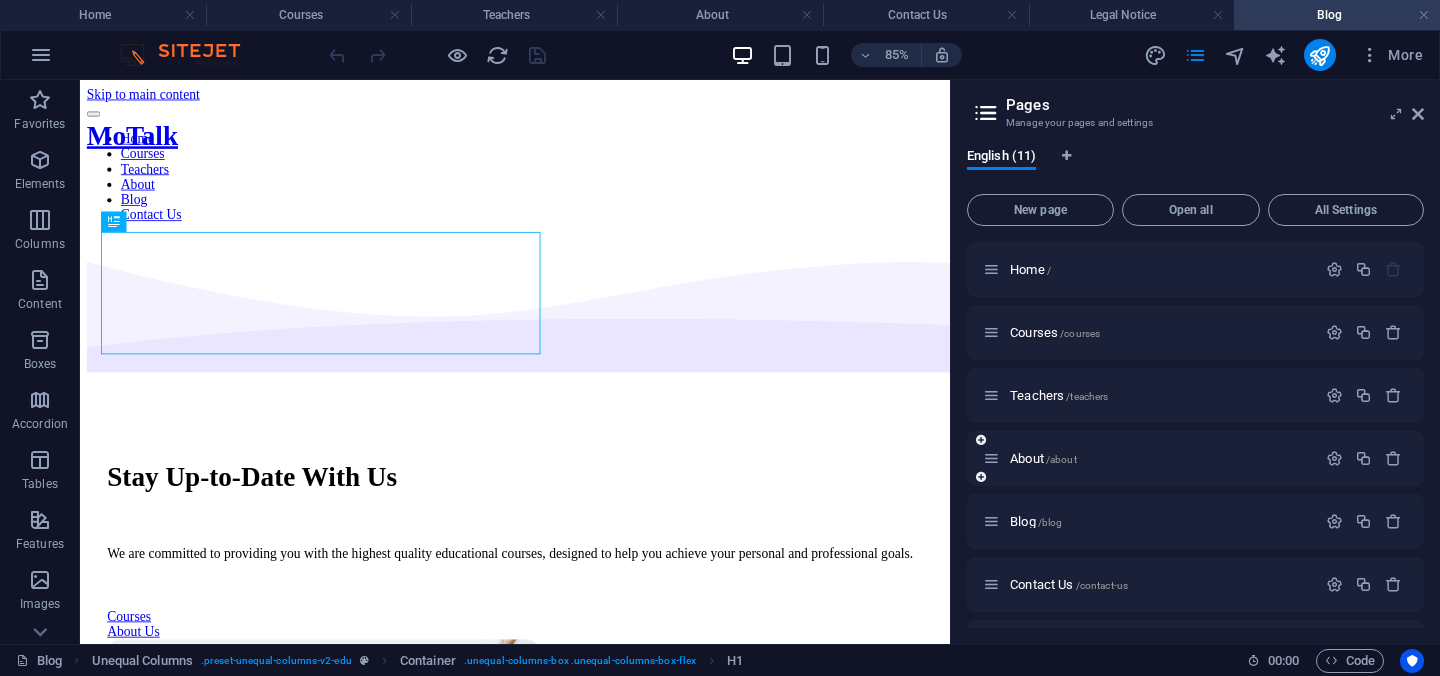 scroll, scrollTop: 0, scrollLeft: 0, axis: both 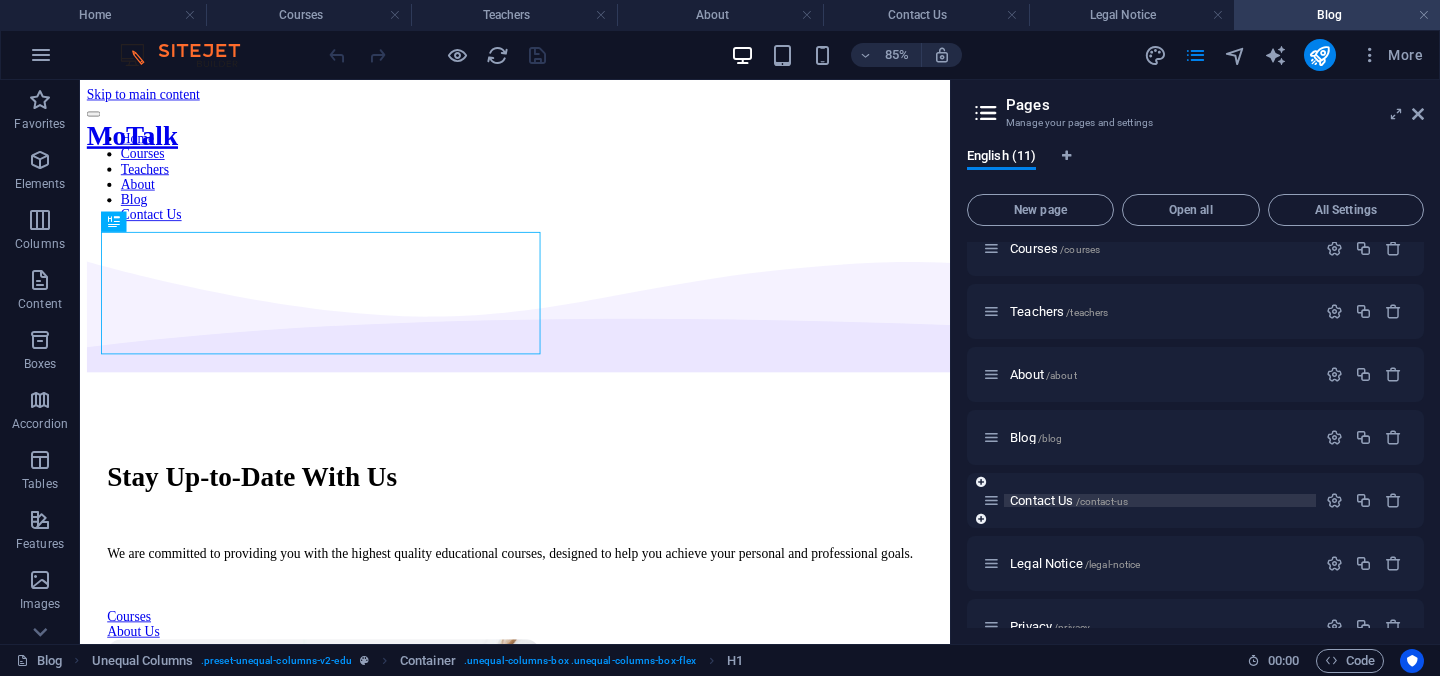 click on "Contact Us /contact-us" at bounding box center [1069, 500] 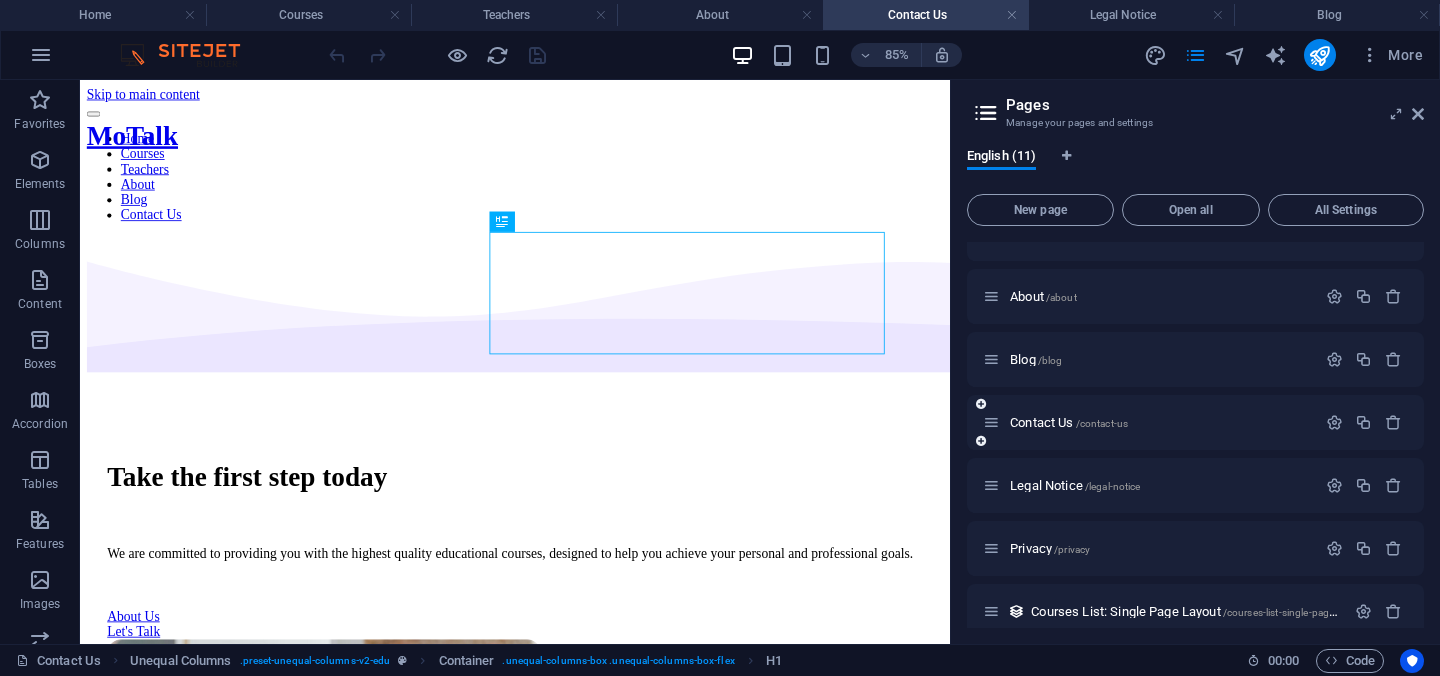 scroll, scrollTop: 185, scrollLeft: 0, axis: vertical 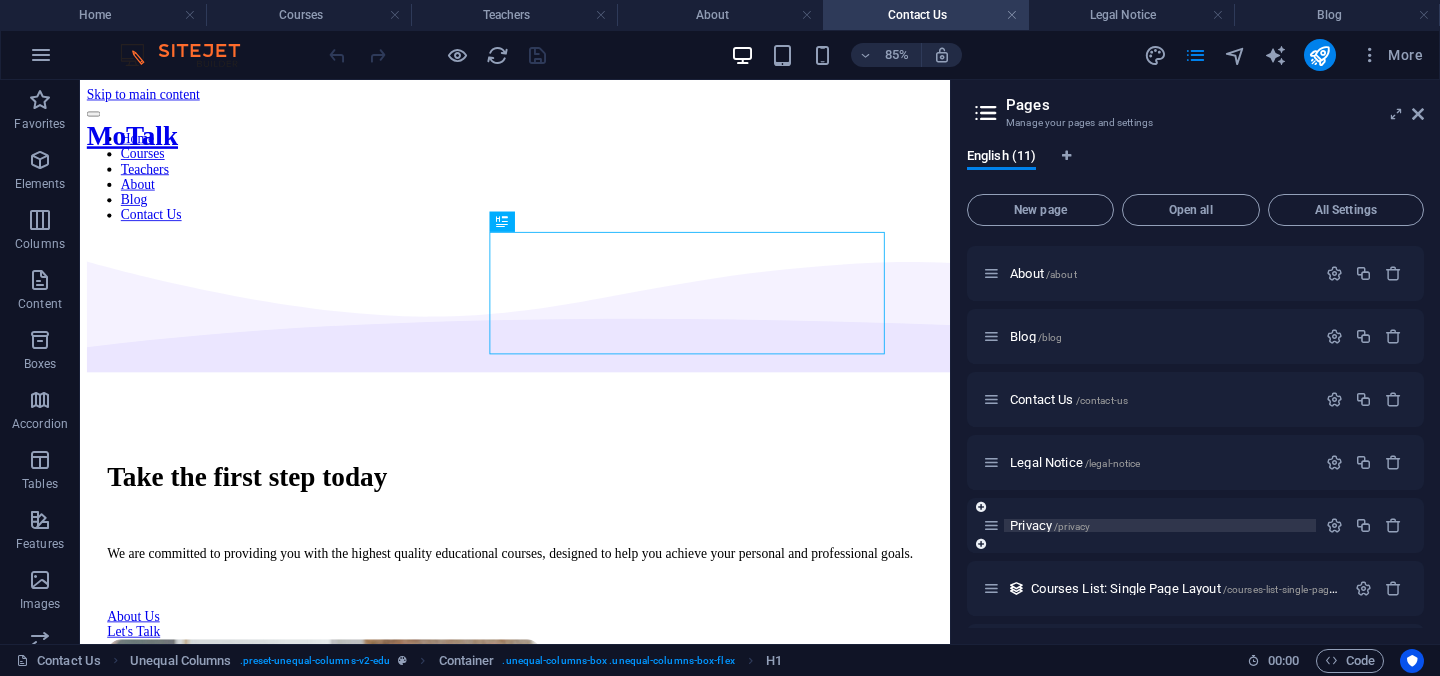 click on "Privacy /privacy" at bounding box center (1050, 525) 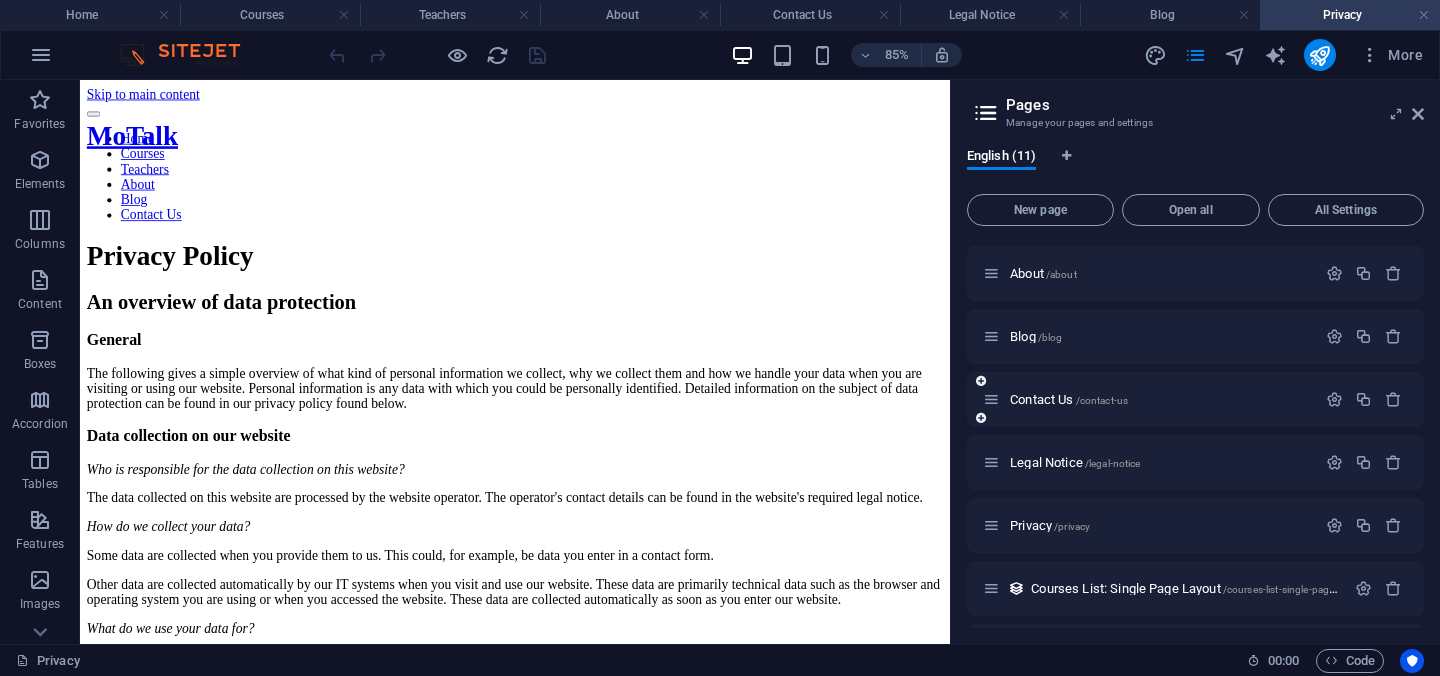 scroll, scrollTop: 0, scrollLeft: 0, axis: both 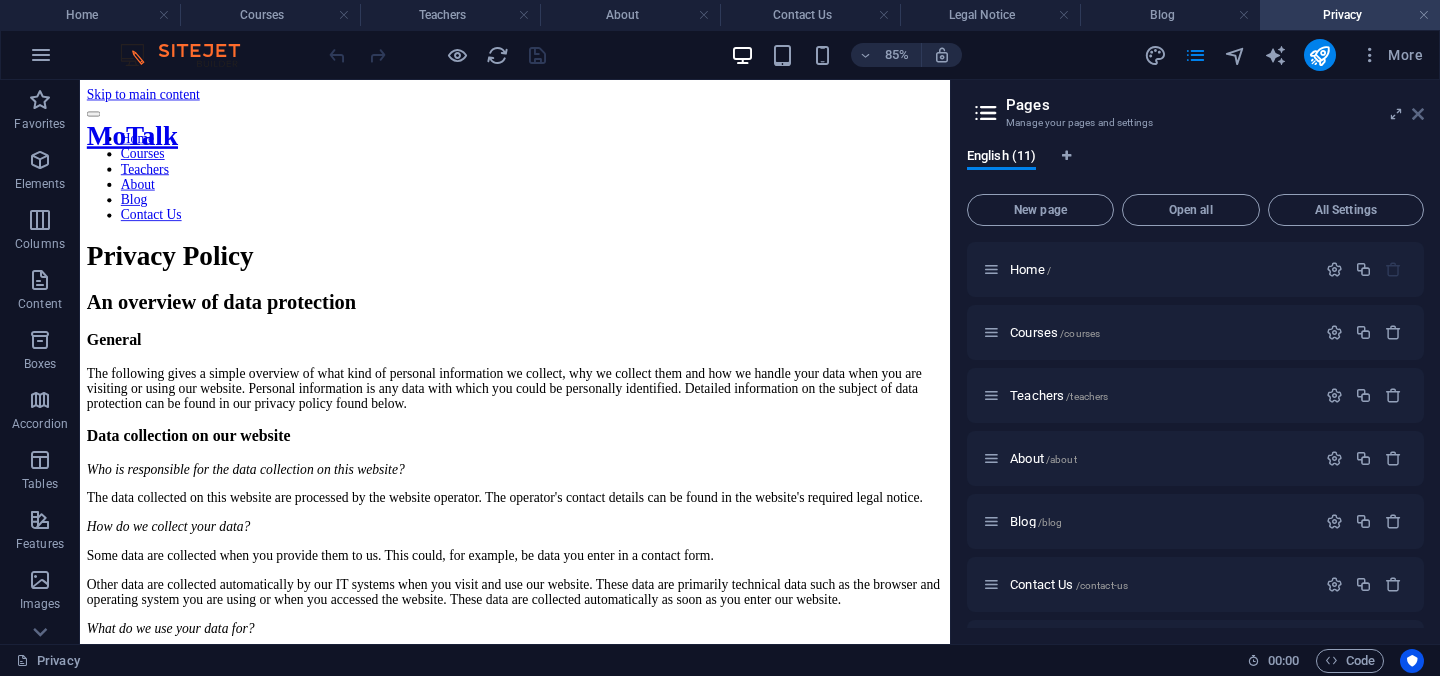 click at bounding box center (1418, 114) 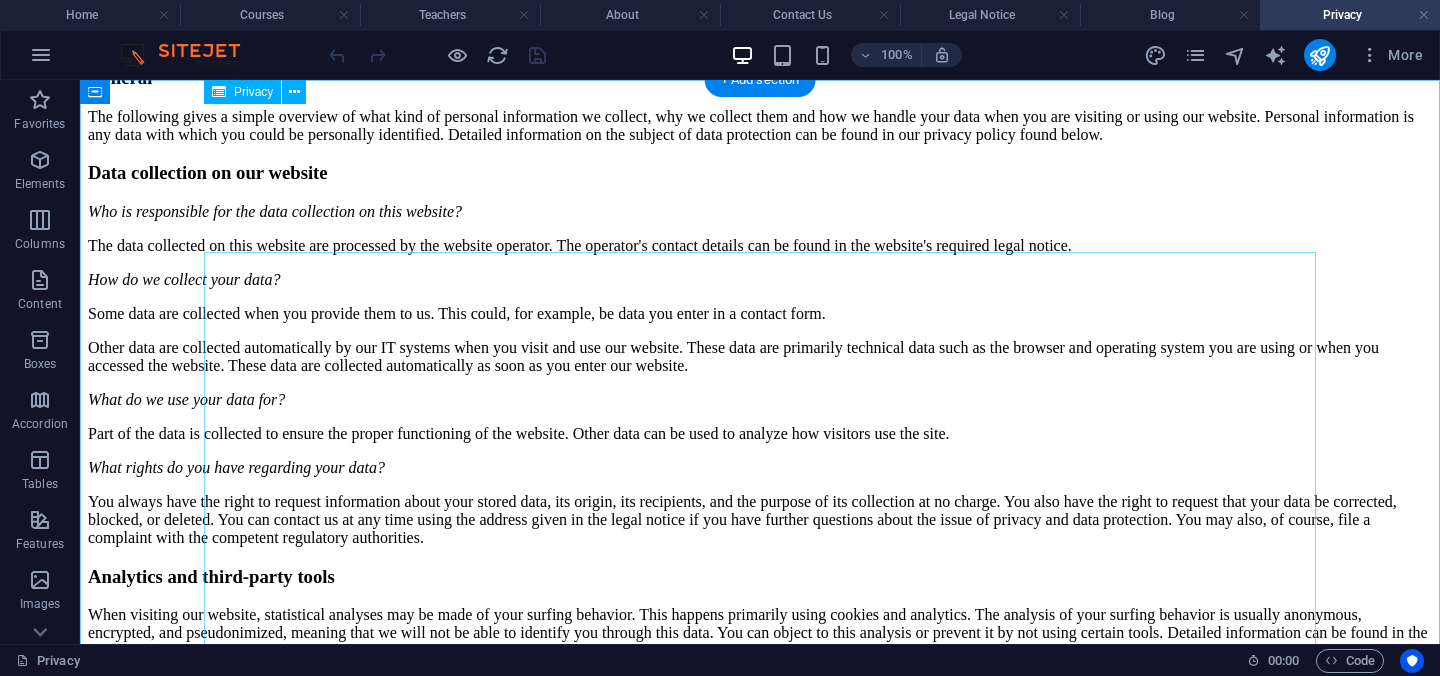 scroll, scrollTop: 0, scrollLeft: 0, axis: both 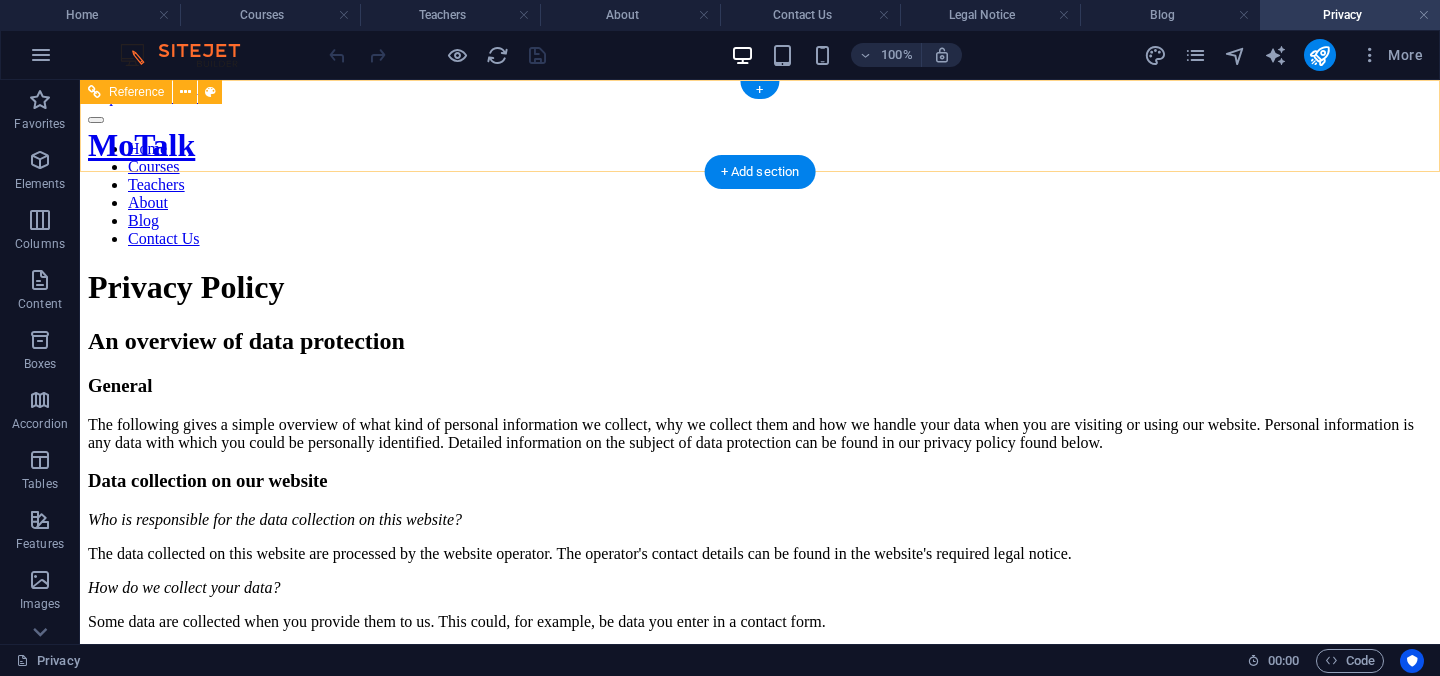 click on "Home Courses Teachers About Blog Contact Us" at bounding box center [760, 194] 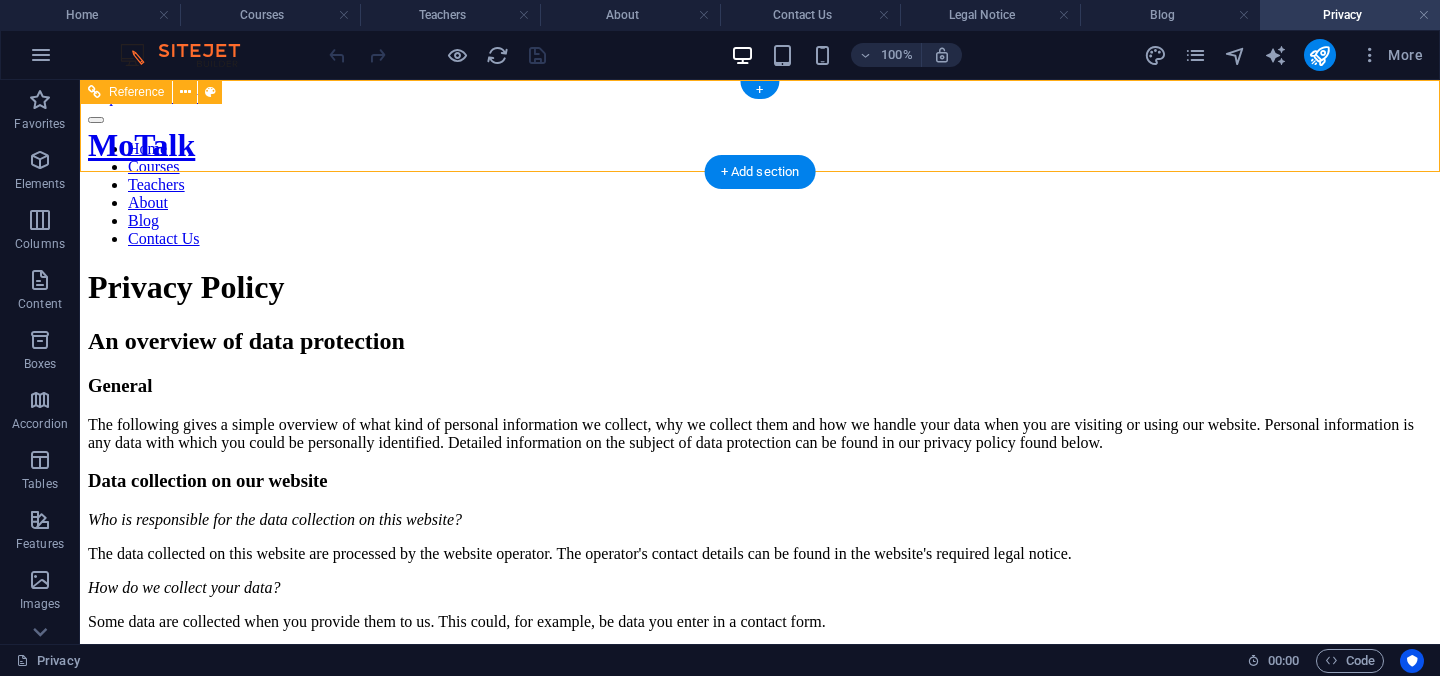 click on "Home Courses Teachers About Blog Contact Us" at bounding box center (760, 194) 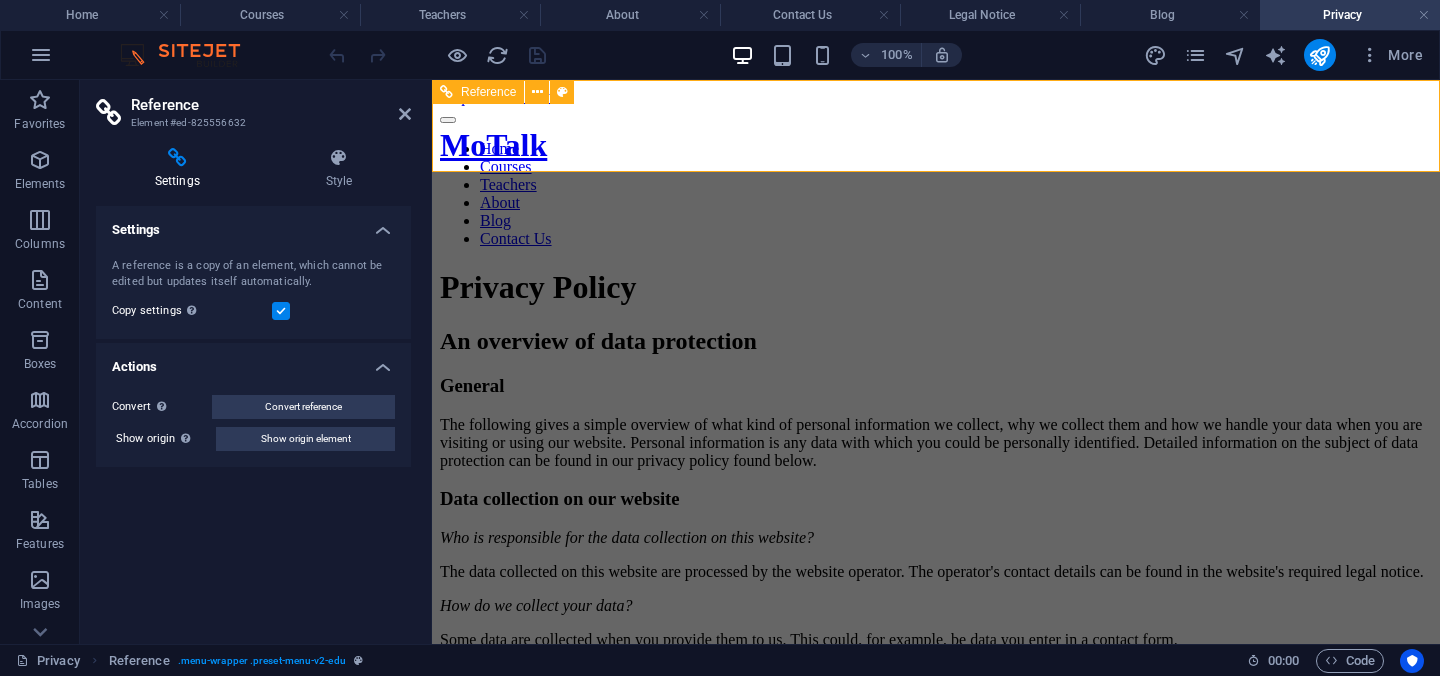 click on "Home Courses Teachers About Blog Contact Us" at bounding box center [936, 194] 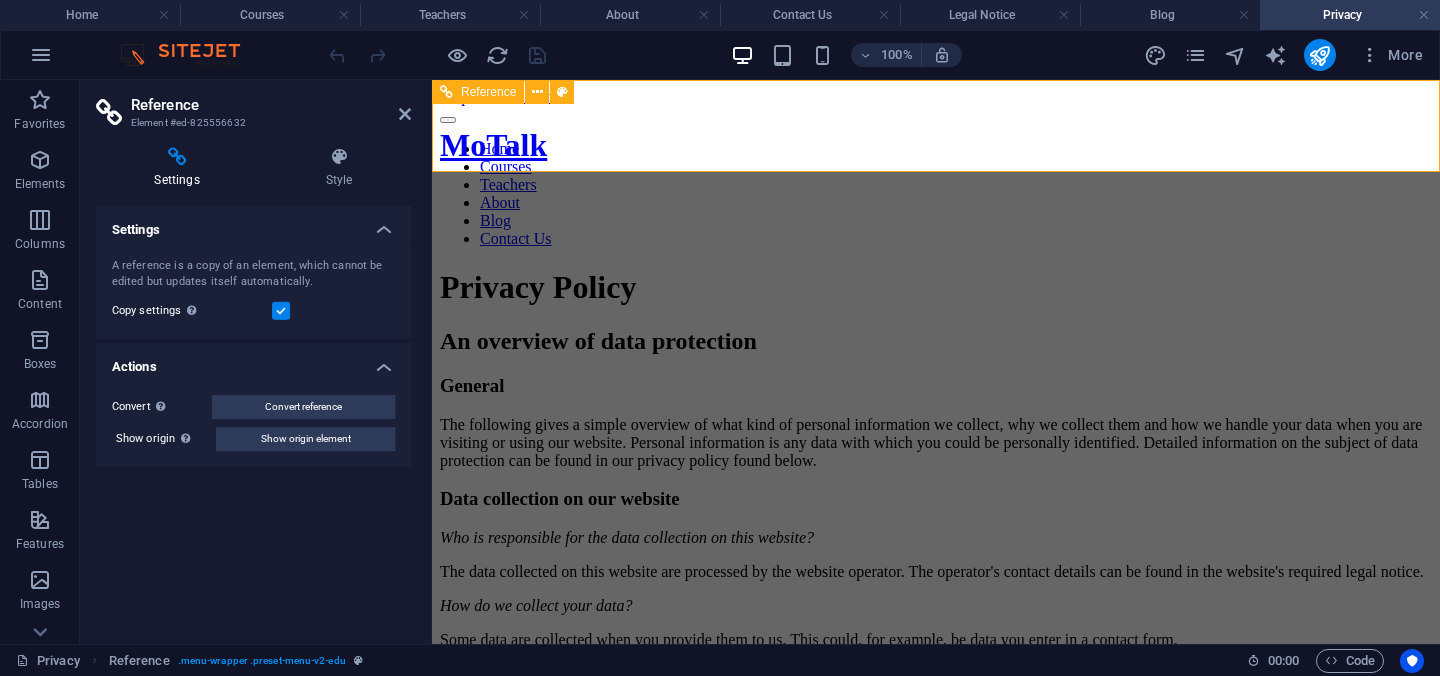click on "Home Courses Teachers About Blog Contact Us" at bounding box center (936, 194) 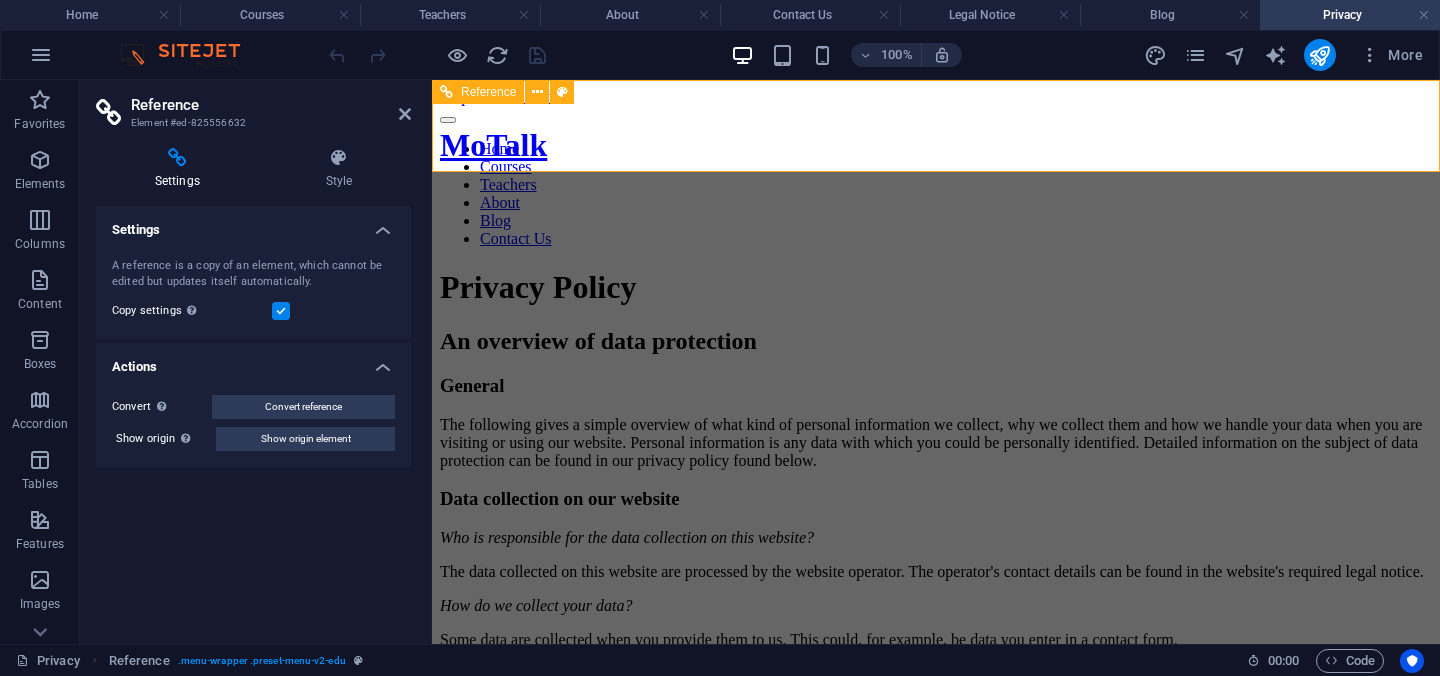 click on "MoTalk" at bounding box center (493, 146) 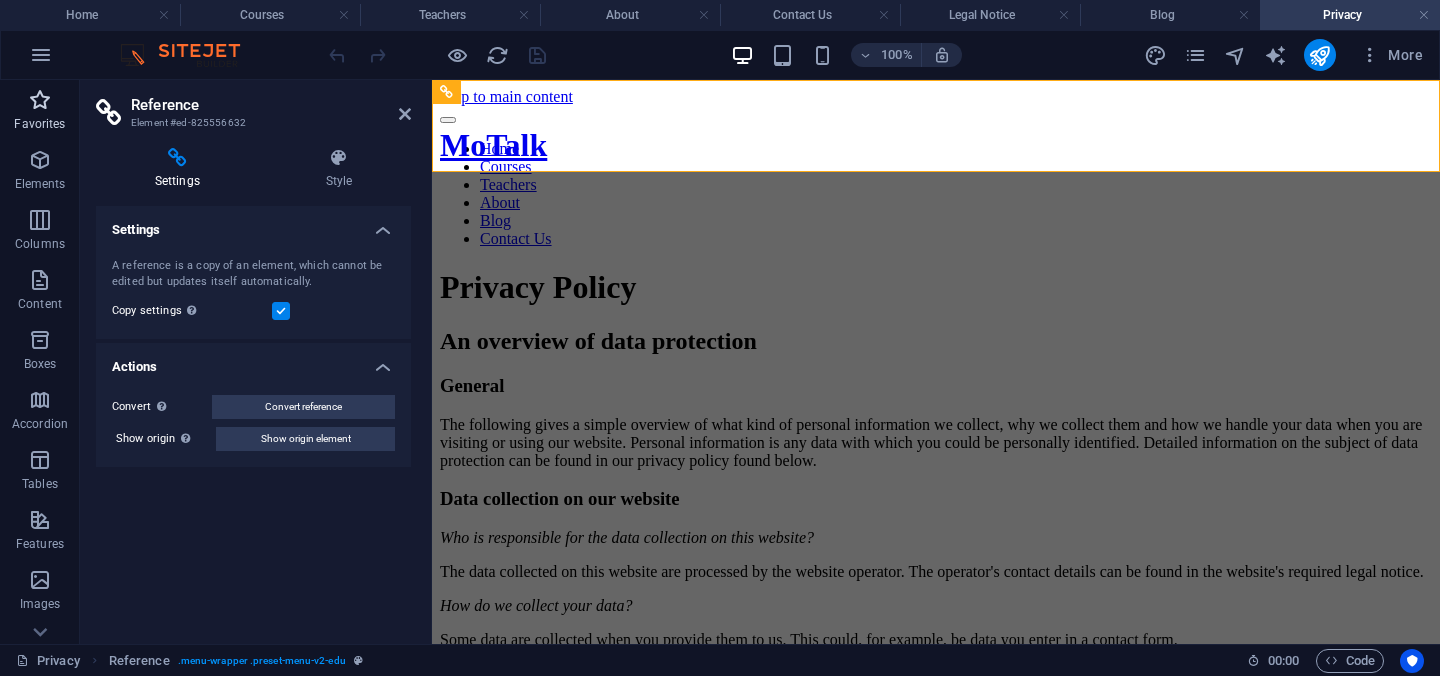 click on "Elements" at bounding box center (40, 172) 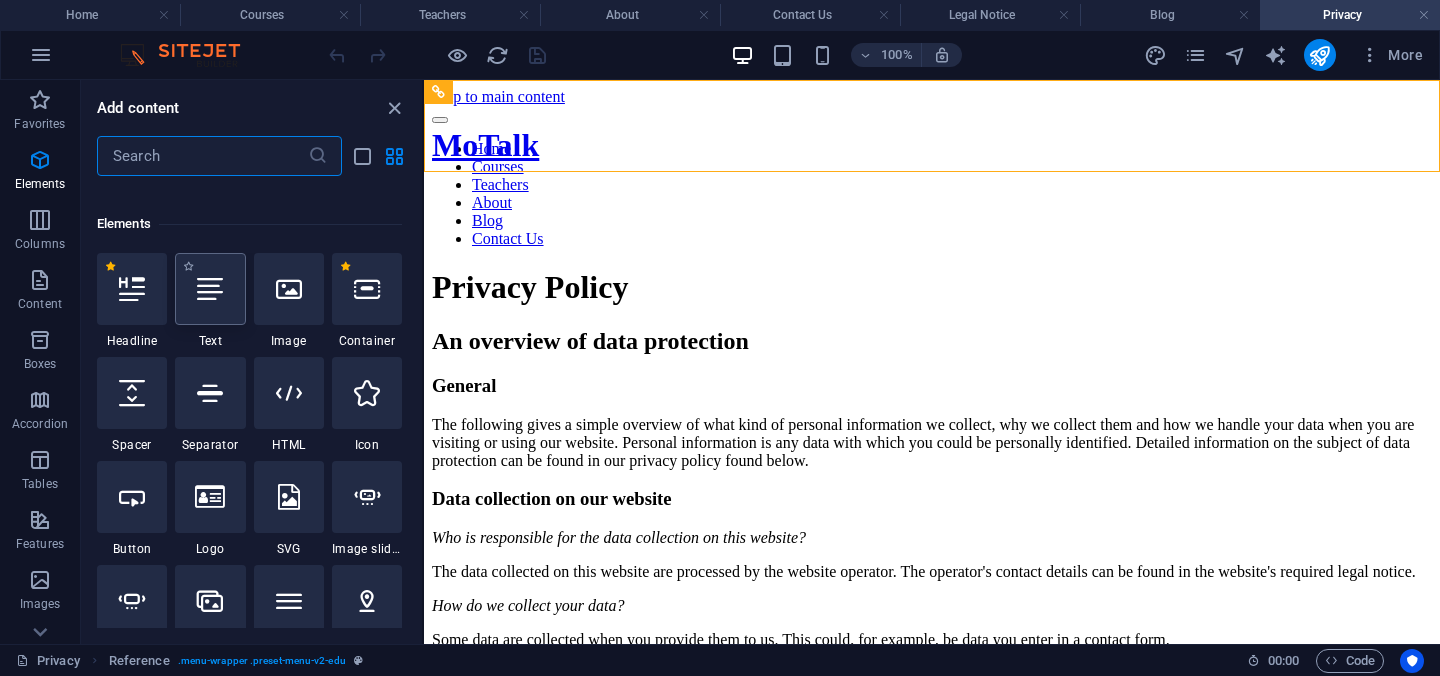 scroll, scrollTop: 213, scrollLeft: 0, axis: vertical 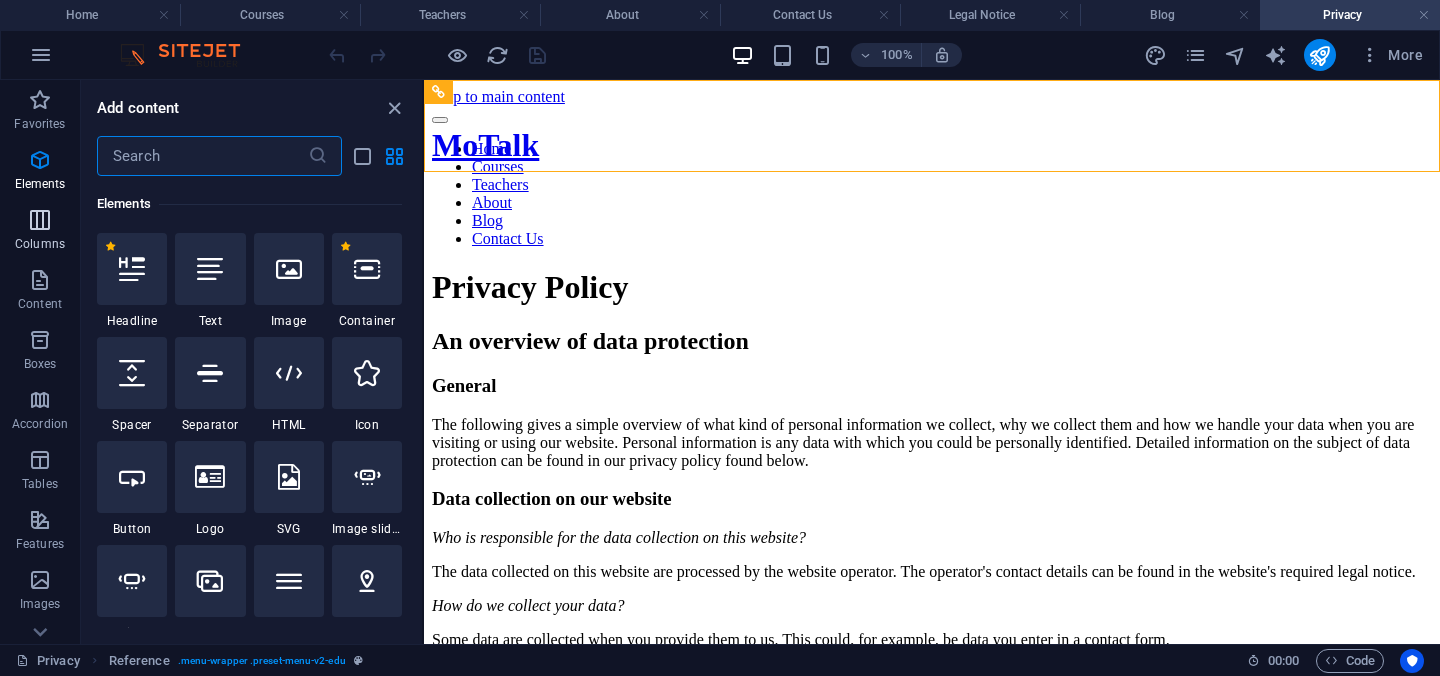 click at bounding box center (40, 220) 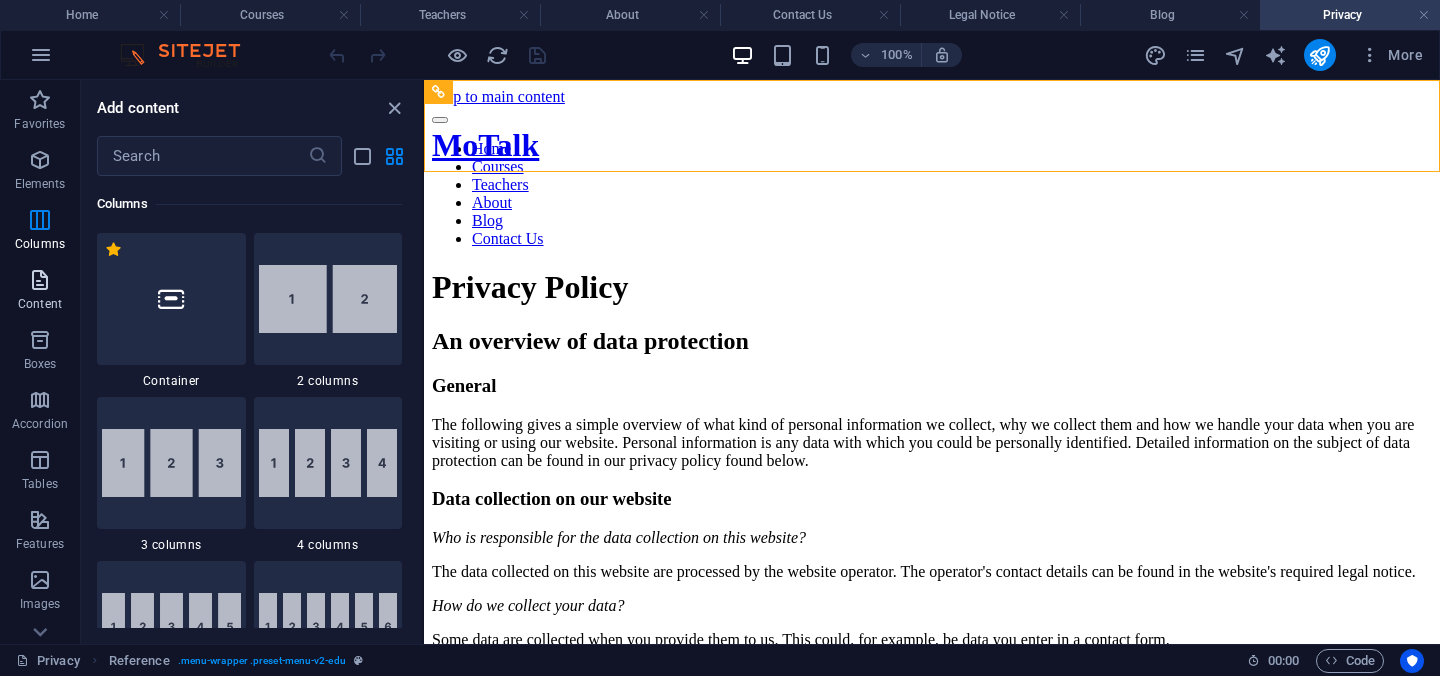 click at bounding box center (40, 280) 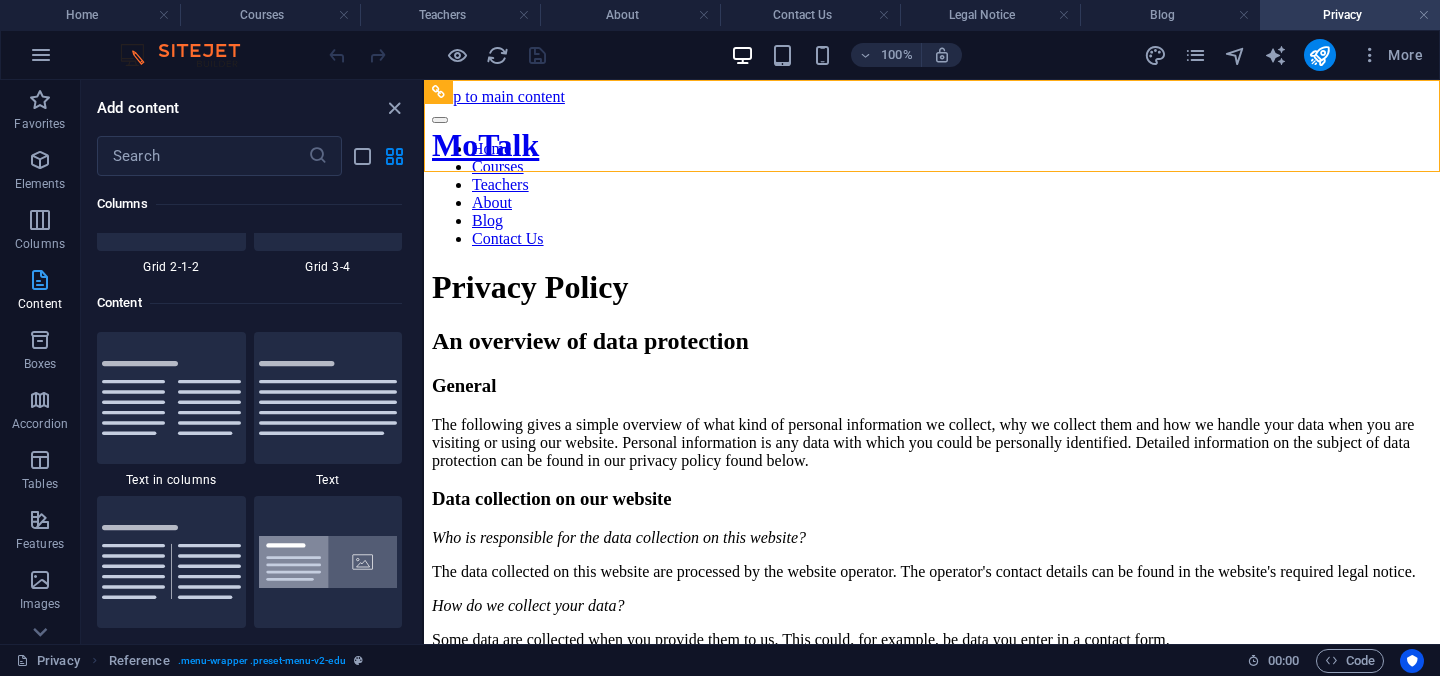 scroll, scrollTop: 3499, scrollLeft: 0, axis: vertical 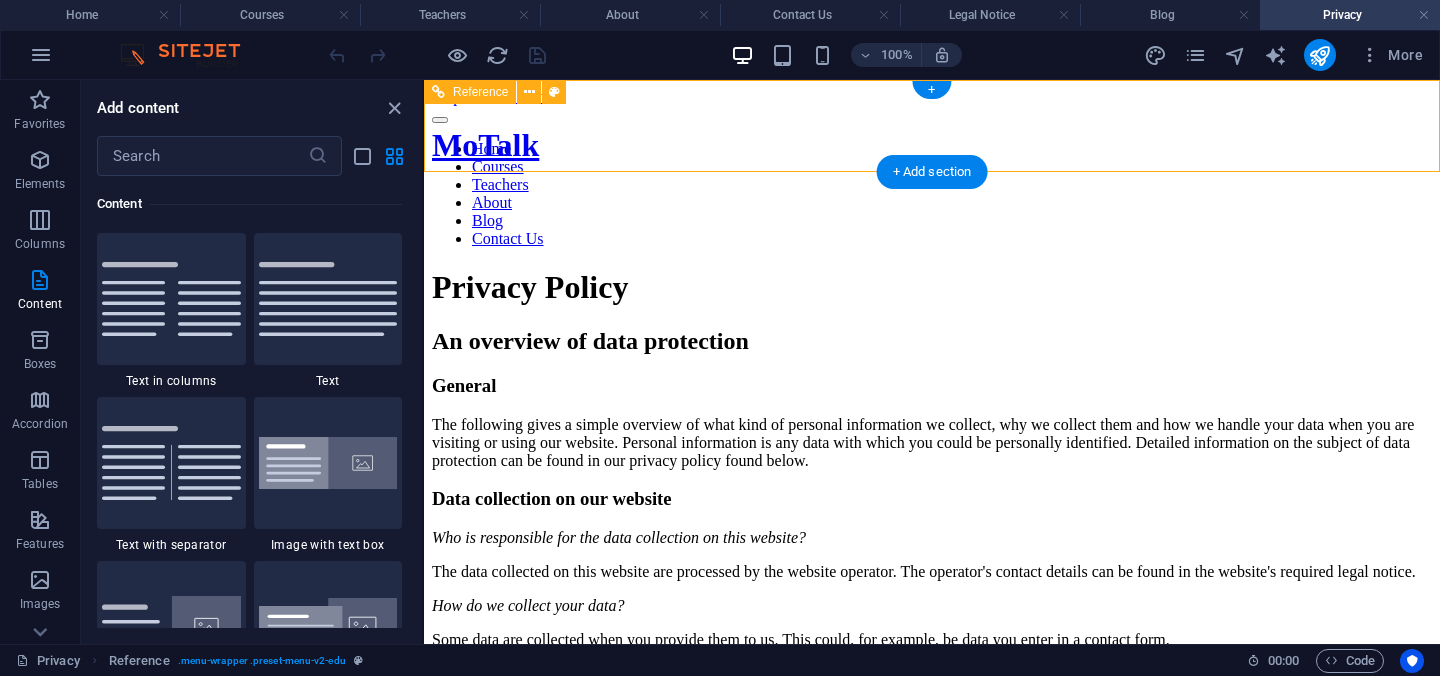 click on "Home Courses Teachers About Blog Contact Us" at bounding box center (932, 194) 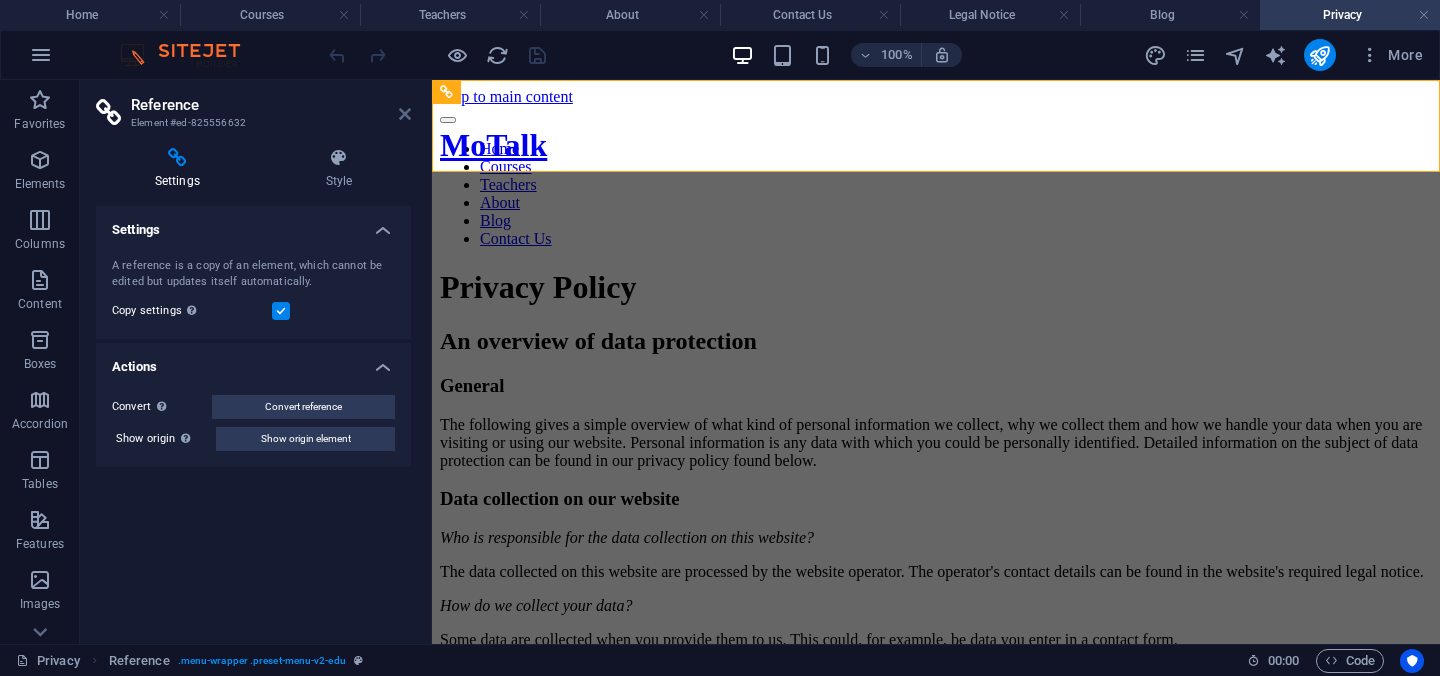click at bounding box center (405, 114) 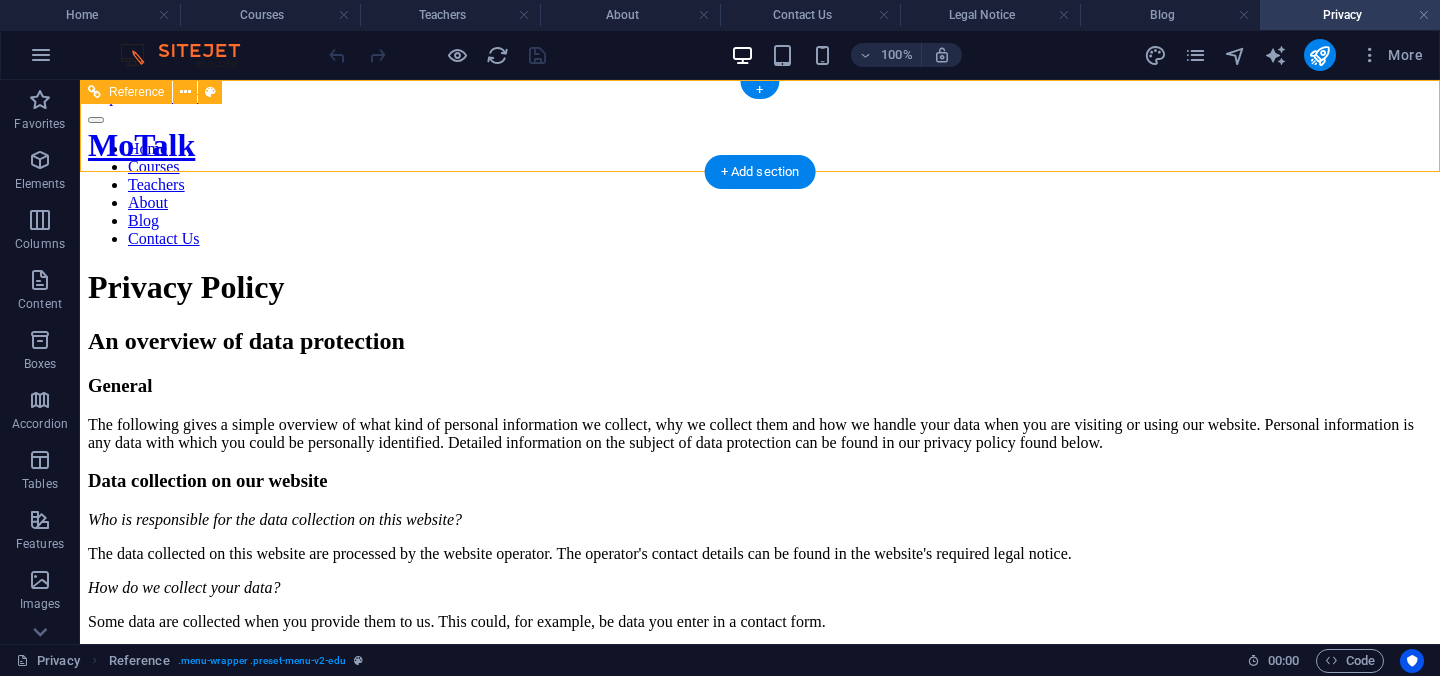 click on "MoTalk" at bounding box center (141, 146) 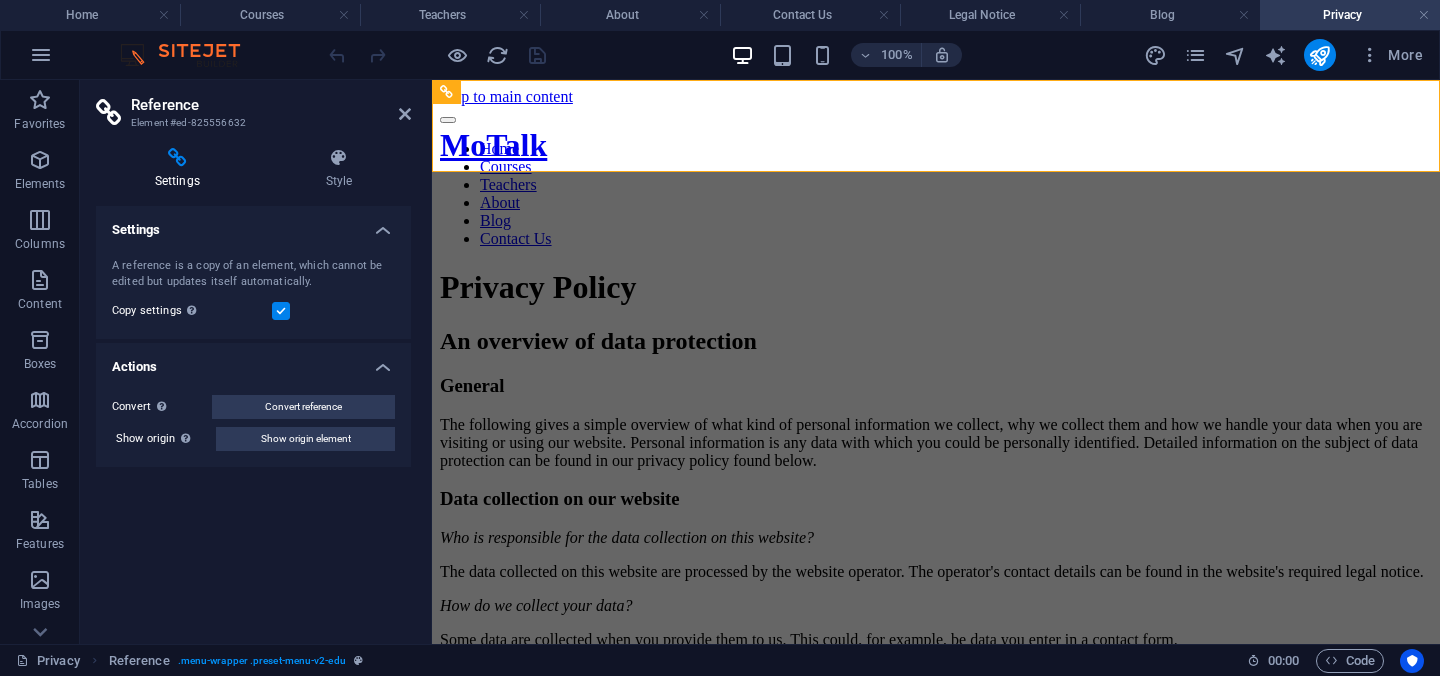 click on "100% More" at bounding box center (720, 55) 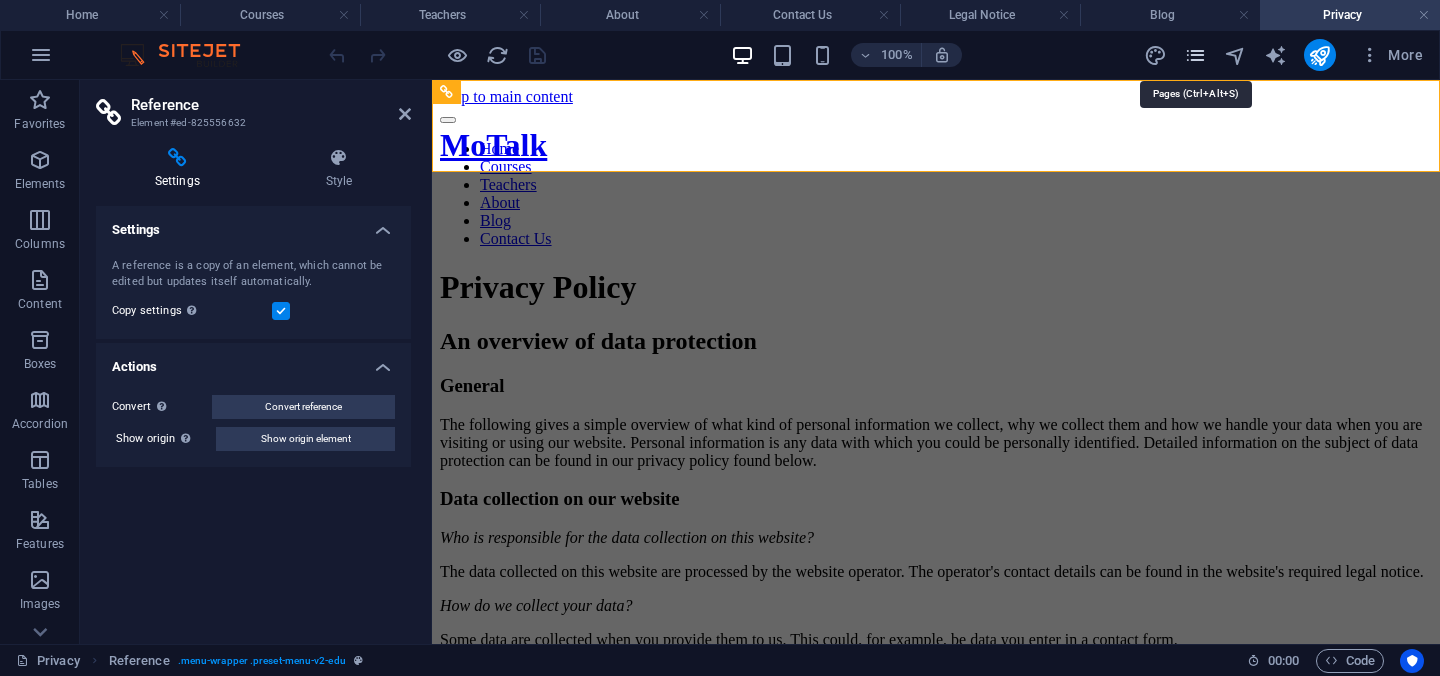 click at bounding box center (1195, 55) 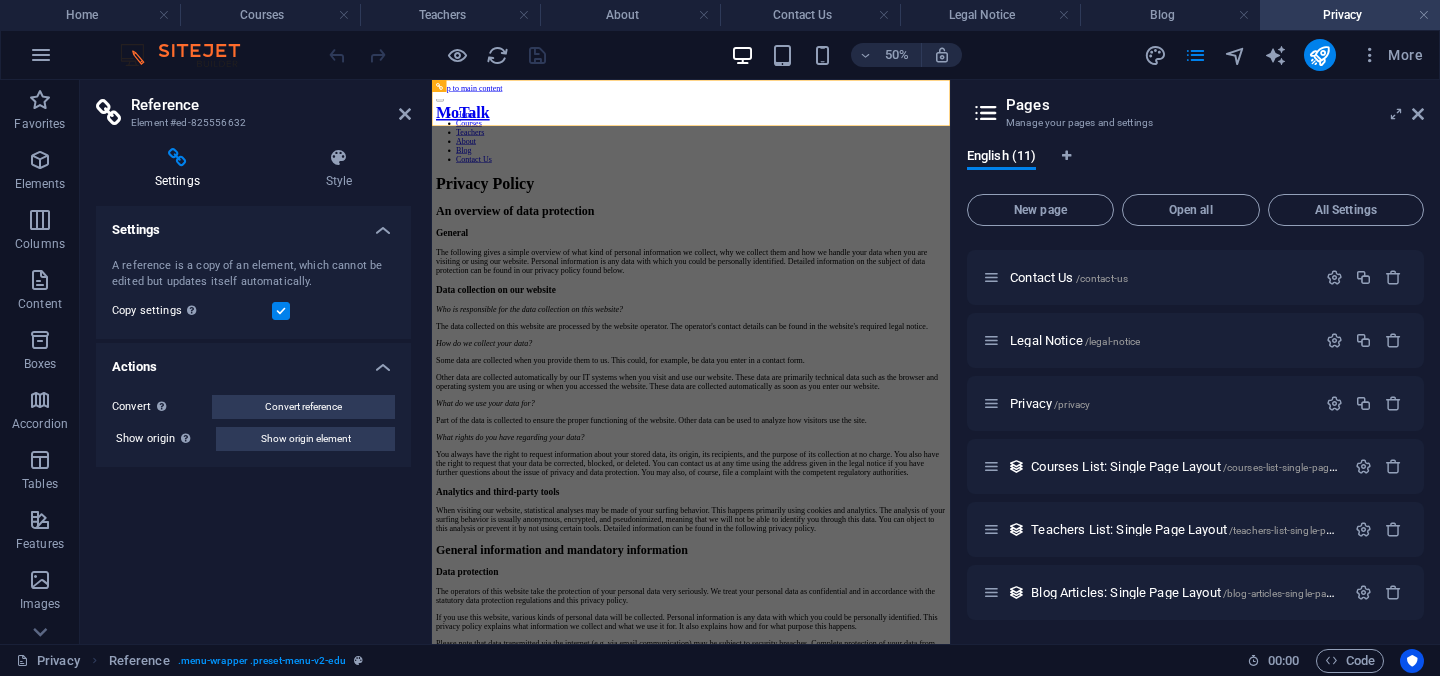 scroll, scrollTop: 0, scrollLeft: 0, axis: both 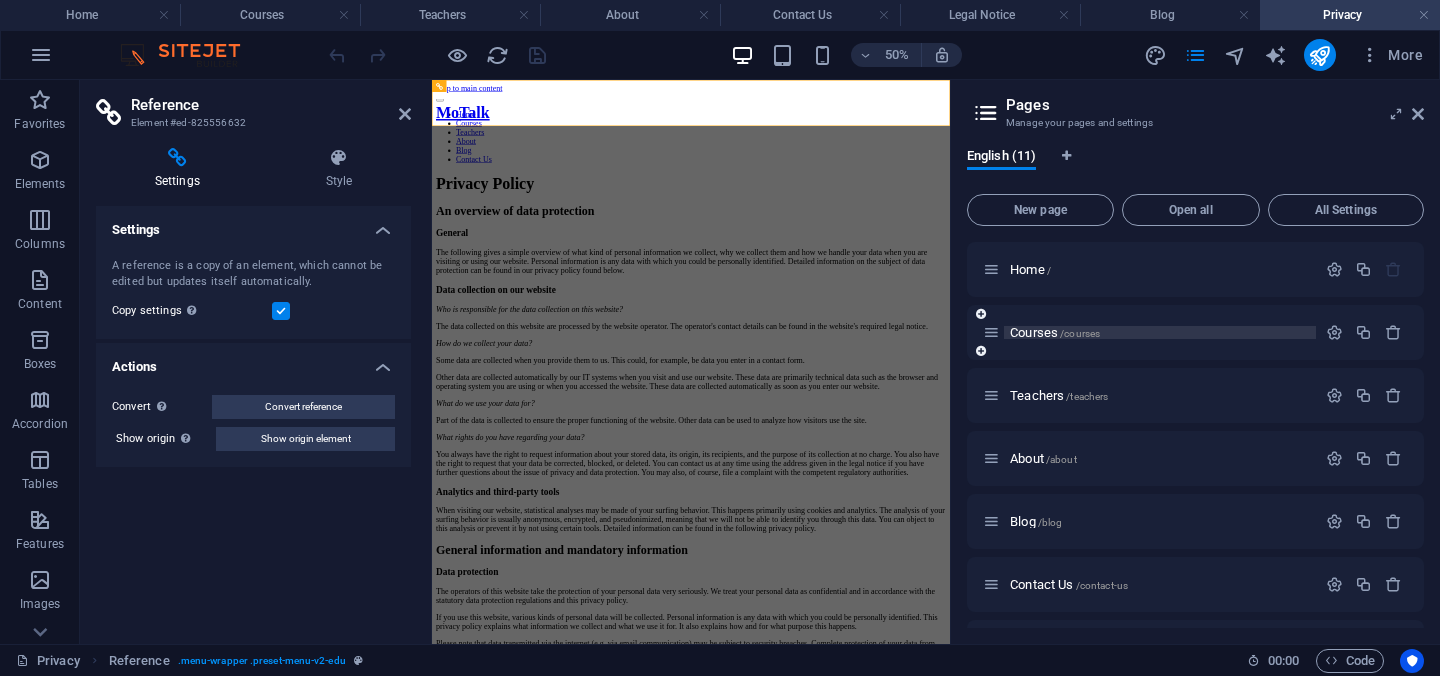 click on "Courses /courses" at bounding box center (1055, 332) 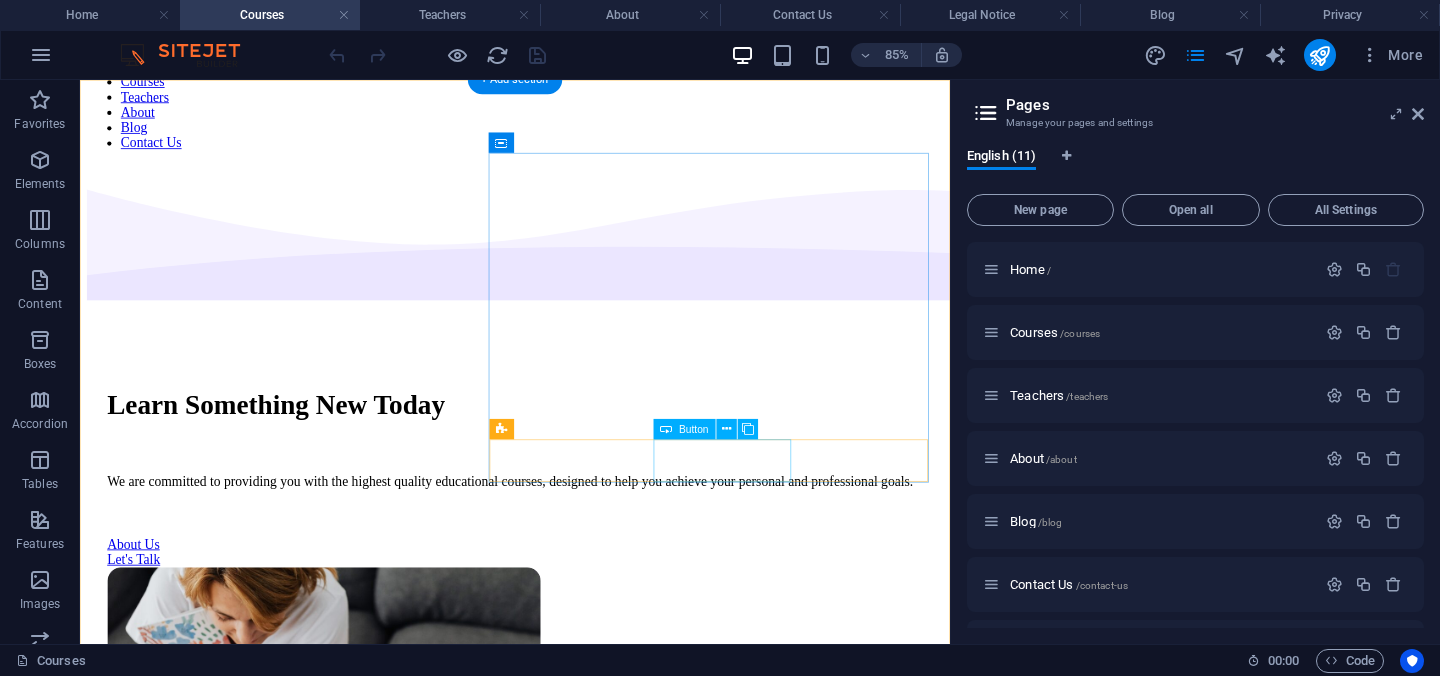 scroll, scrollTop: 115, scrollLeft: 0, axis: vertical 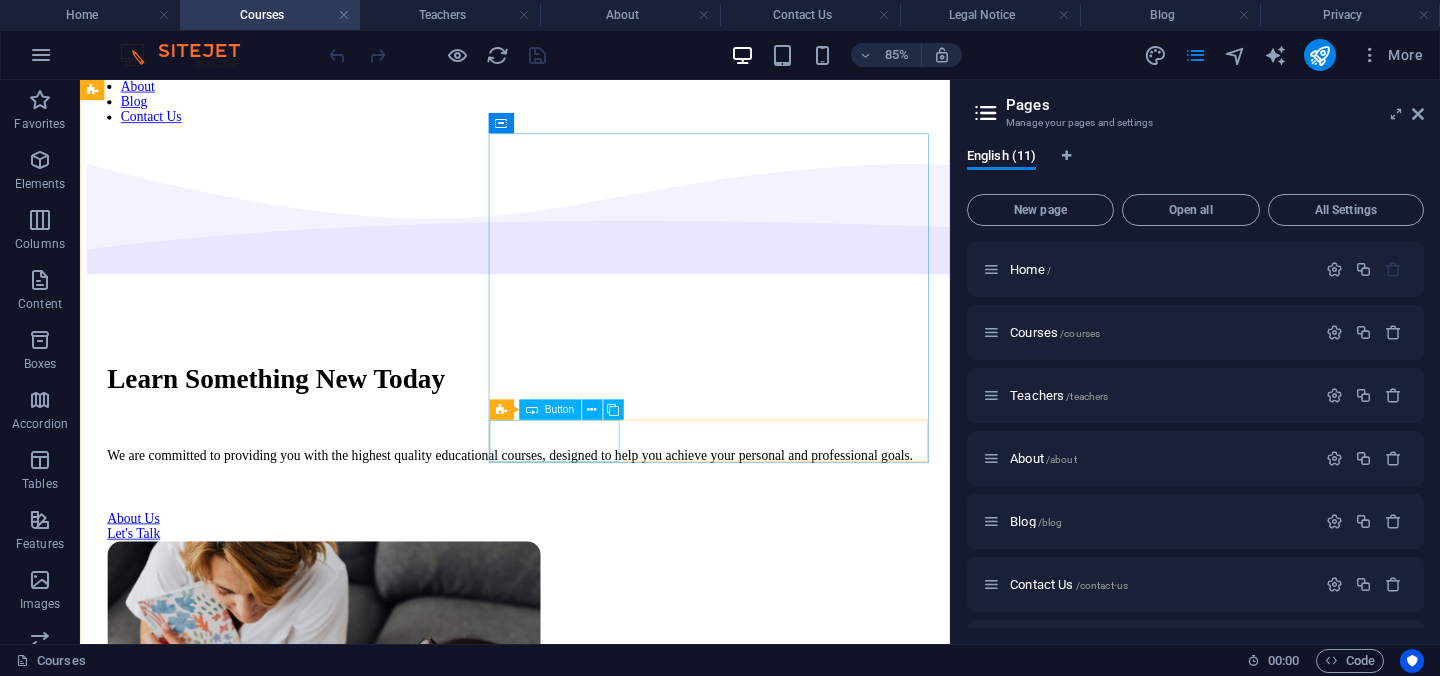 click on "About Us" at bounding box center [592, 596] 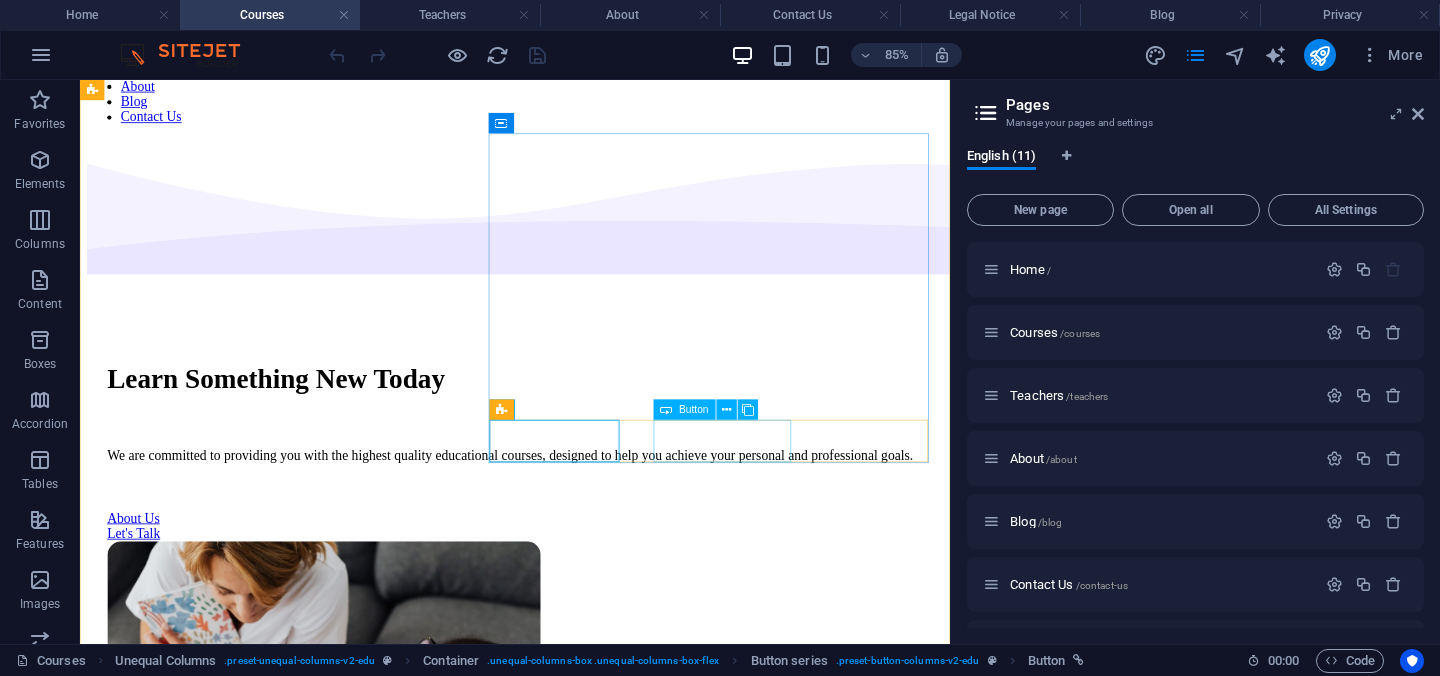 click on "Let's Talk" at bounding box center [592, 614] 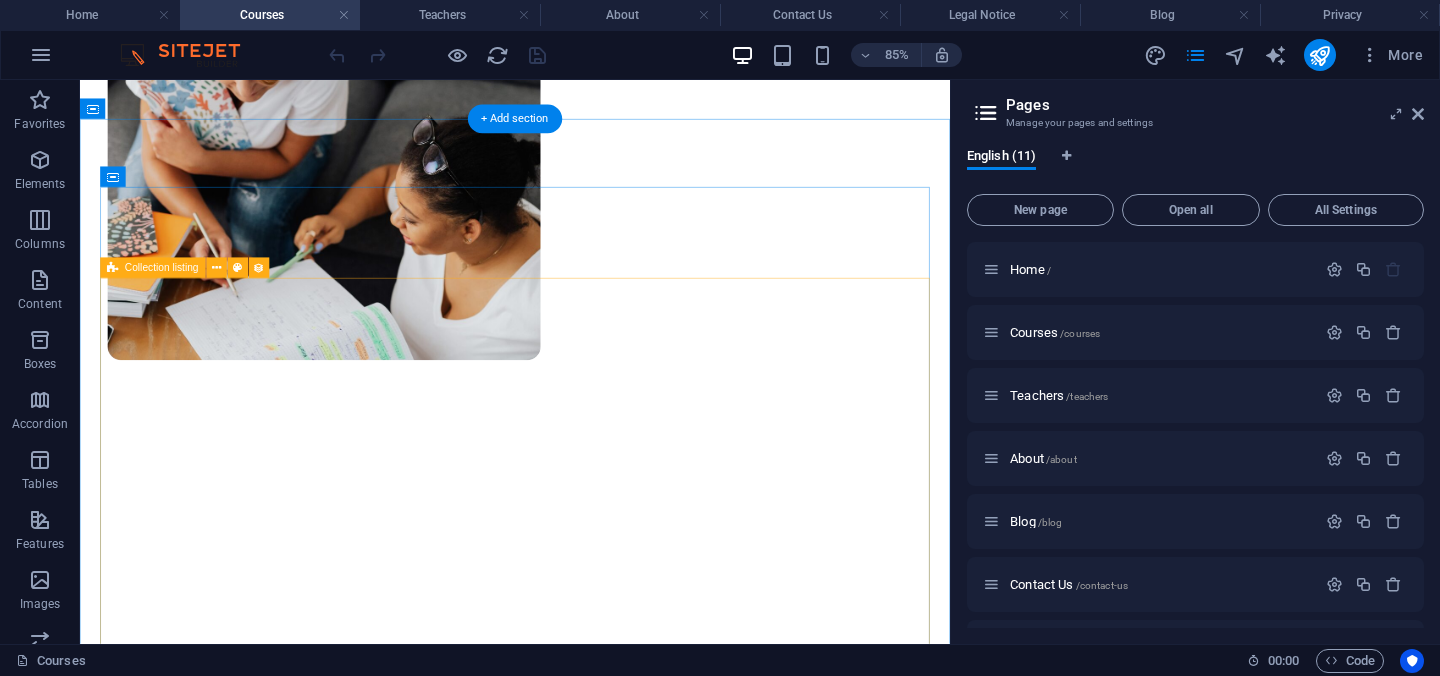 scroll, scrollTop: 766, scrollLeft: 0, axis: vertical 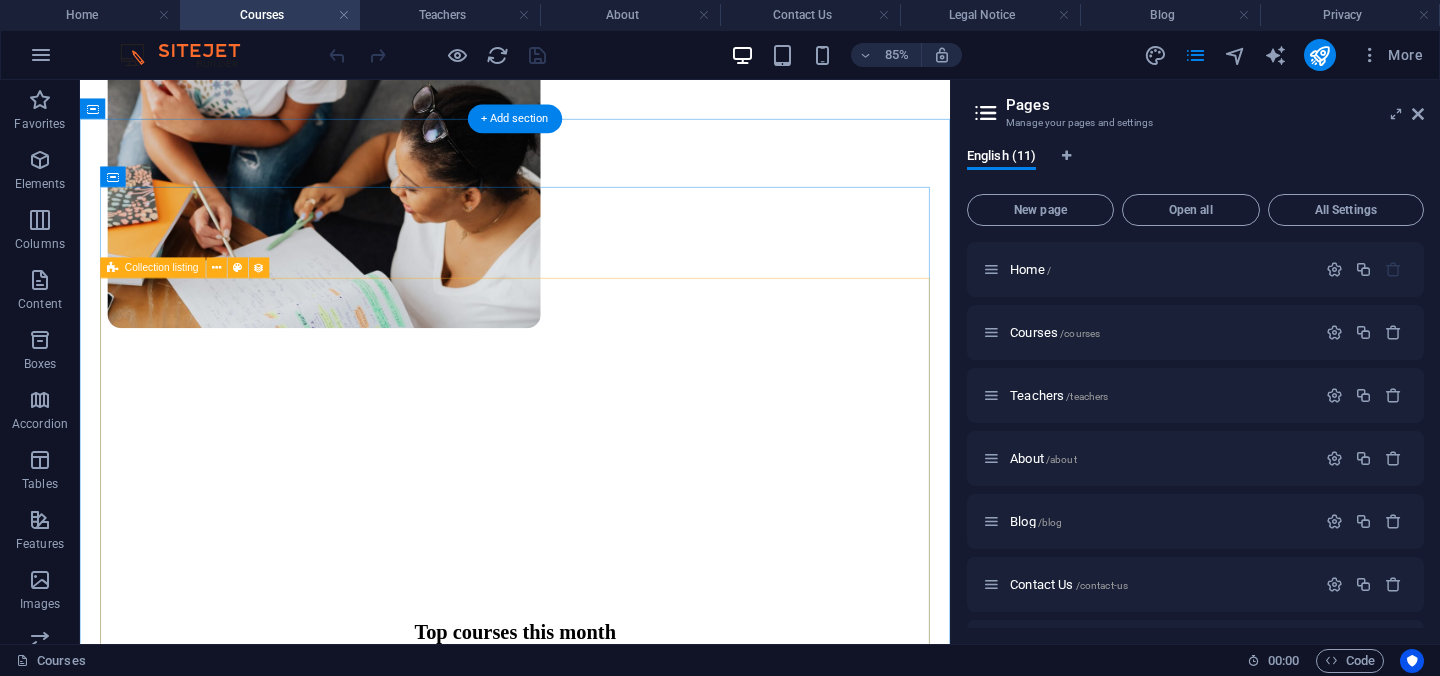click on "UI/UX Design Lorem ipsum dolor sit amet consectetur. 8hrs $499 Programming 101 Lorem ipsum dolor sit amet consectetur. 8hrs $499 Management Lorem ipsum dolor sit amet consectetur. 8hrs $499  Vorherige Nächste" at bounding box center (592, 2048) 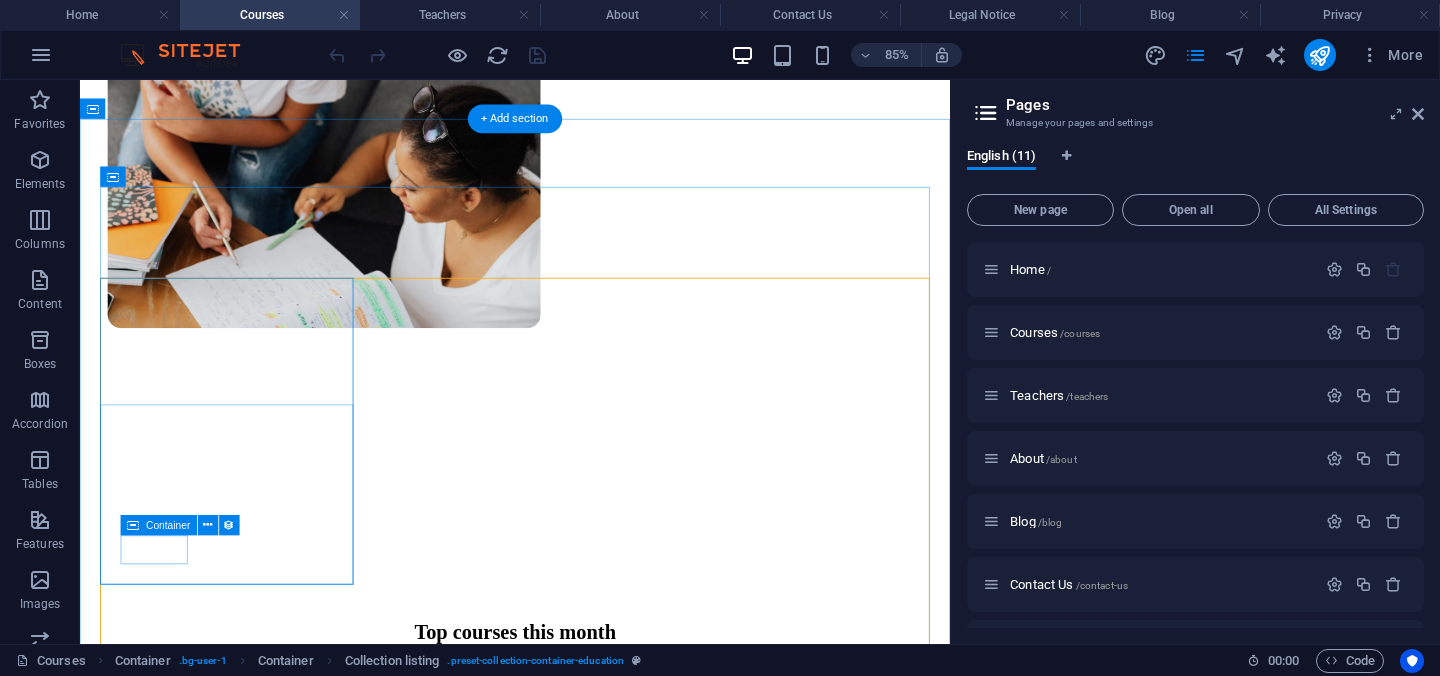 click on "8hrs" at bounding box center (584, 1492) 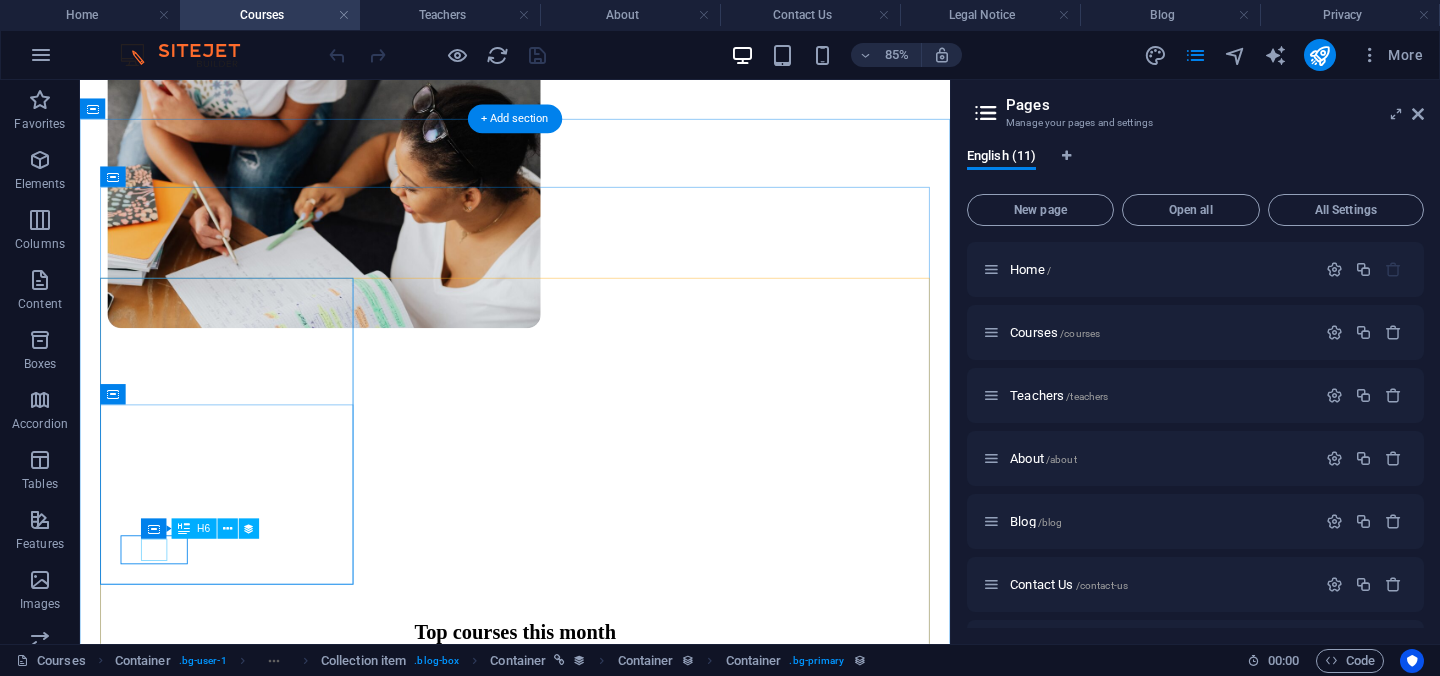 click on "8hrs" at bounding box center [584, 1492] 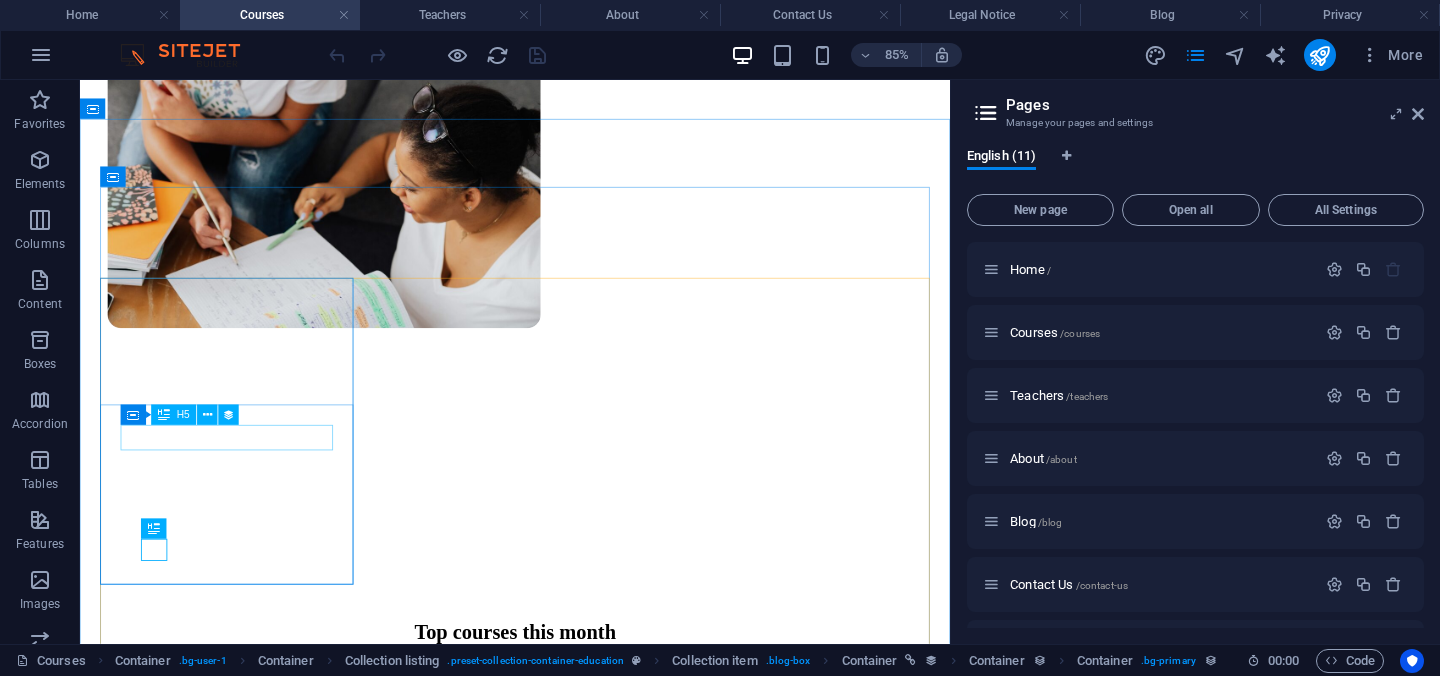click on "Container   H5" at bounding box center [185, 415] 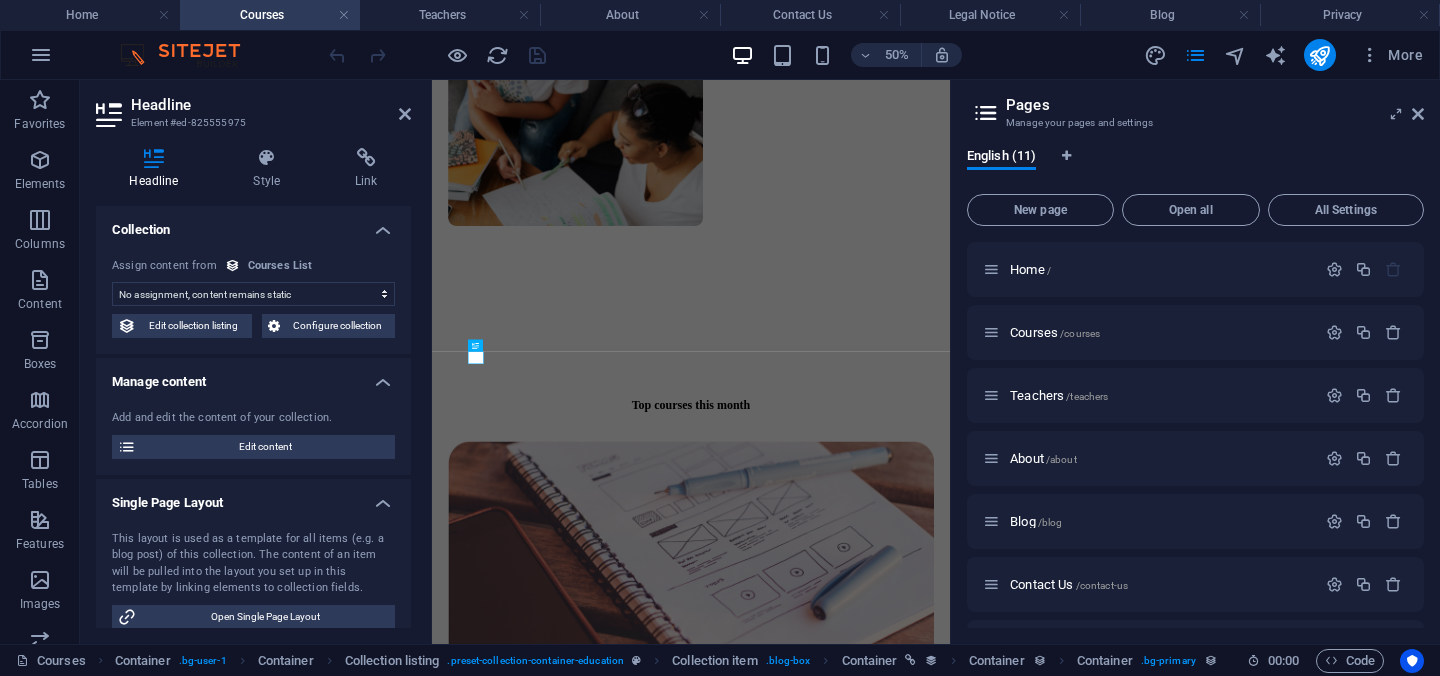 select on "our-course-hours-tag" 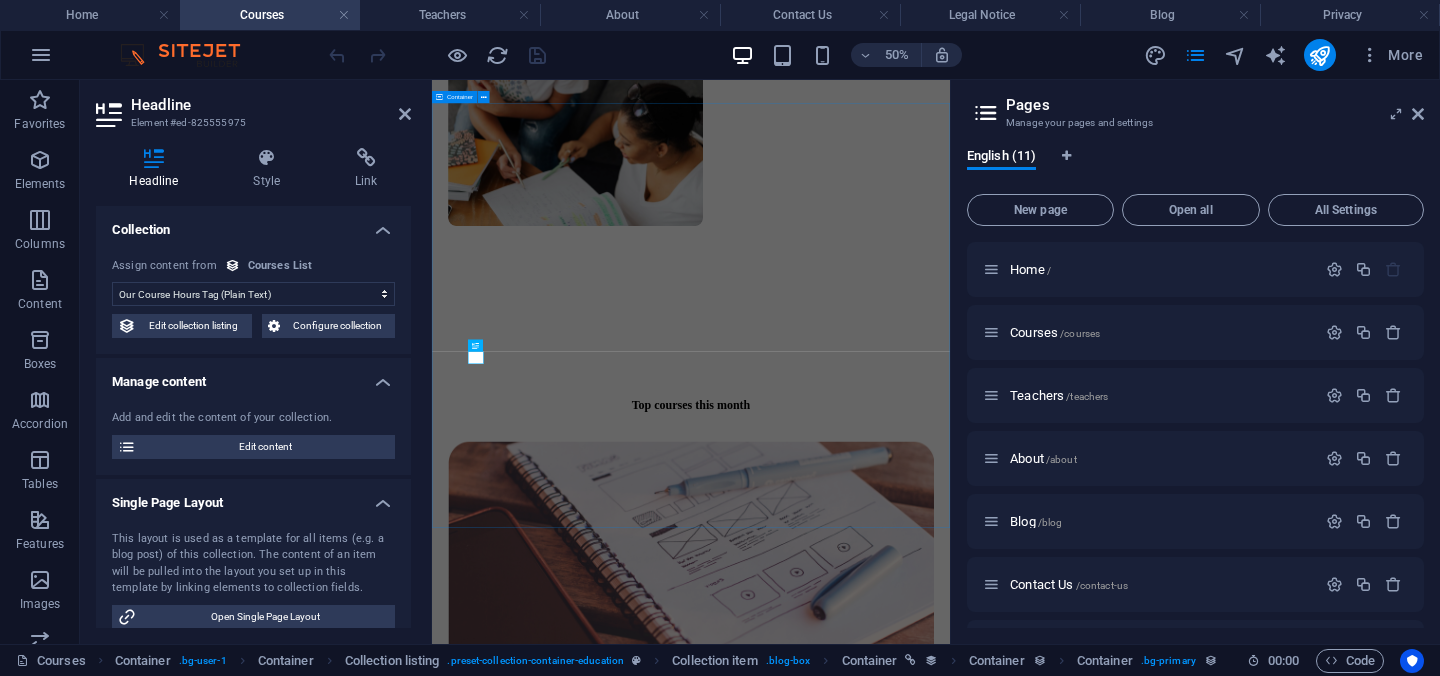 click on "Top courses this month UI/UX Design Lorem ipsum dolor sit amet consectetur. 8hrs $499 Programming 101 Lorem ipsum dolor sit amet consectetur. 8hrs $499 Management Lorem ipsum dolor sit amet consectetur. 8hrs $499  Vorherige Nächste  All Courses" at bounding box center (950, 2052) 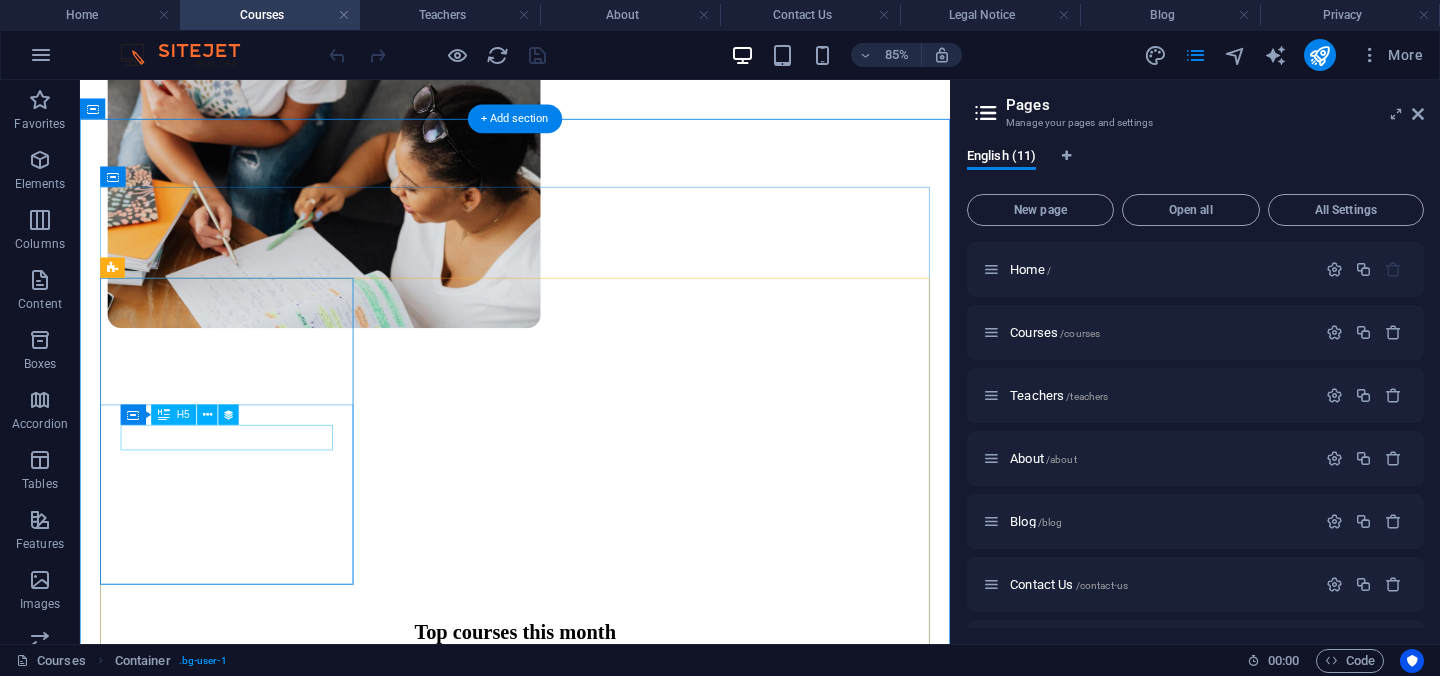 click on "UI/UX Design" at bounding box center (592, 1341) 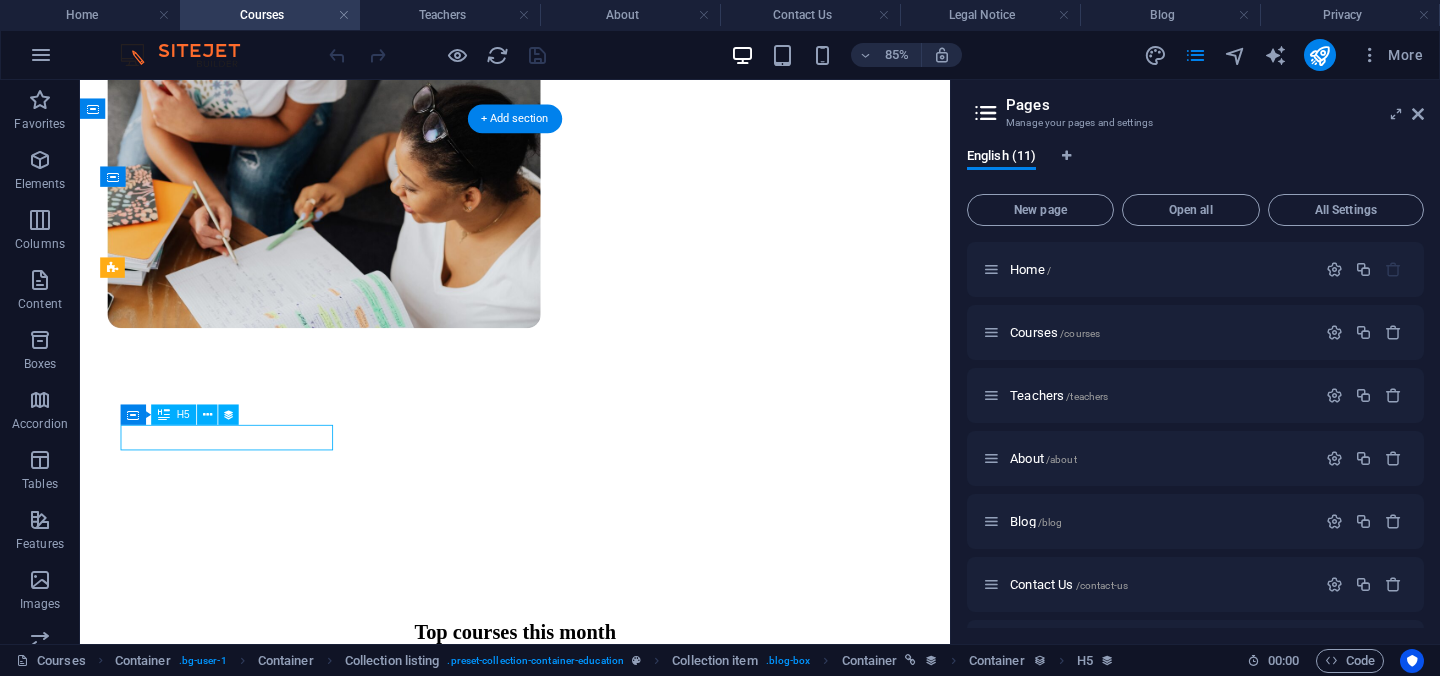 click on "UI/UX Design" at bounding box center [592, 1341] 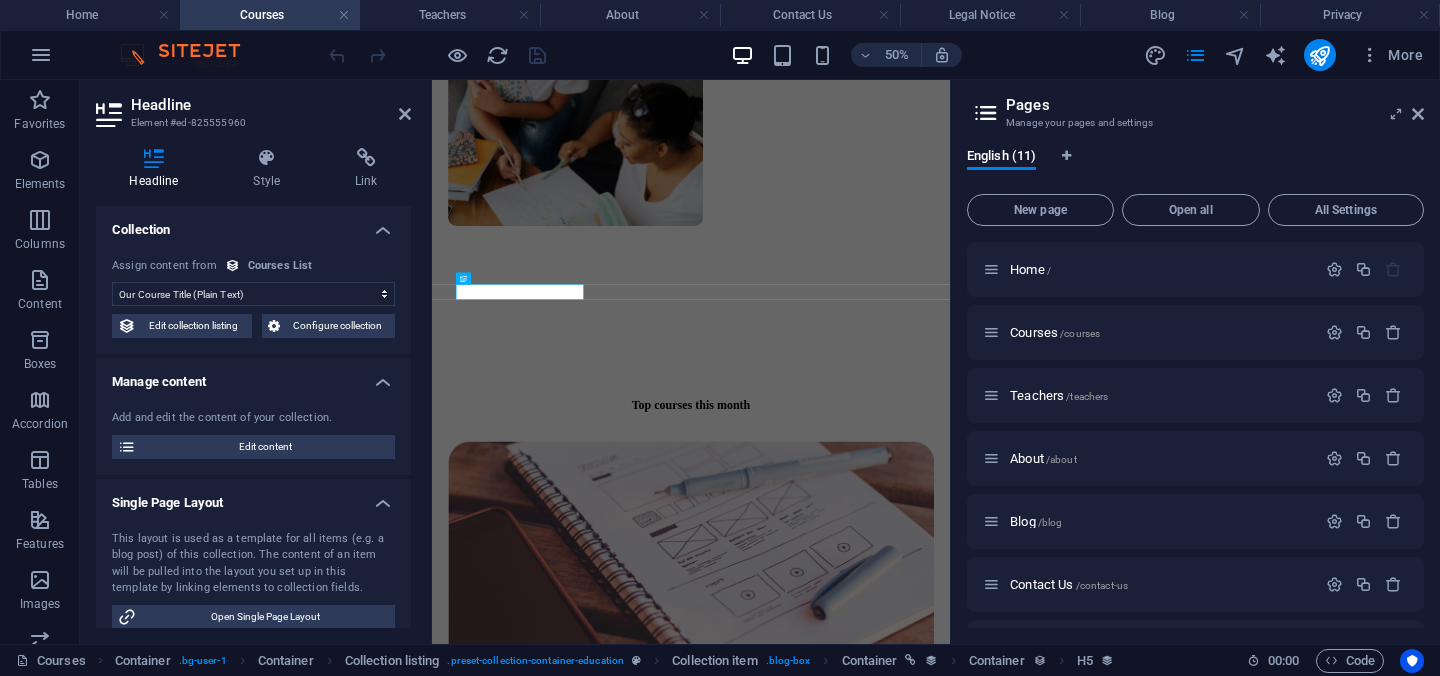 click on "No assignment, content remains static Created at (Date) Updated at (Date) Our Course Title (Plain Text) Our Course Slug (Plain Text) Our Course Type (Choice) Our Course Image (File) Our Course Introduction (Rich Text) Our Course Hours Tag (Plain Text) Our Course Price Tag (Plain Text) Our Top Course (Checkbox) Our Course Detailed Description (CMS)" at bounding box center (253, 294) 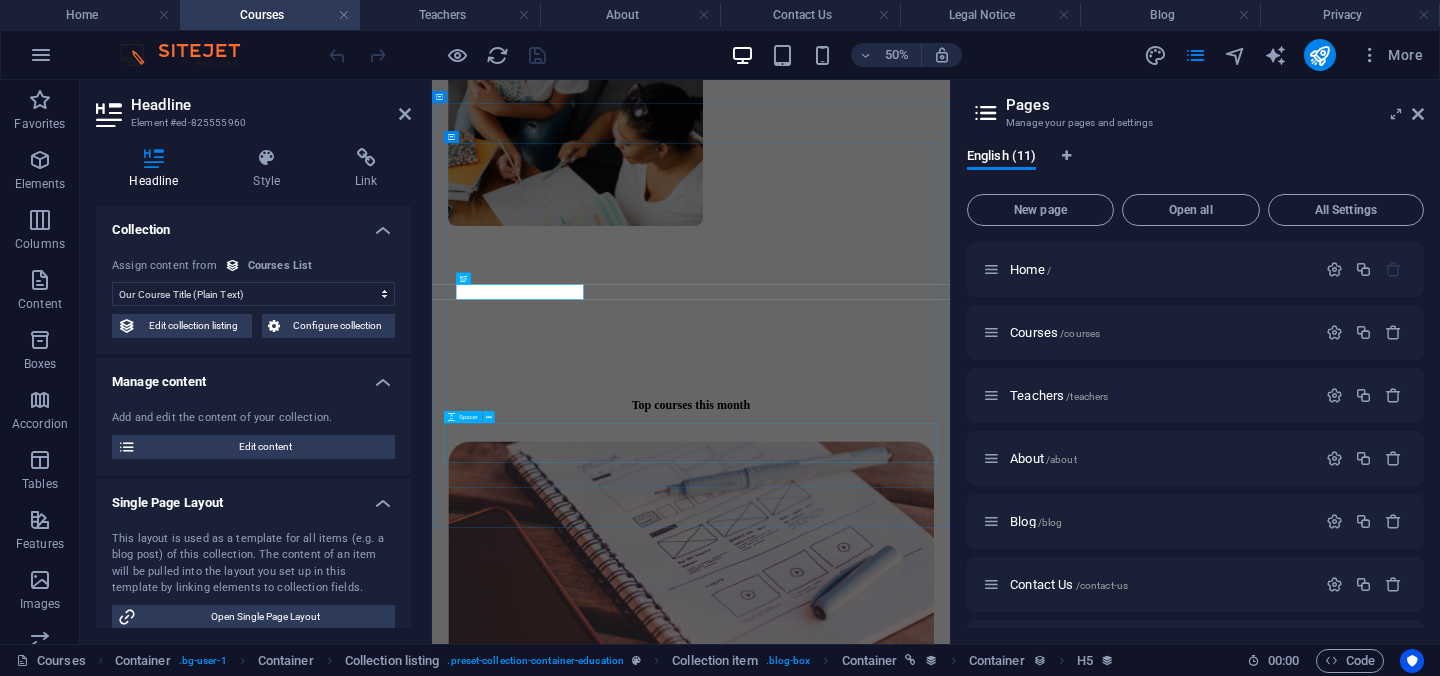 click at bounding box center [950, 3351] 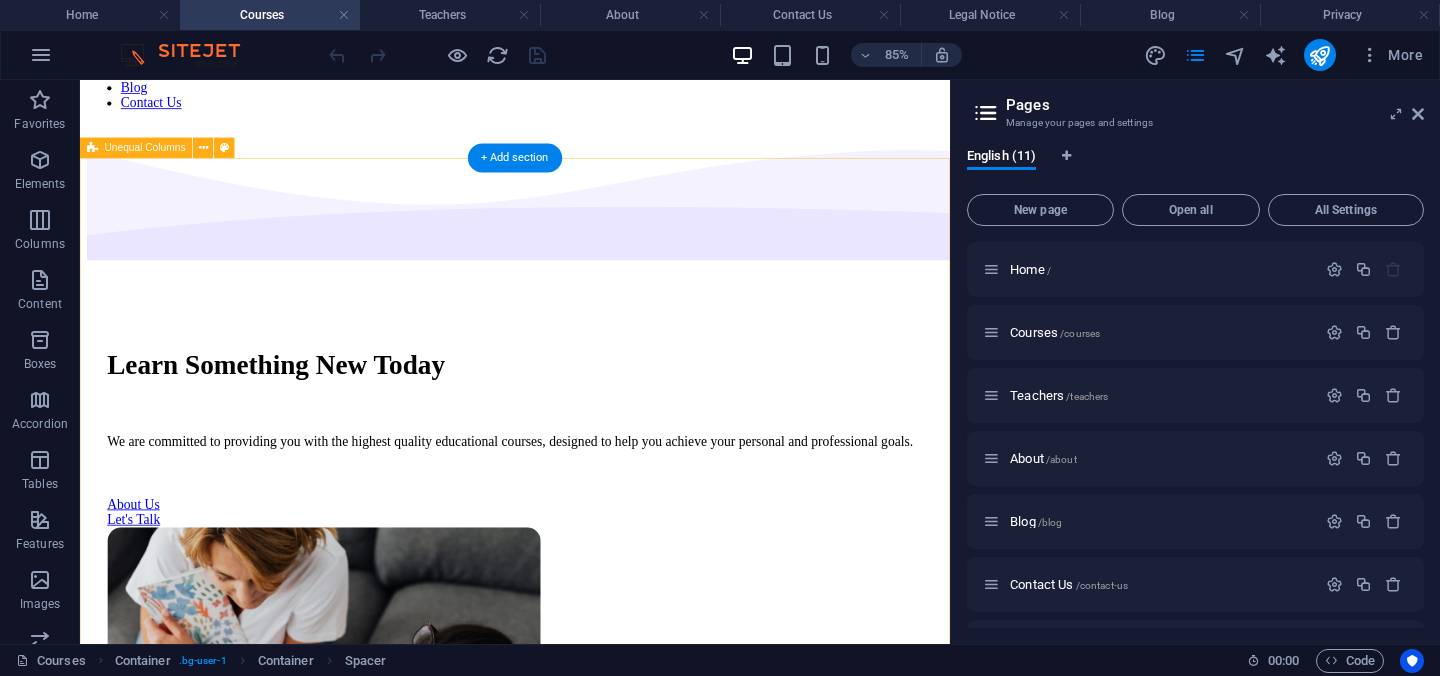 scroll, scrollTop: 0, scrollLeft: 0, axis: both 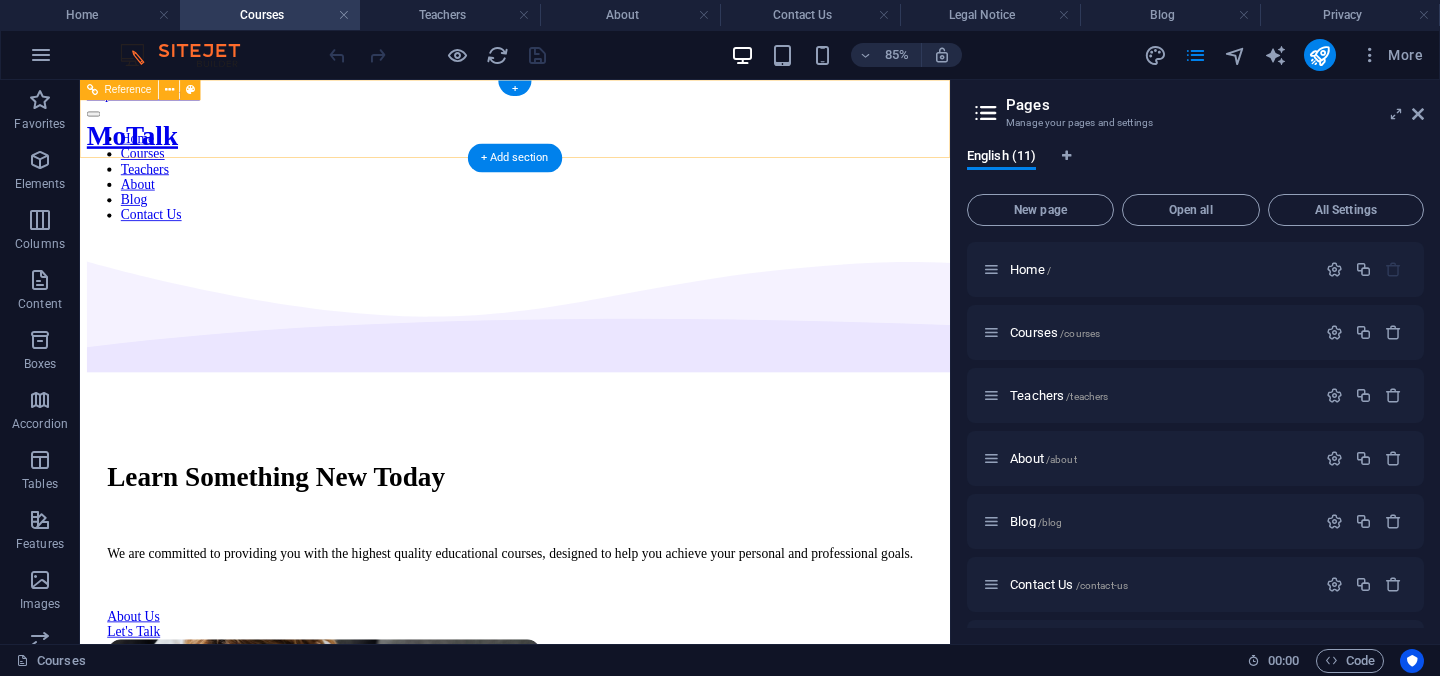 click on "MoTalk" at bounding box center [141, 146] 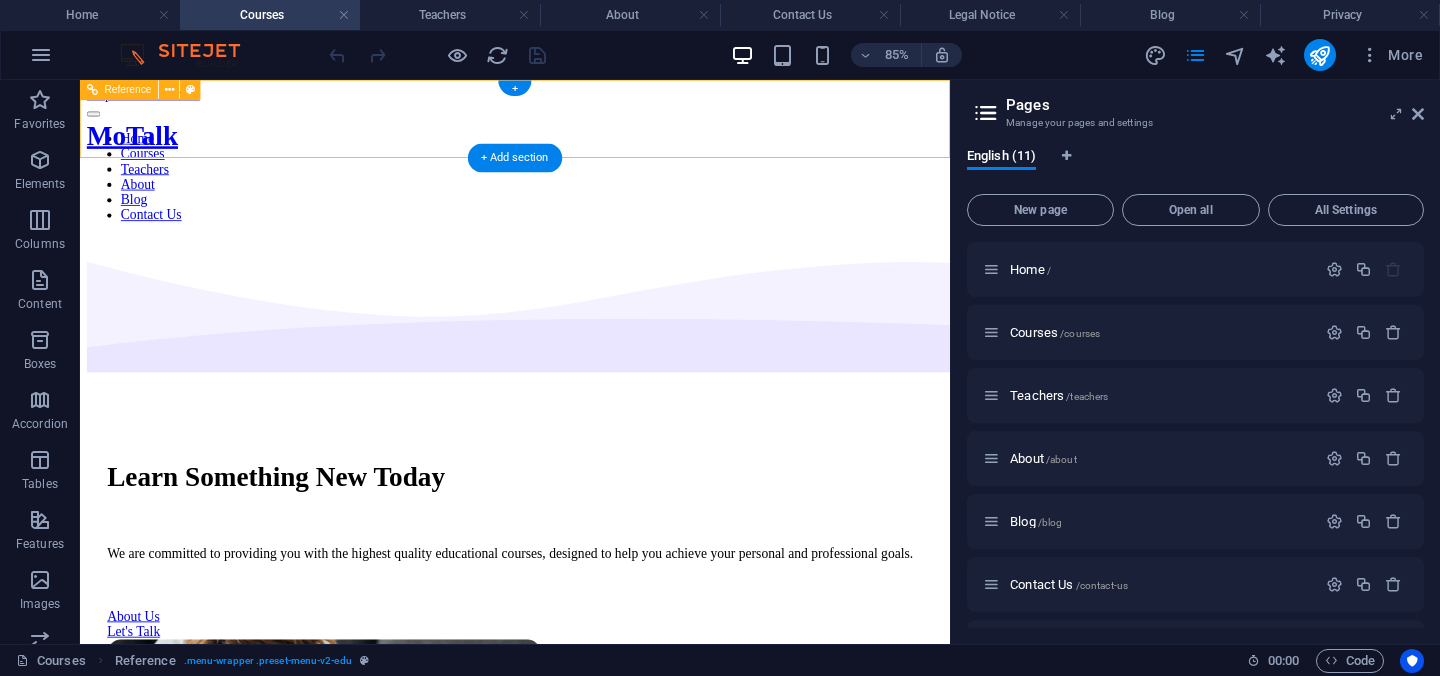 click on "MoTalk" at bounding box center [141, 146] 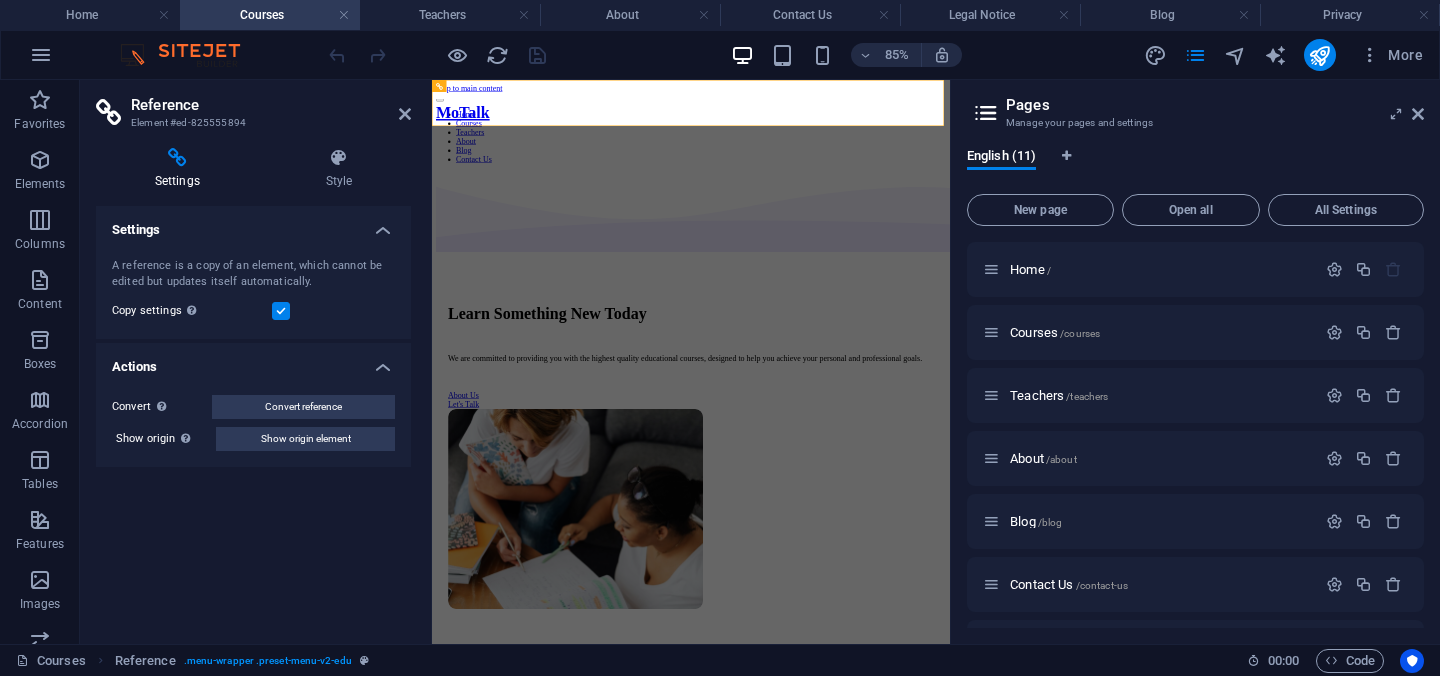 click at bounding box center (950, 940) 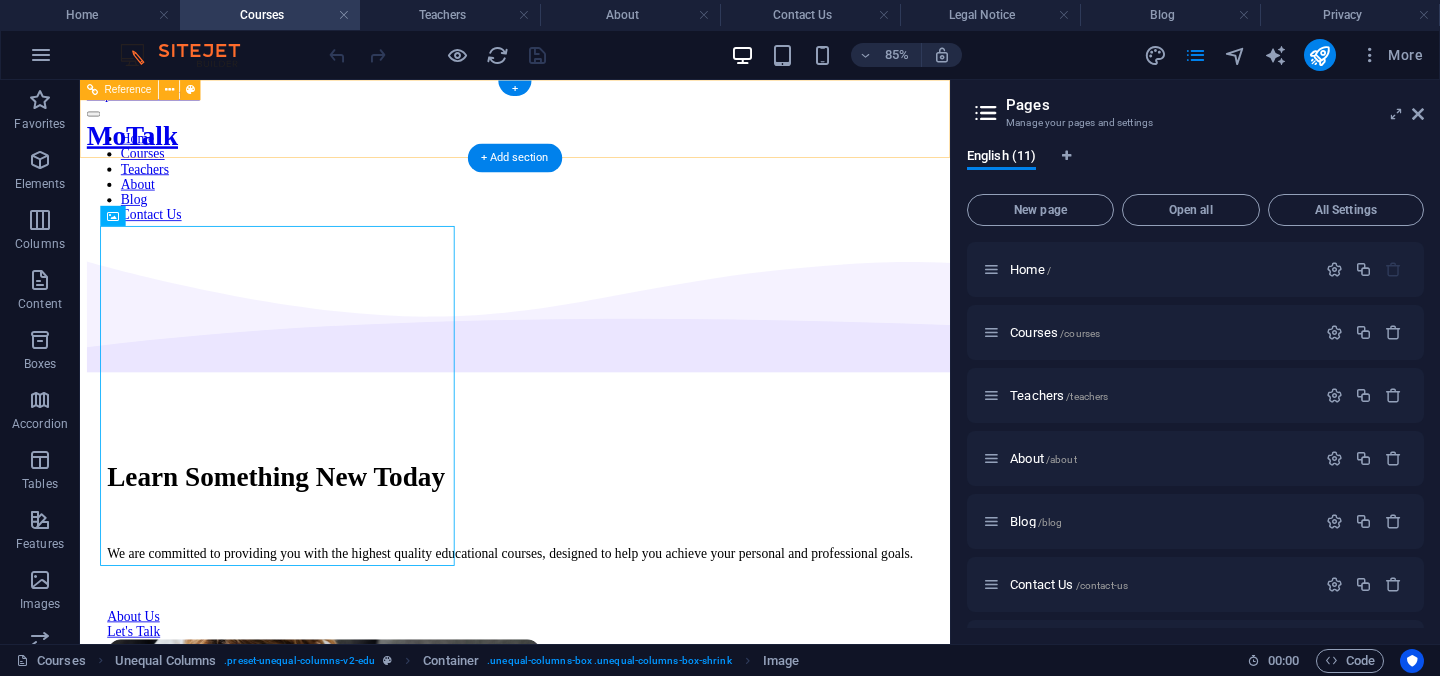 click on "MoTalk" at bounding box center [141, 146] 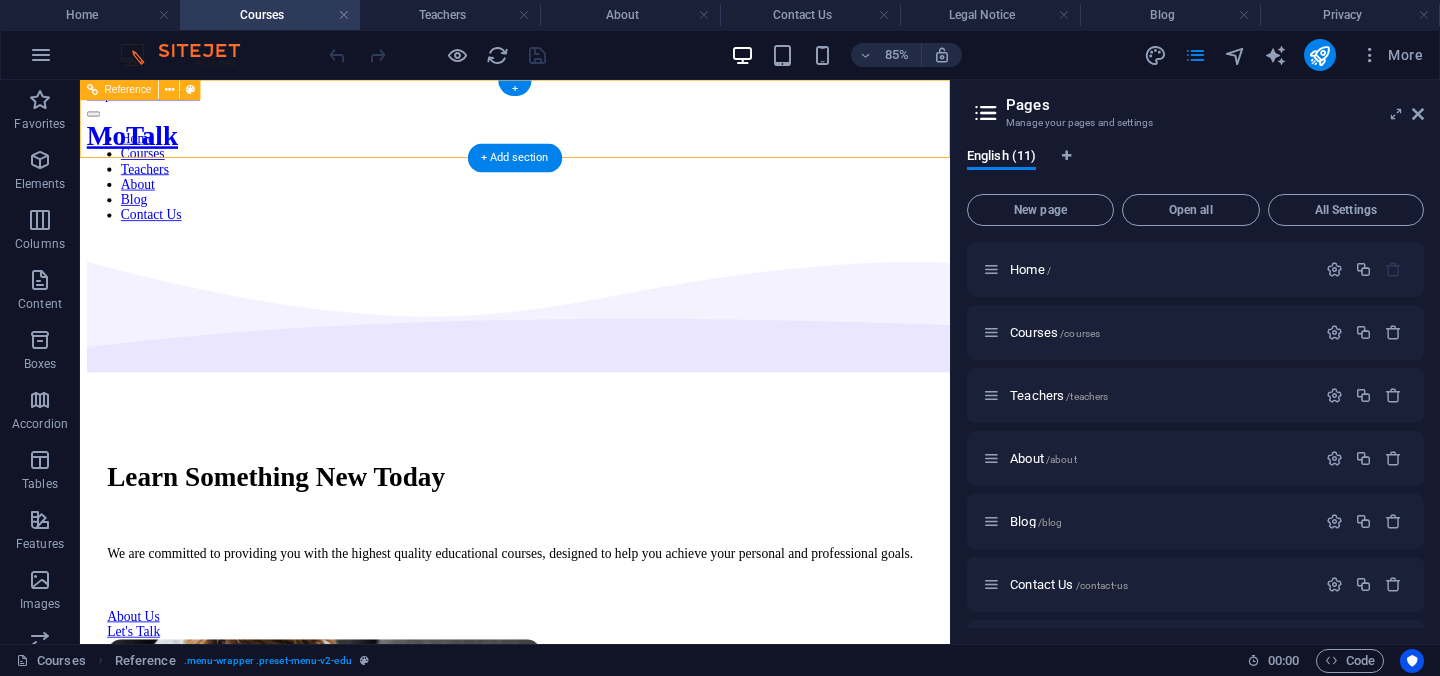 click on "Learn Something New Today We are committed to providing you with the highest quality educational courses, designed to help you achieve your personal and professional goals. About Us Let's Talk" at bounding box center (592, 823) 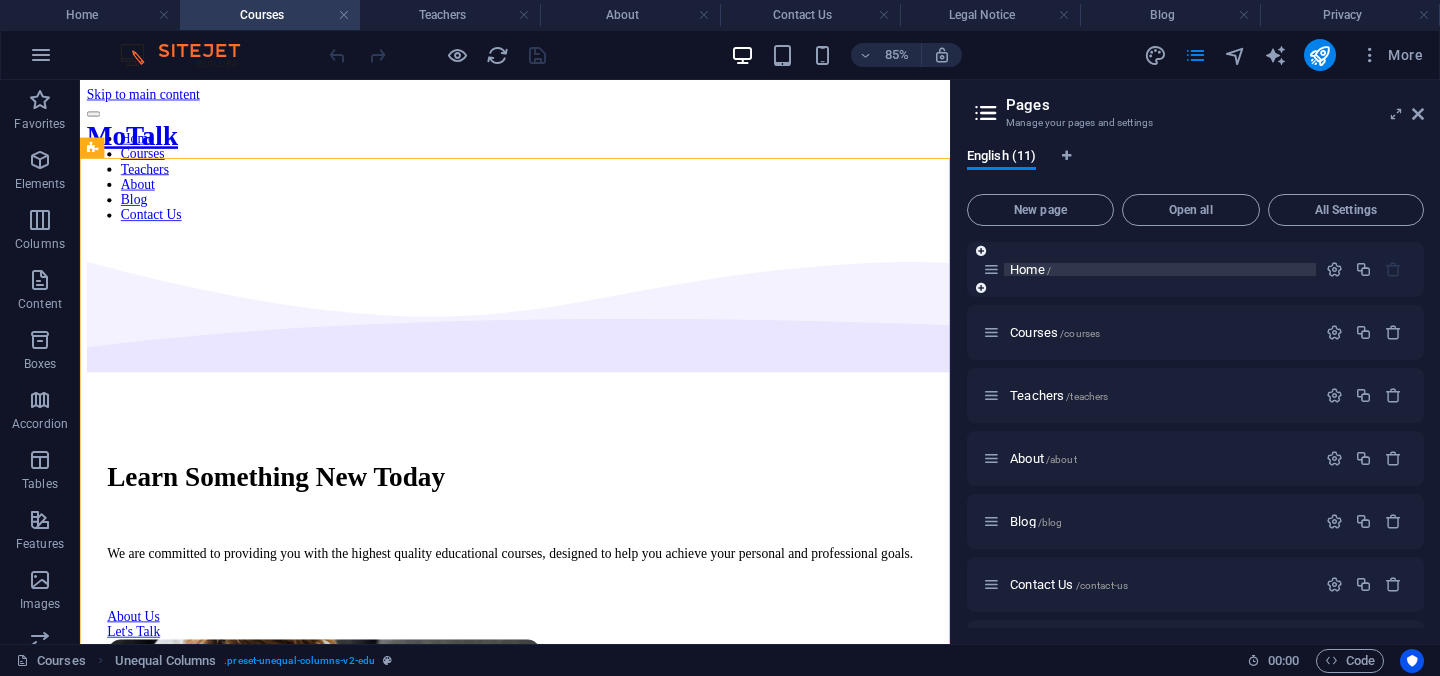 click on "Home /" at bounding box center [1160, 269] 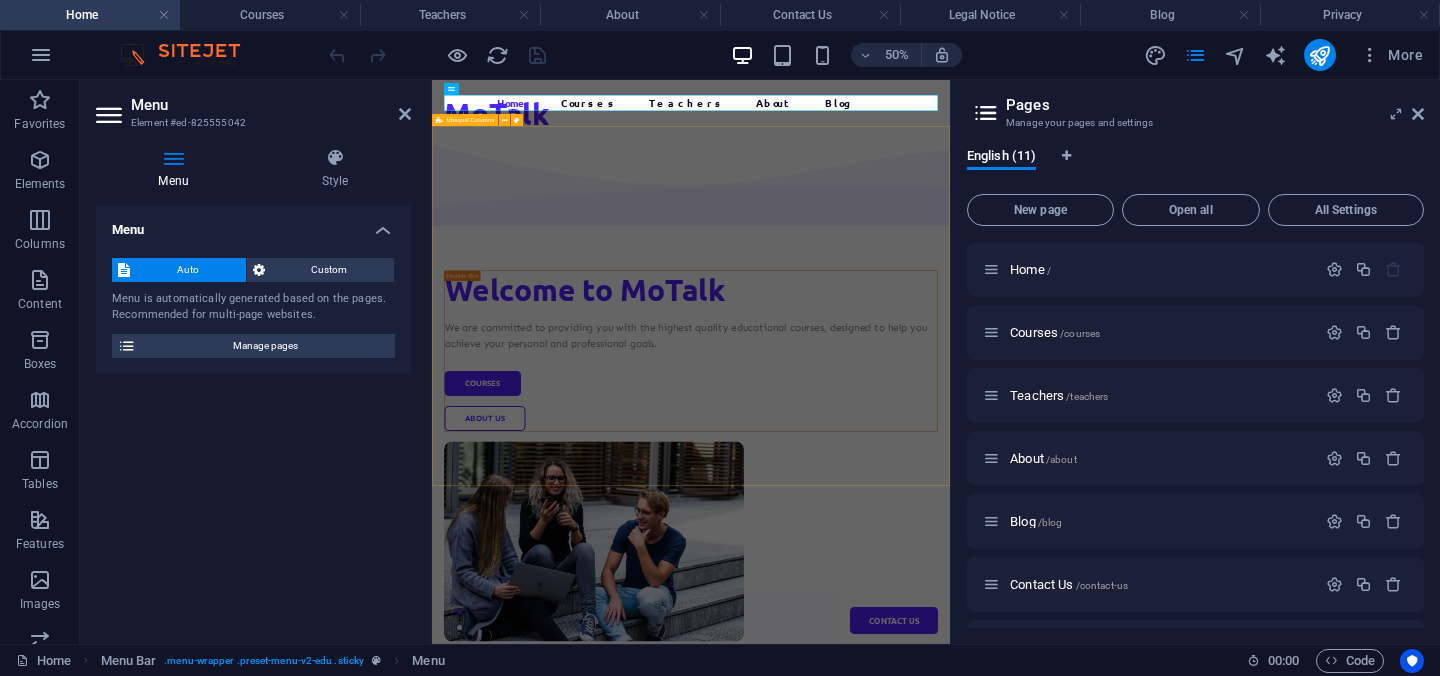 click on "Welcome to MoTalk We are committed to providing you with the highest quality educational courses, designed to help you achieve your personal and professional goals. Courses About Us" at bounding box center (950, 807) 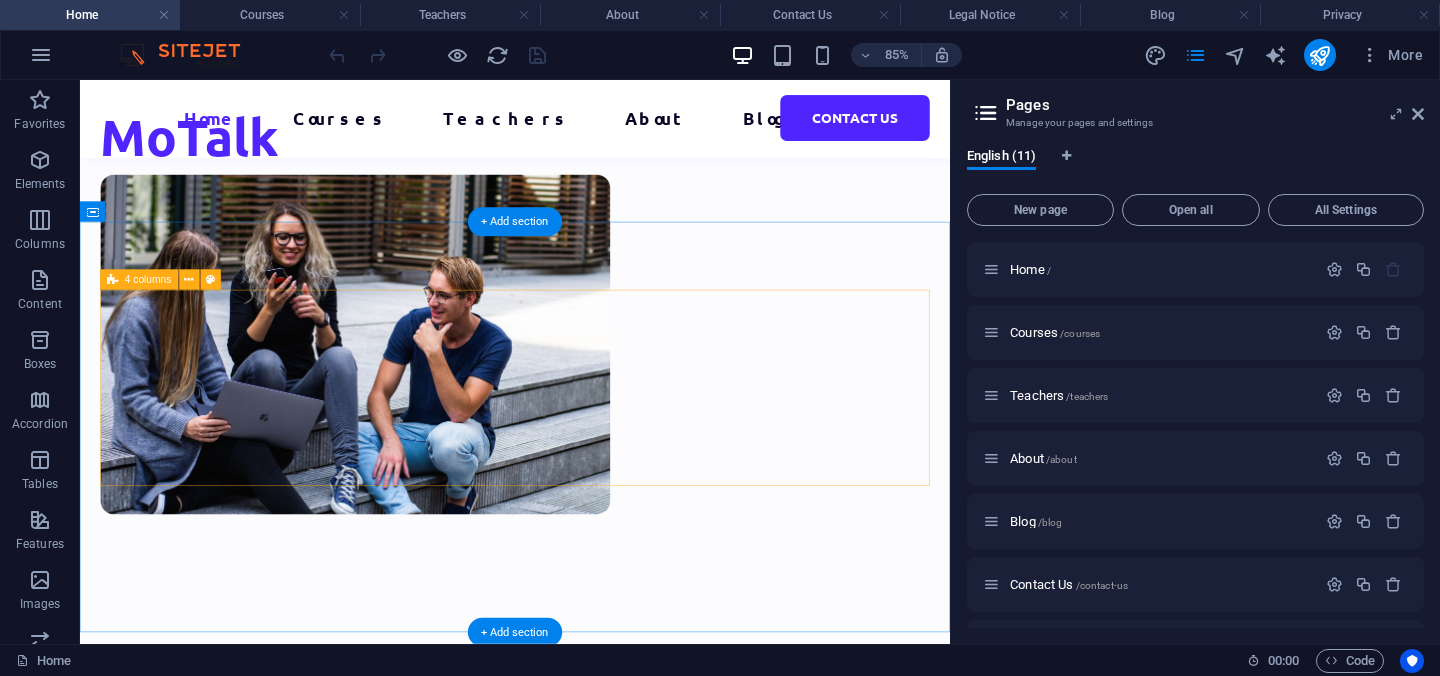 scroll, scrollTop: 666, scrollLeft: 0, axis: vertical 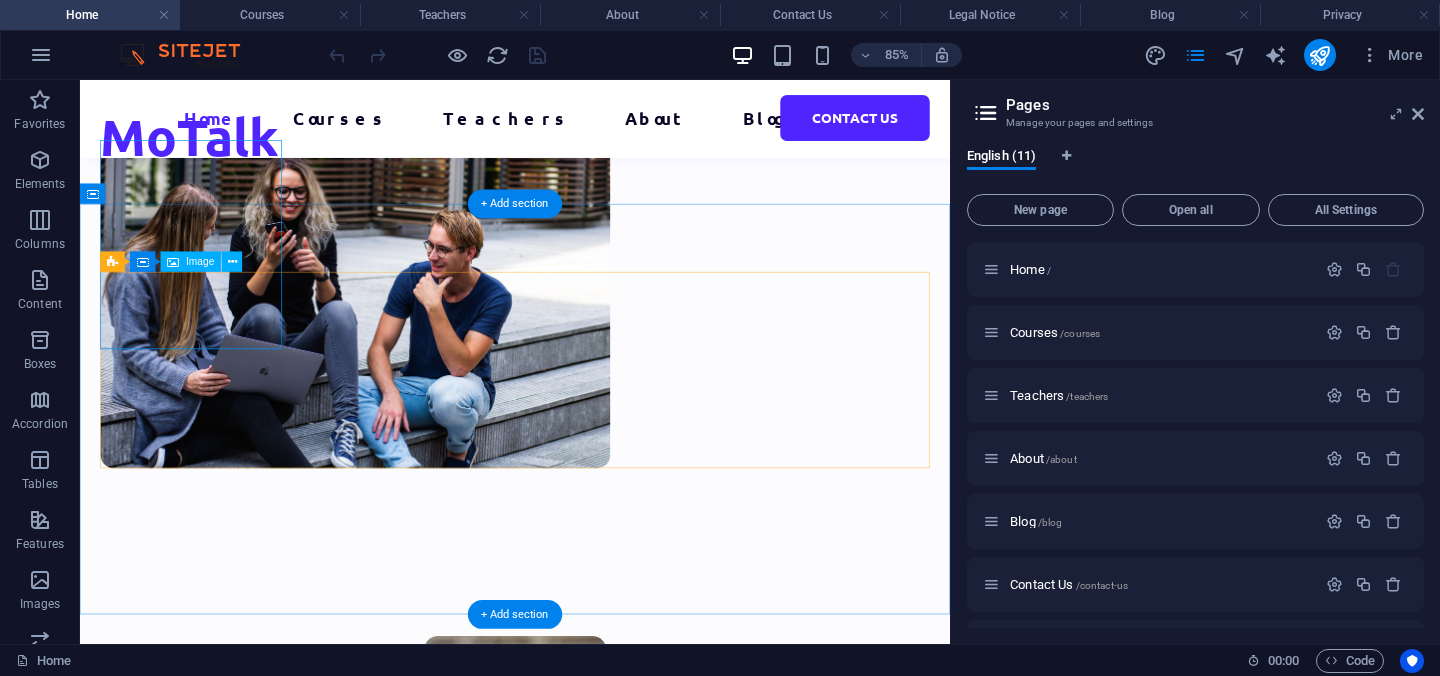 click at bounding box center (592, 857) 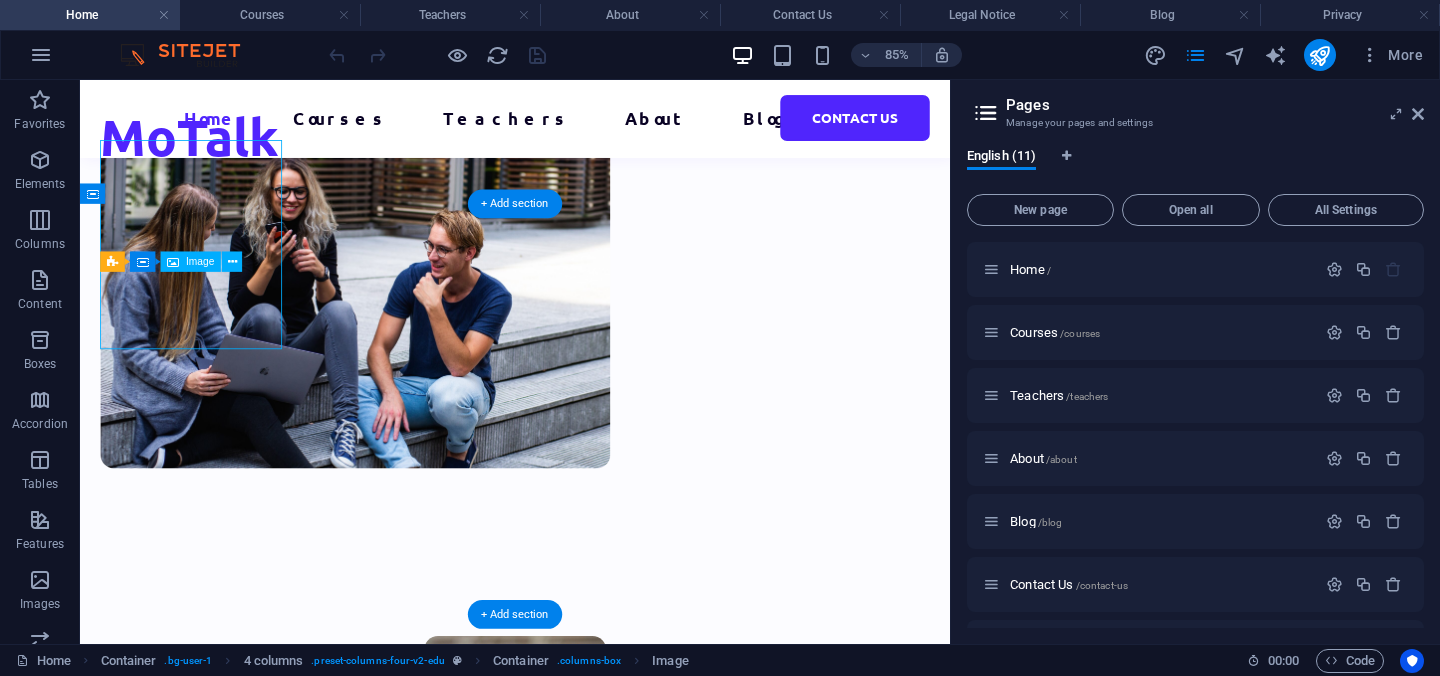 click at bounding box center (592, 857) 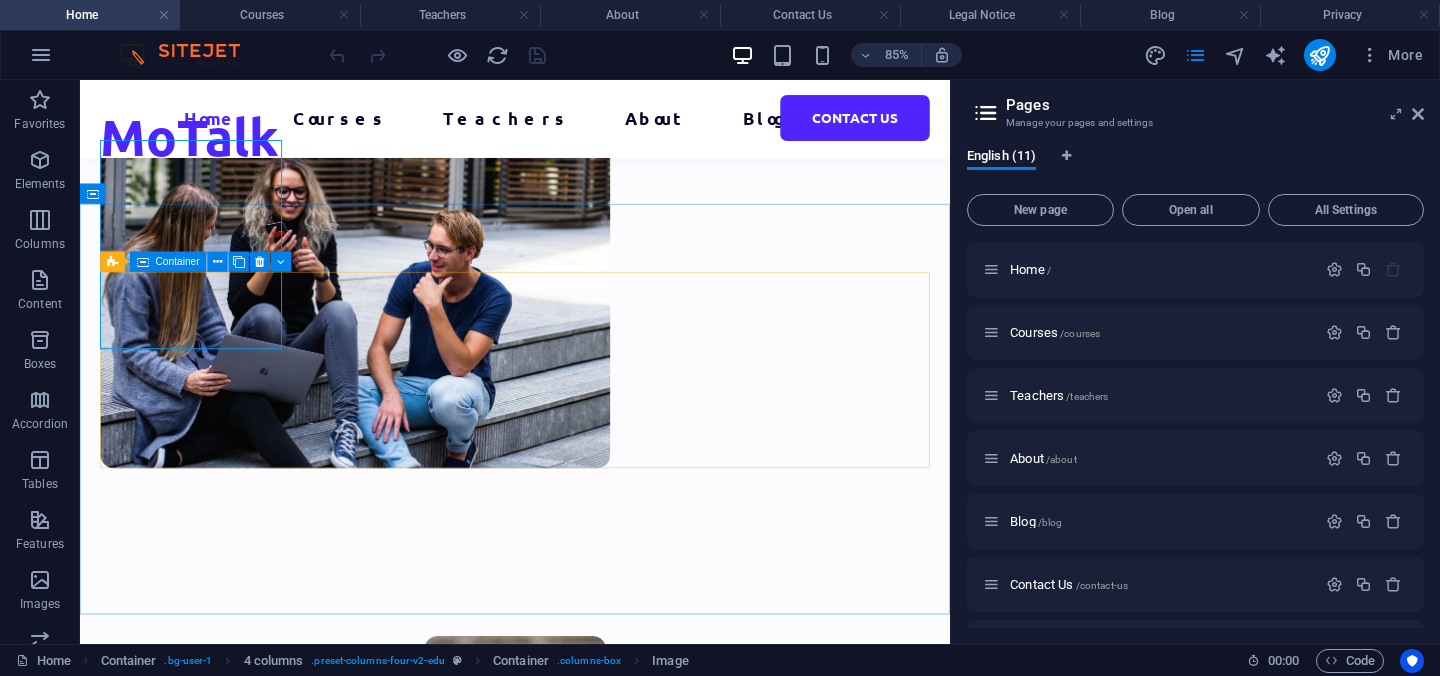 click on "Container" at bounding box center (178, 262) 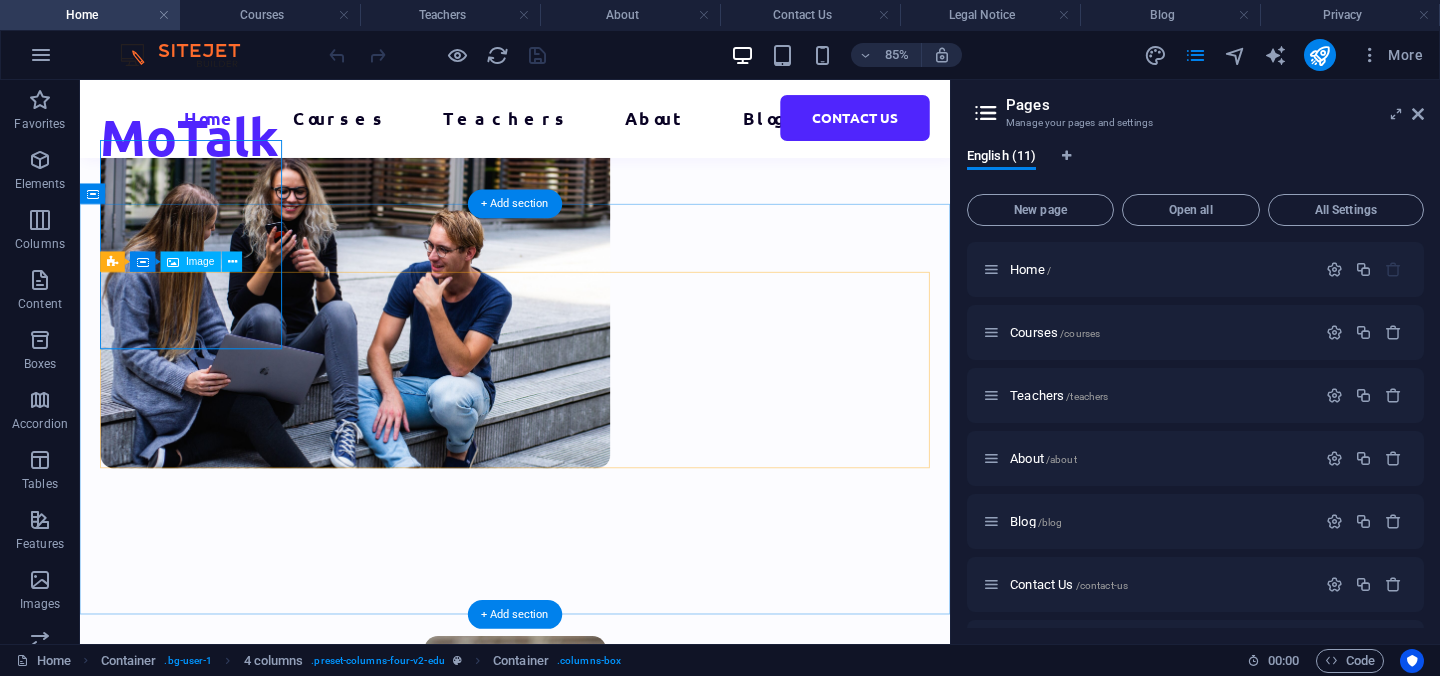 click at bounding box center [592, 857] 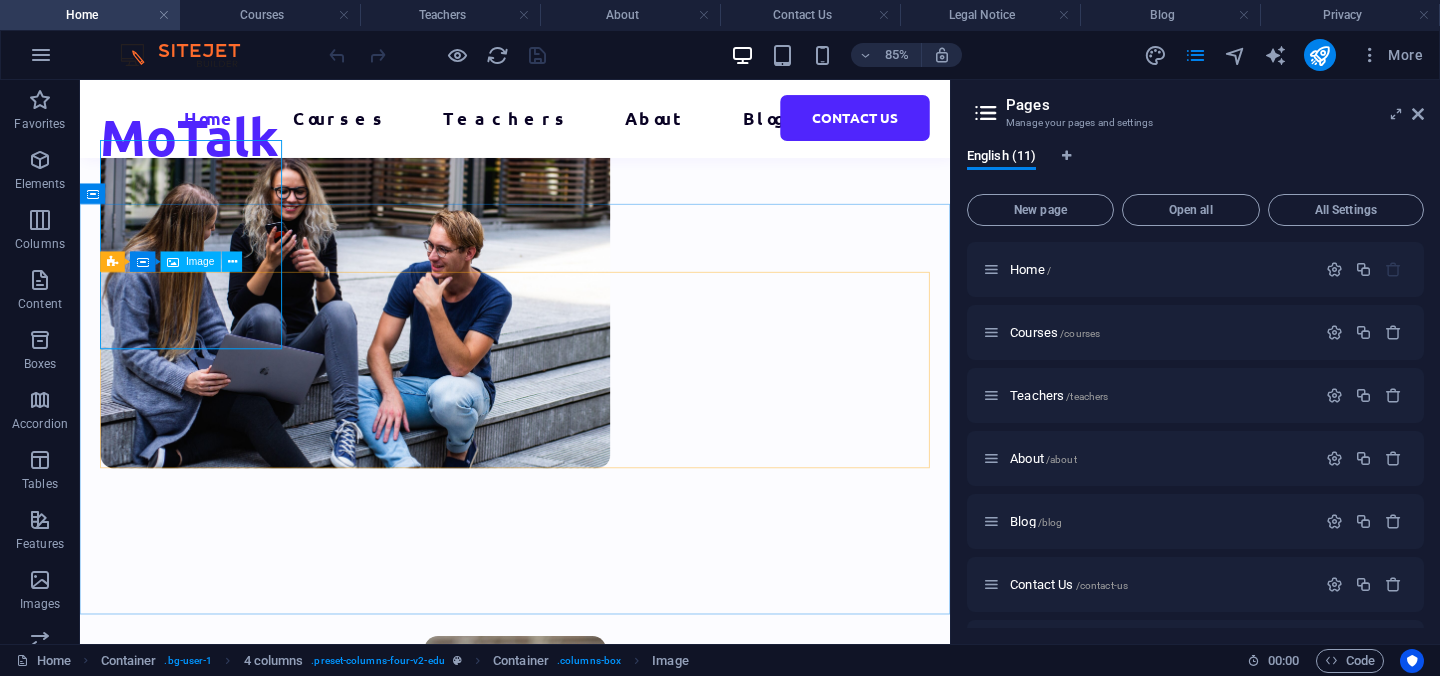 click on "Image" at bounding box center (191, 262) 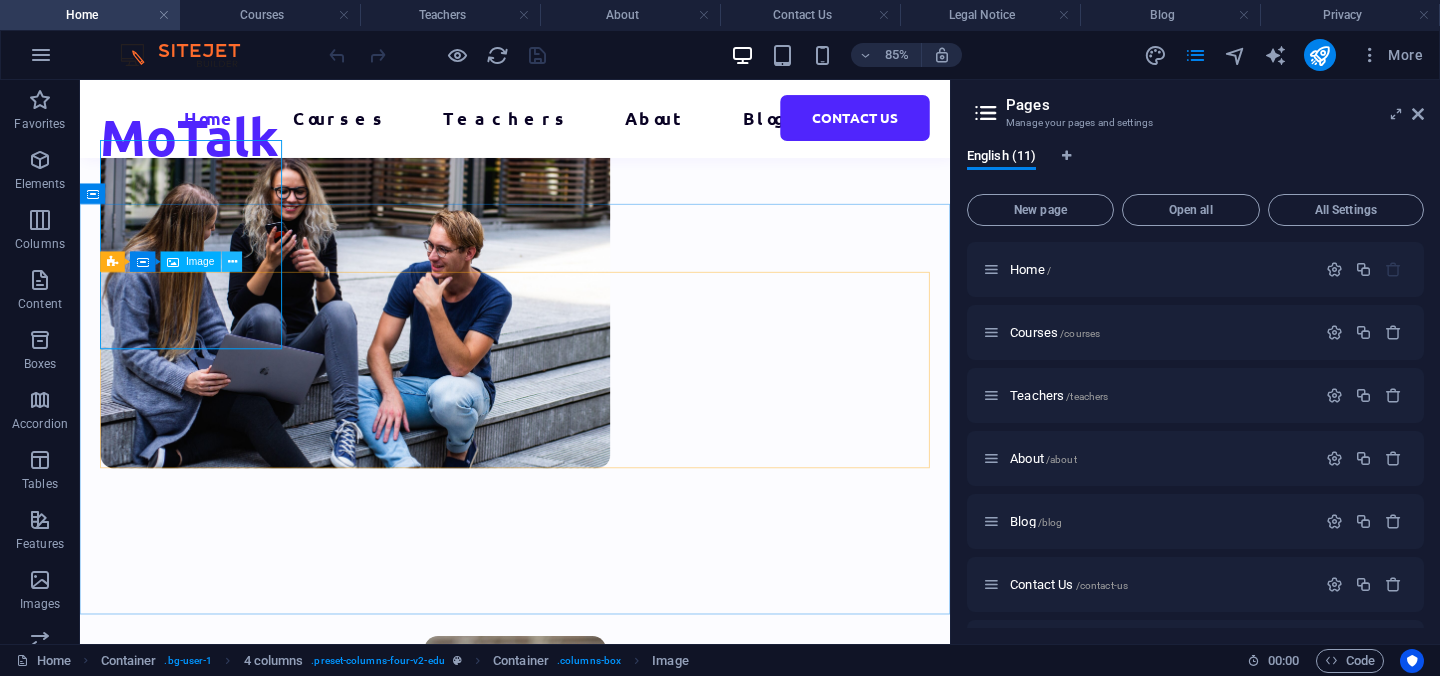 click at bounding box center (232, 262) 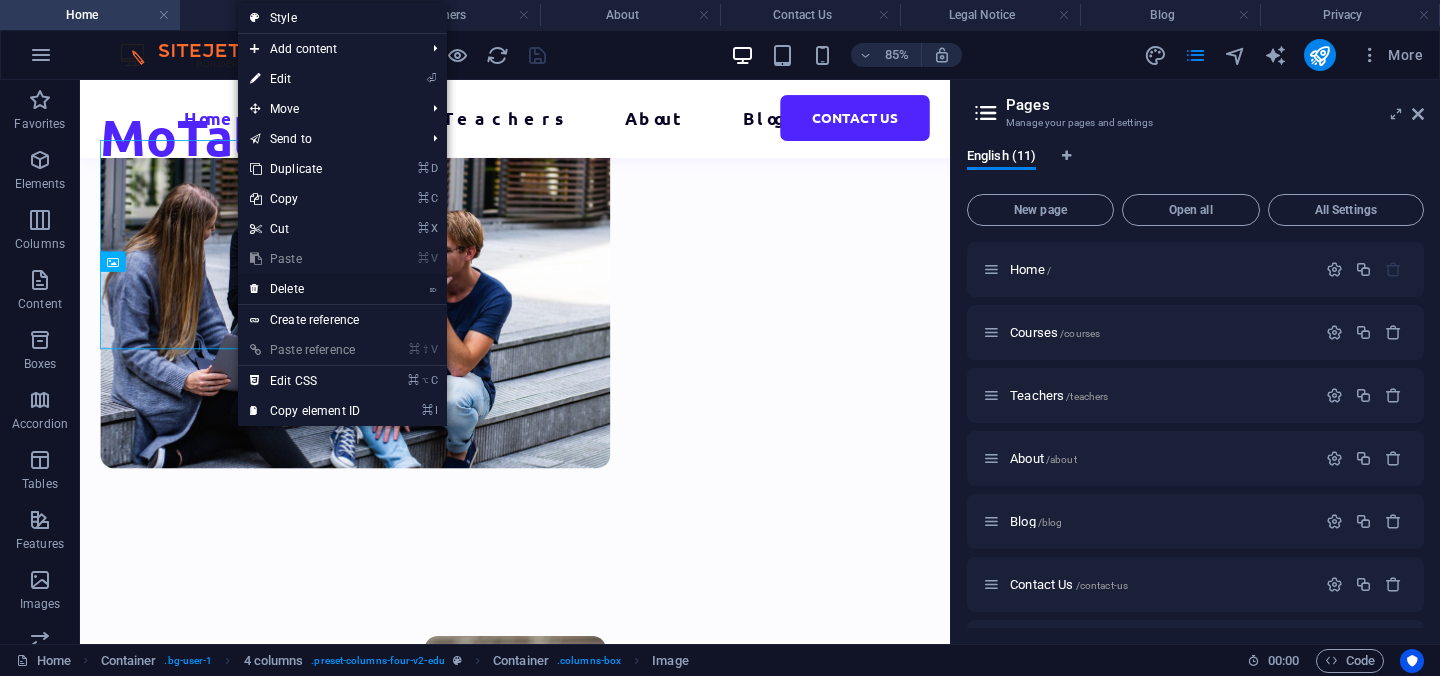 click on "⌦  Delete" at bounding box center [305, 289] 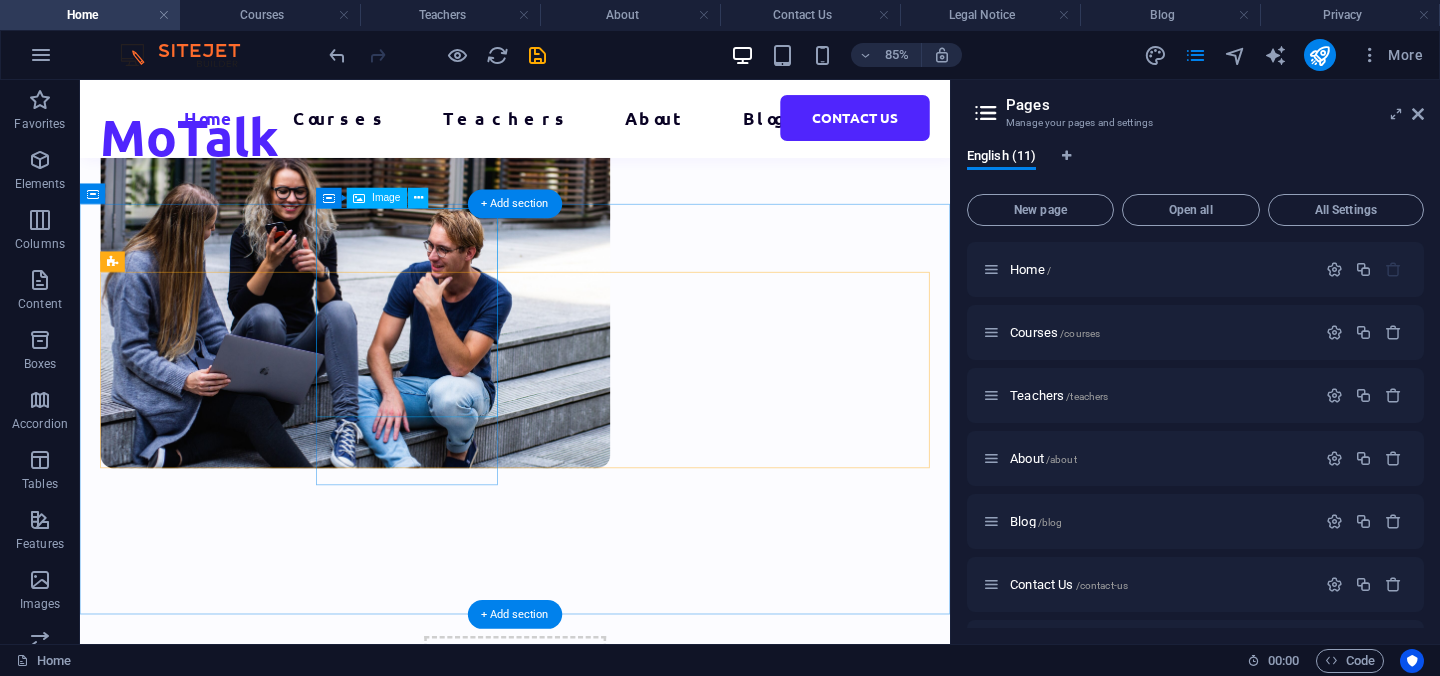 click at bounding box center [592, 980] 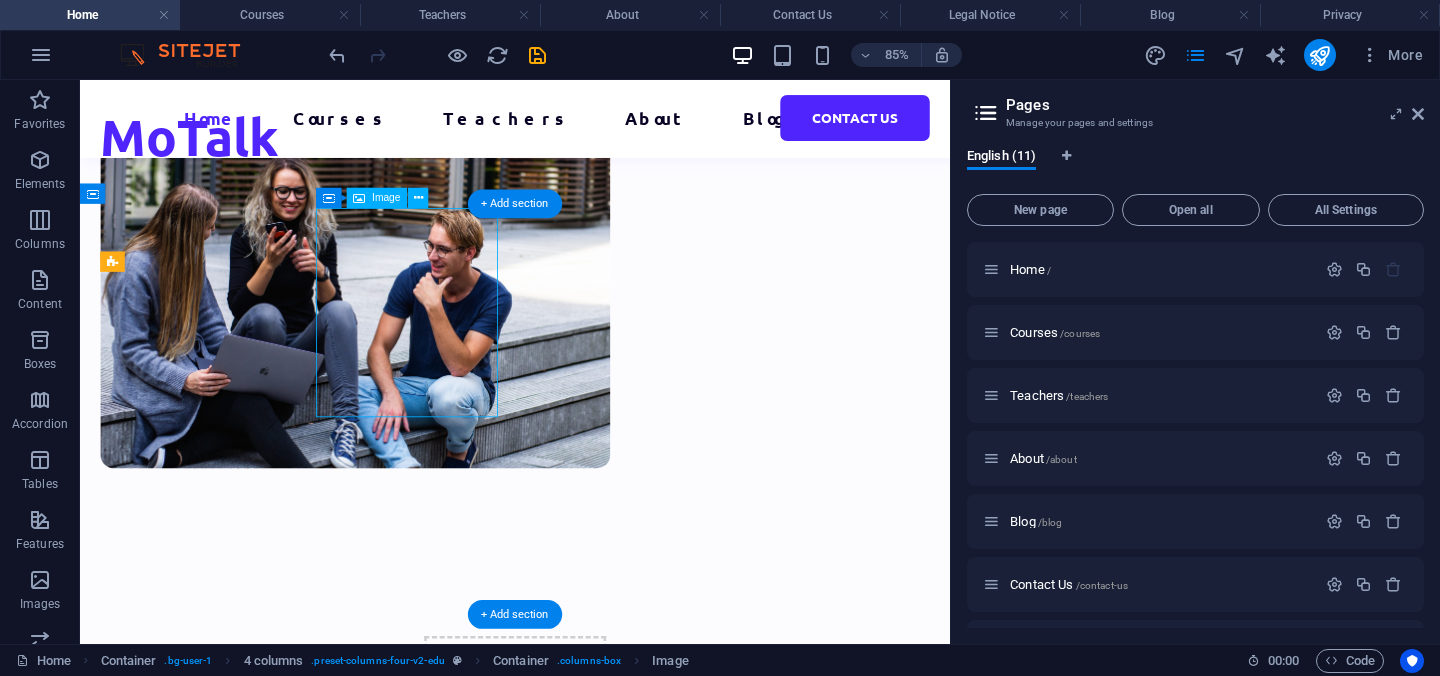 click at bounding box center (592, 980) 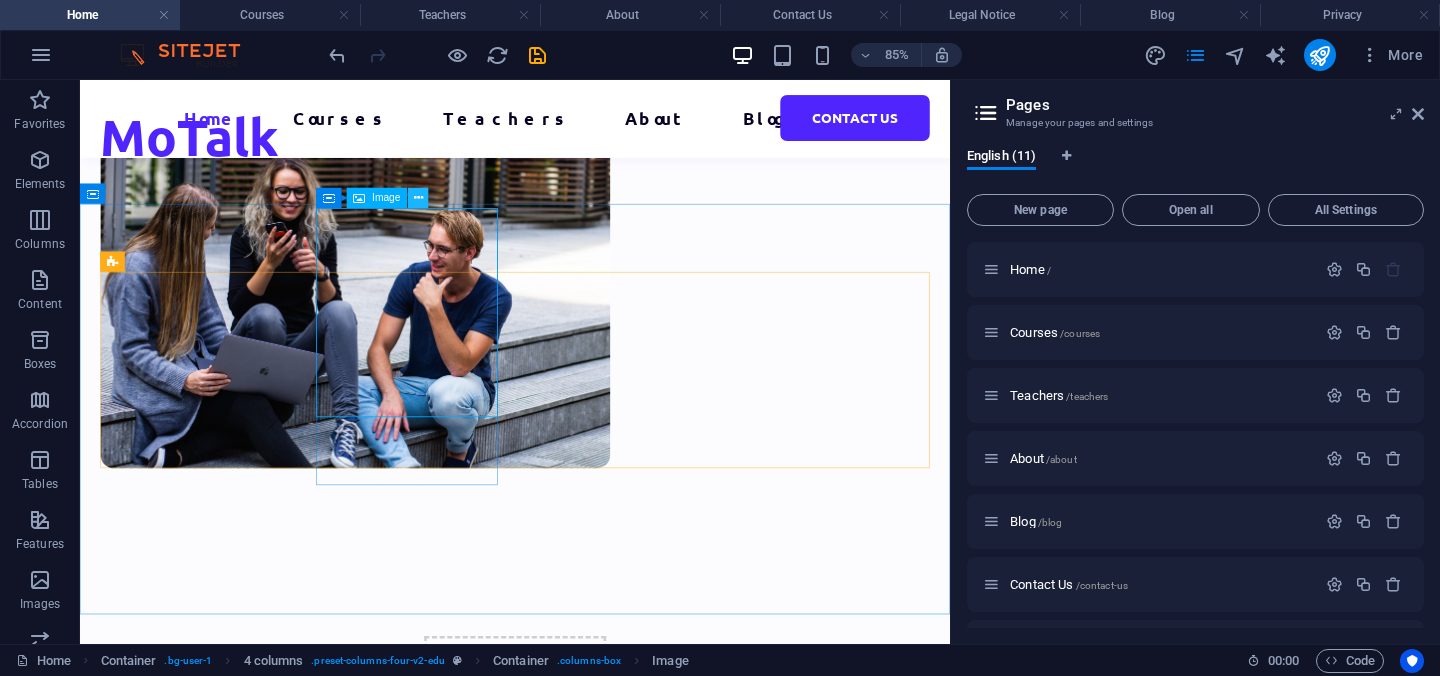 click at bounding box center (418, 198) 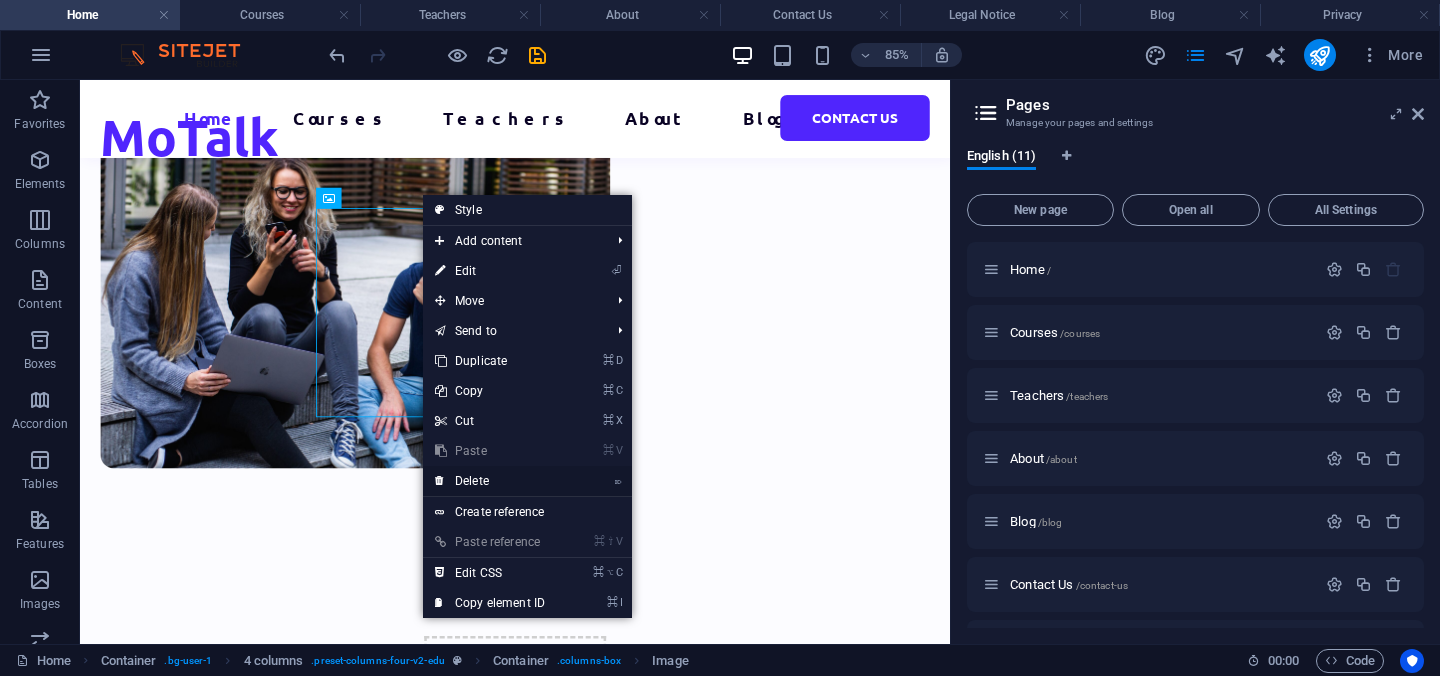 click on "⌦  Delete" at bounding box center [490, 481] 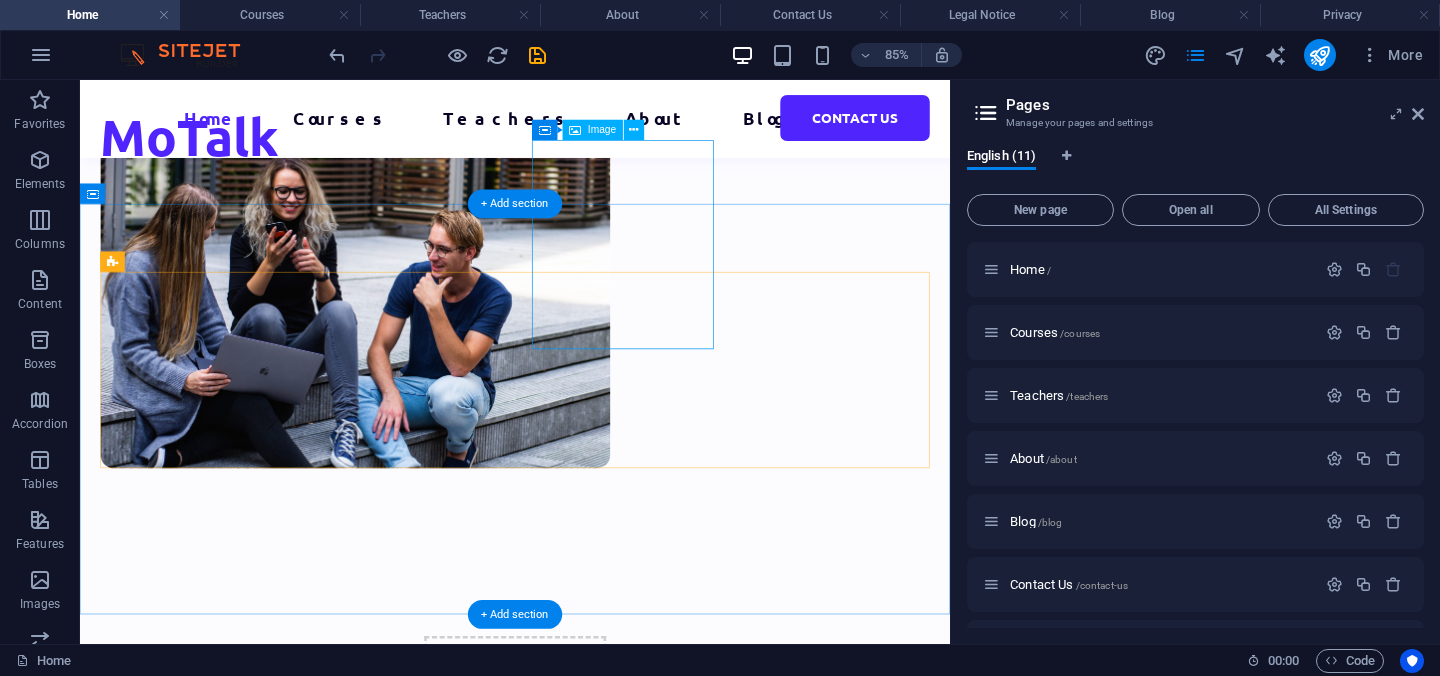 click at bounding box center (592, 925) 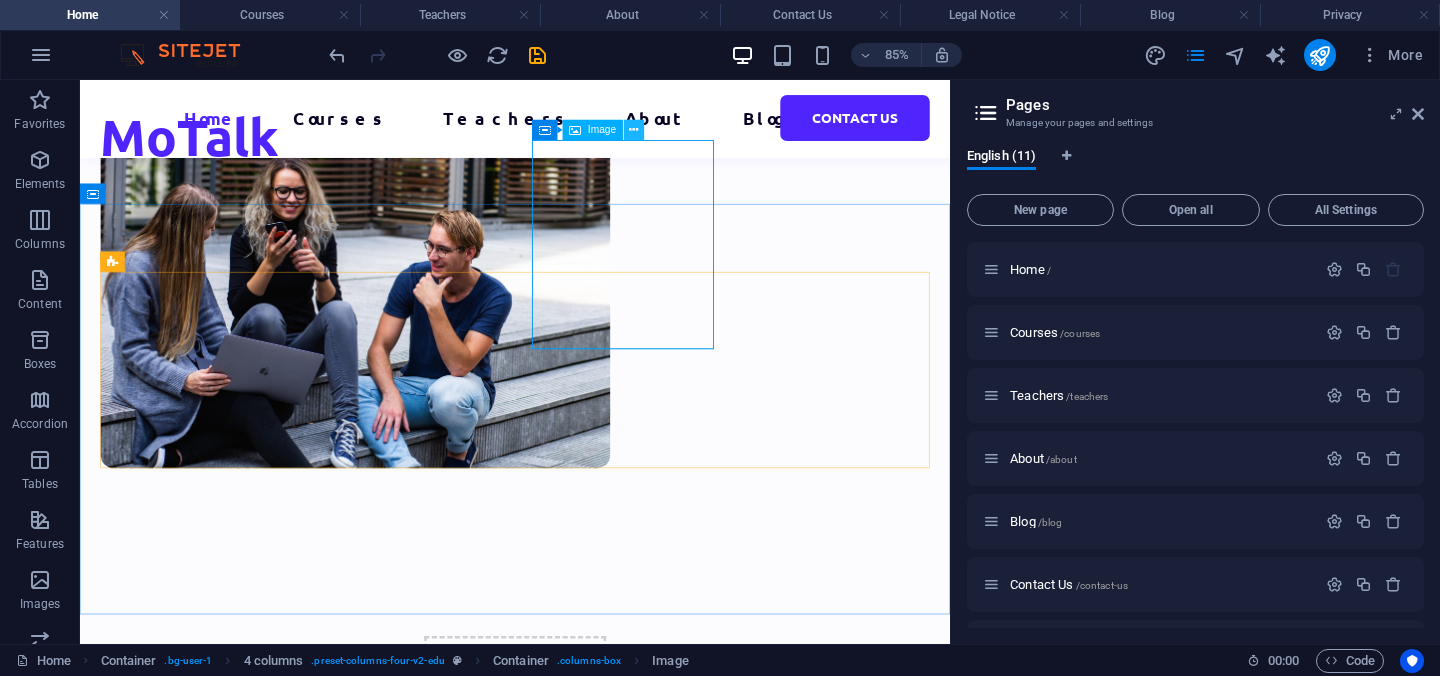 click at bounding box center [634, 130] 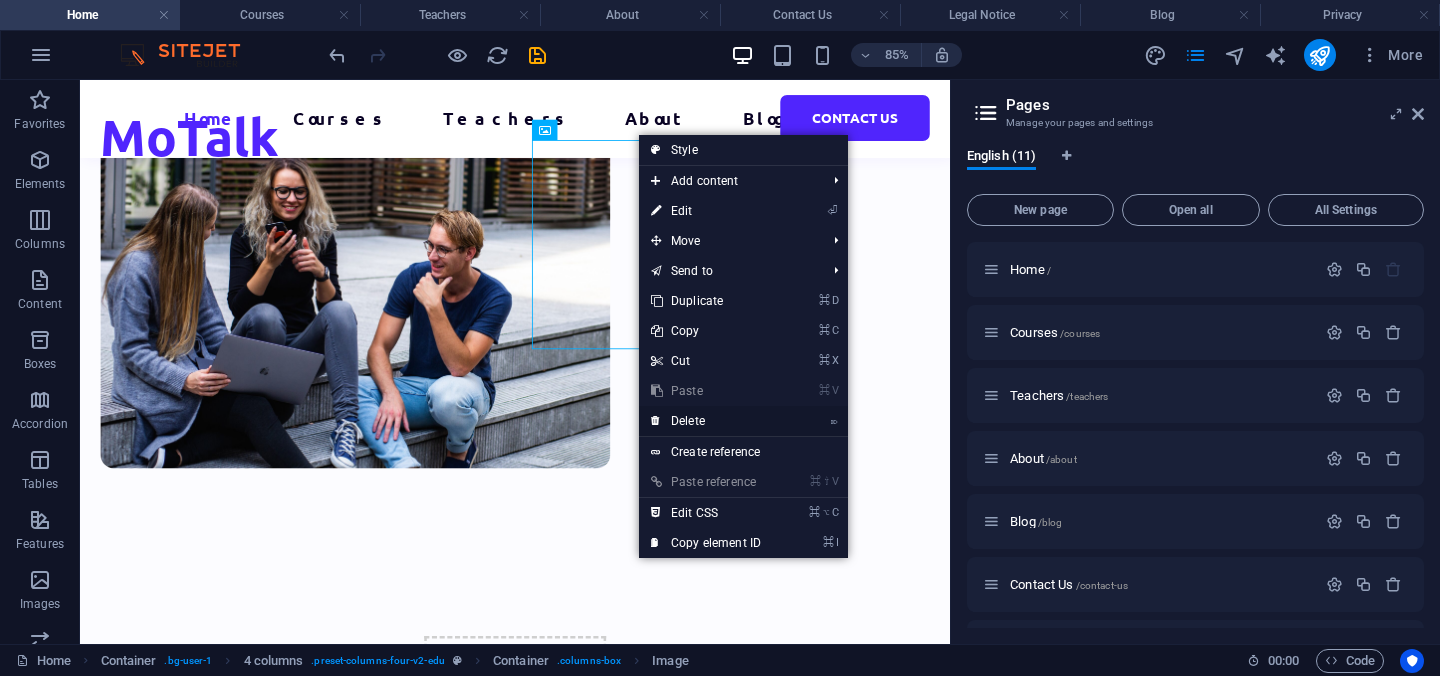 click on "⌦  Delete" at bounding box center [706, 421] 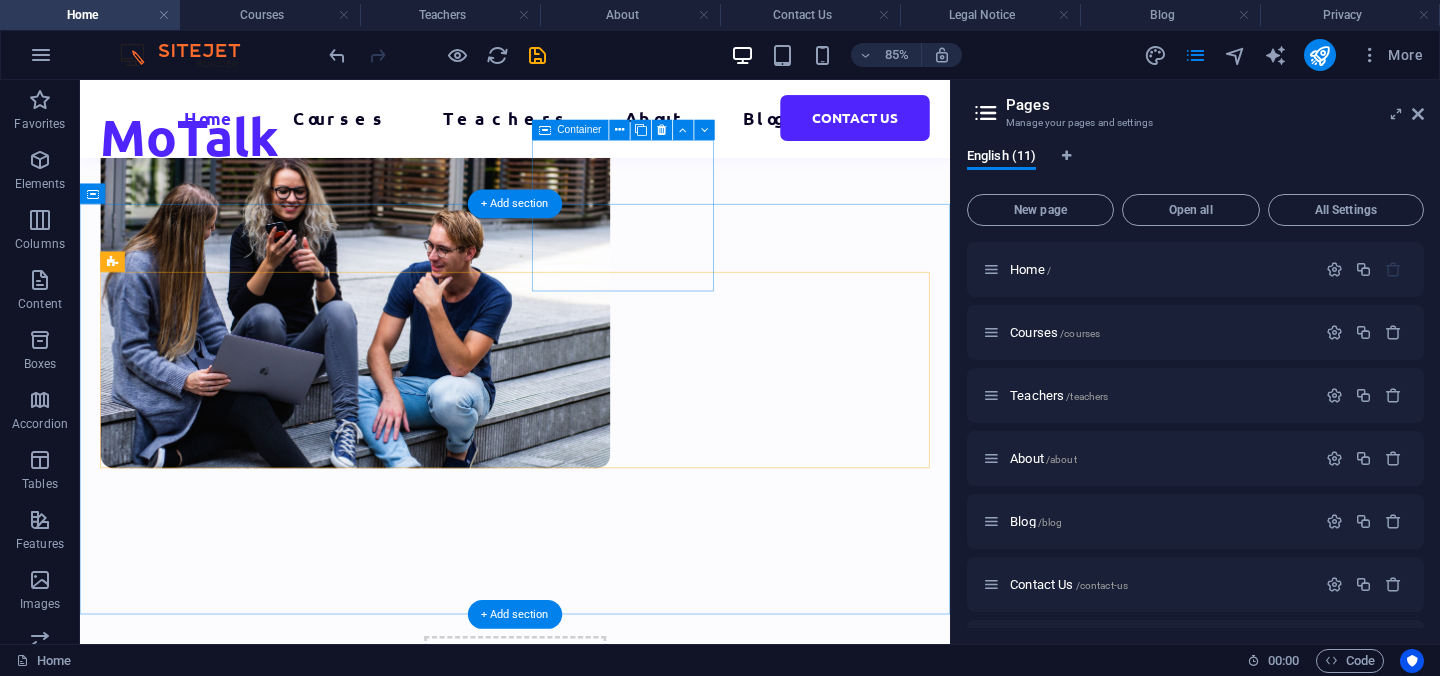 click on "Add elements" at bounding box center (591, 903) 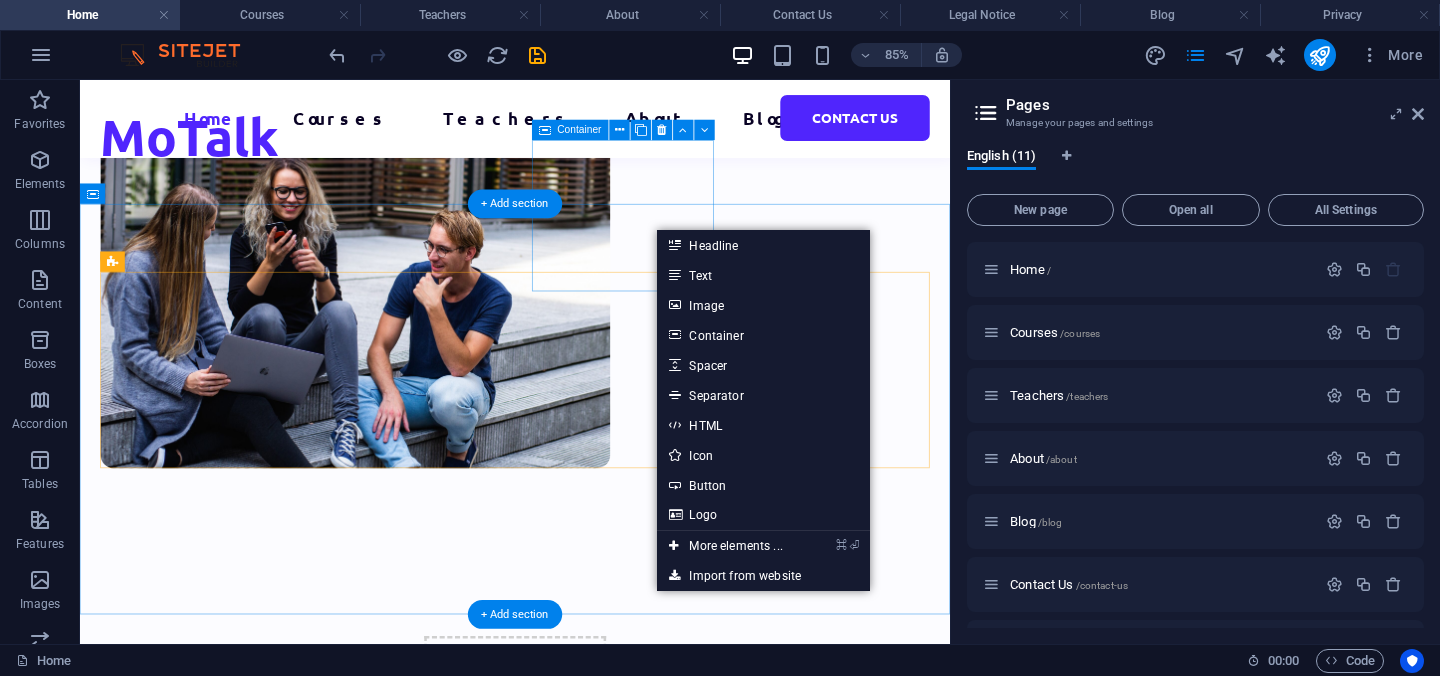 click on "Add elements" at bounding box center [591, 903] 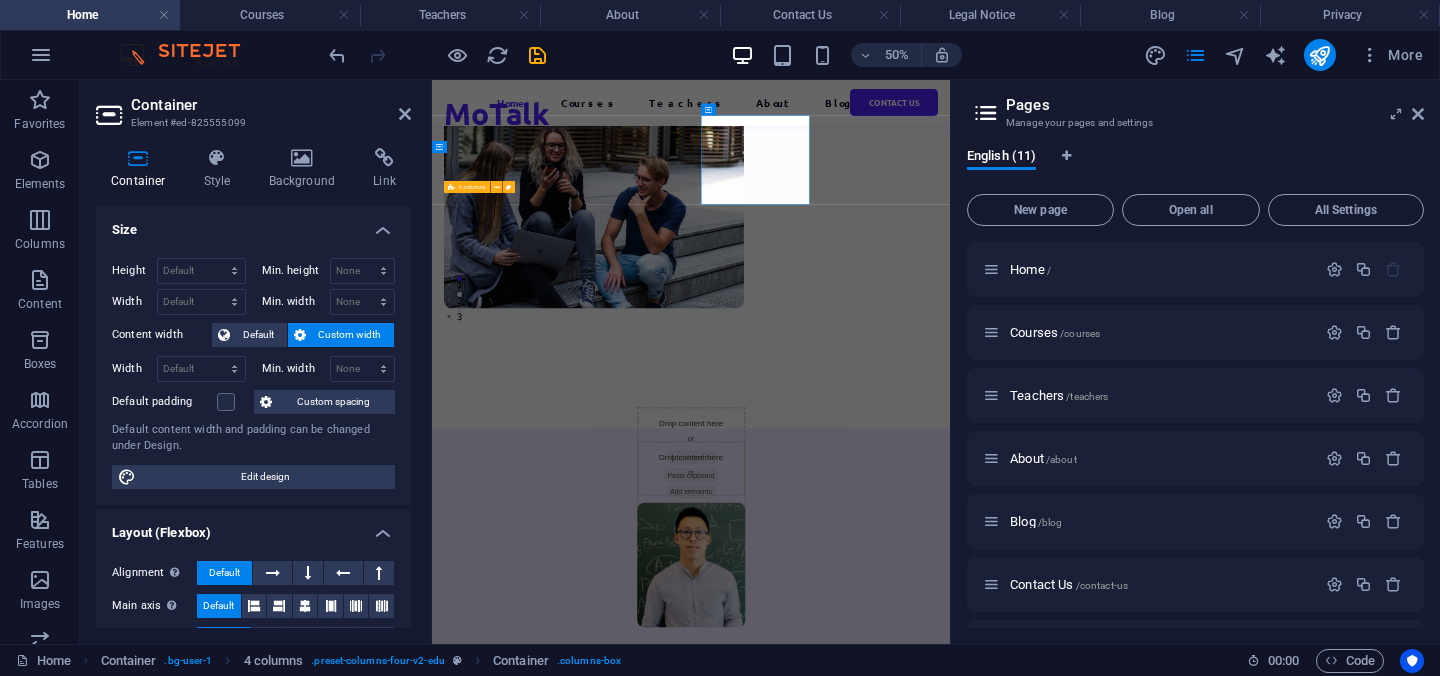 click on "Drop content here or  Add elements  Paste clipboard Drop content here or  Add elements  Paste clipboard" at bounding box center [950, 1062] 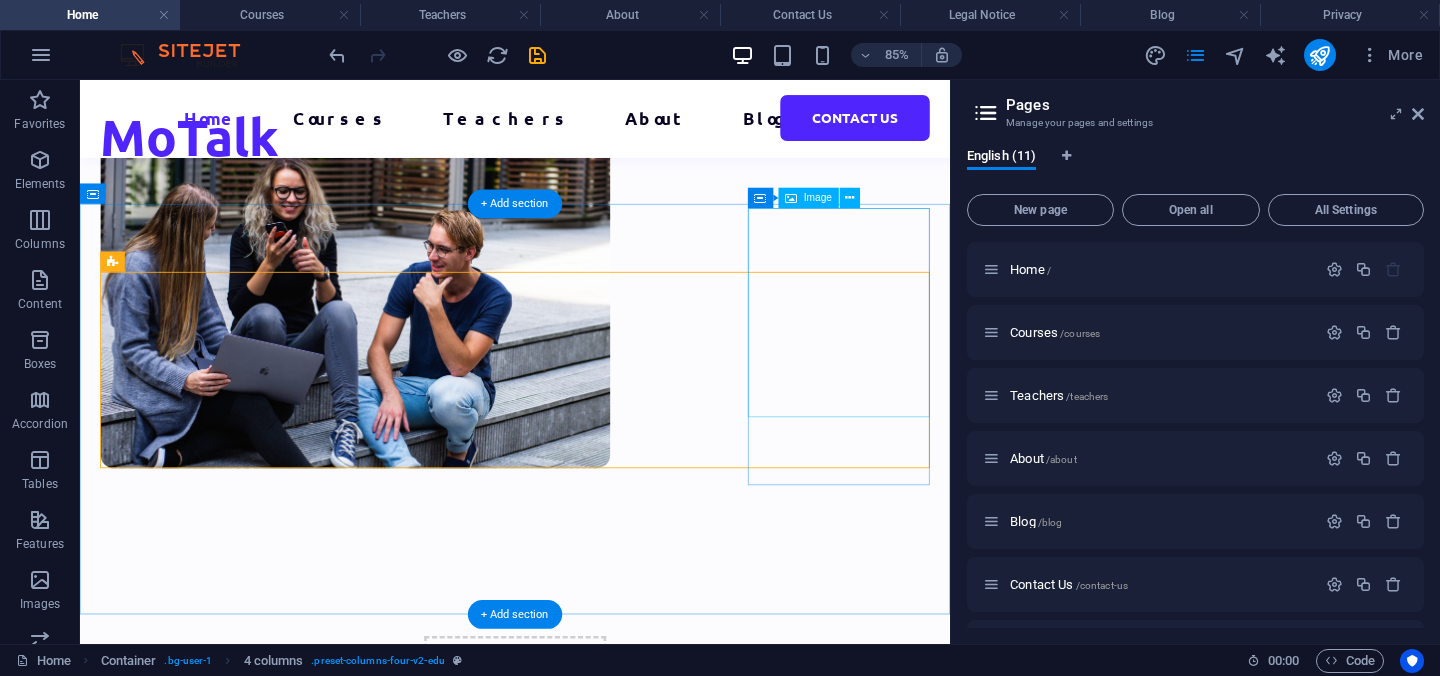 click at bounding box center [592, 1048] 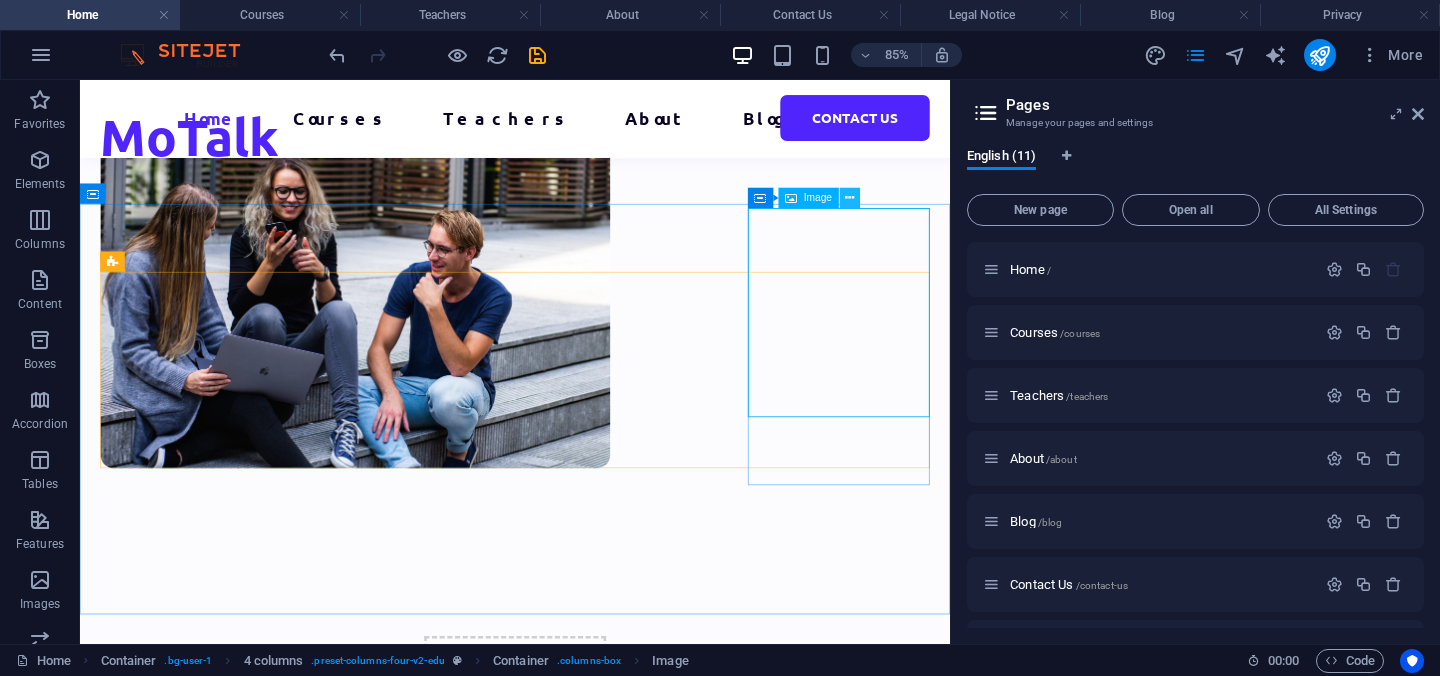 click at bounding box center (849, 198) 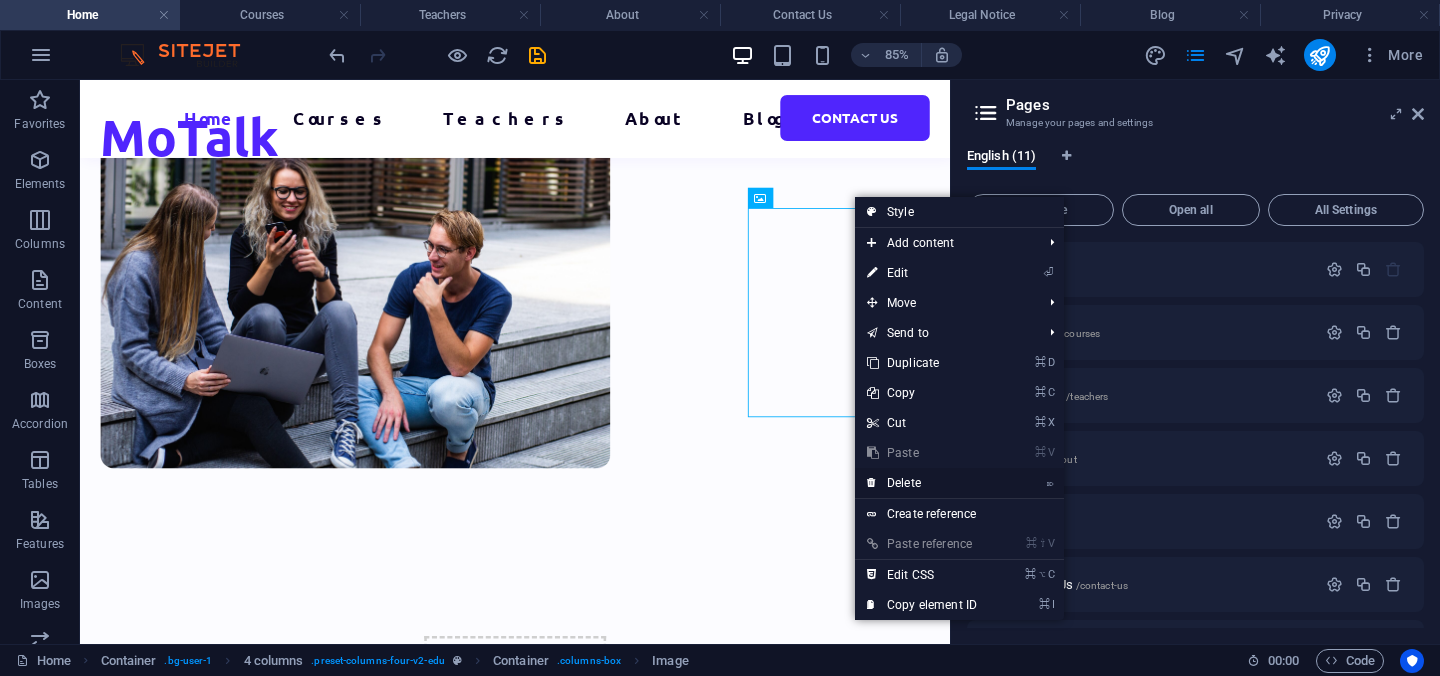 click on "⌦  Delete" at bounding box center (922, 483) 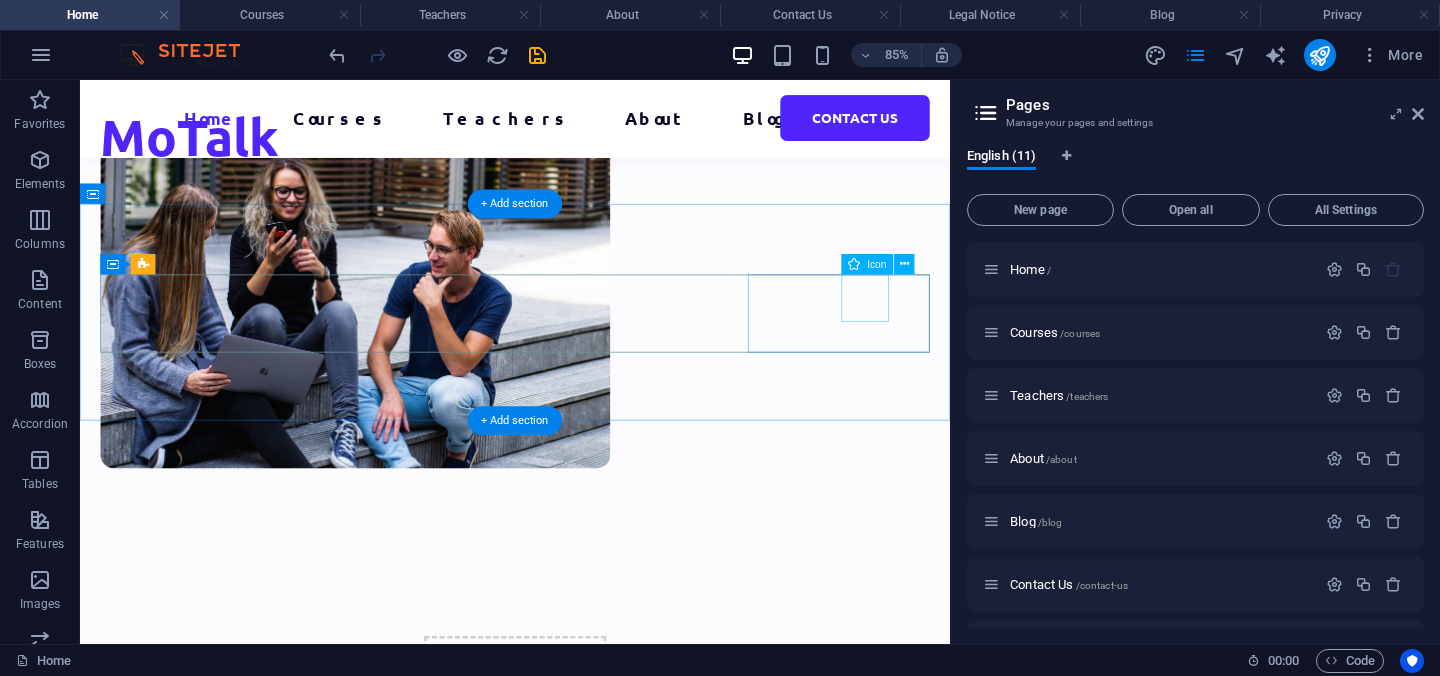 click at bounding box center (211, 1604) 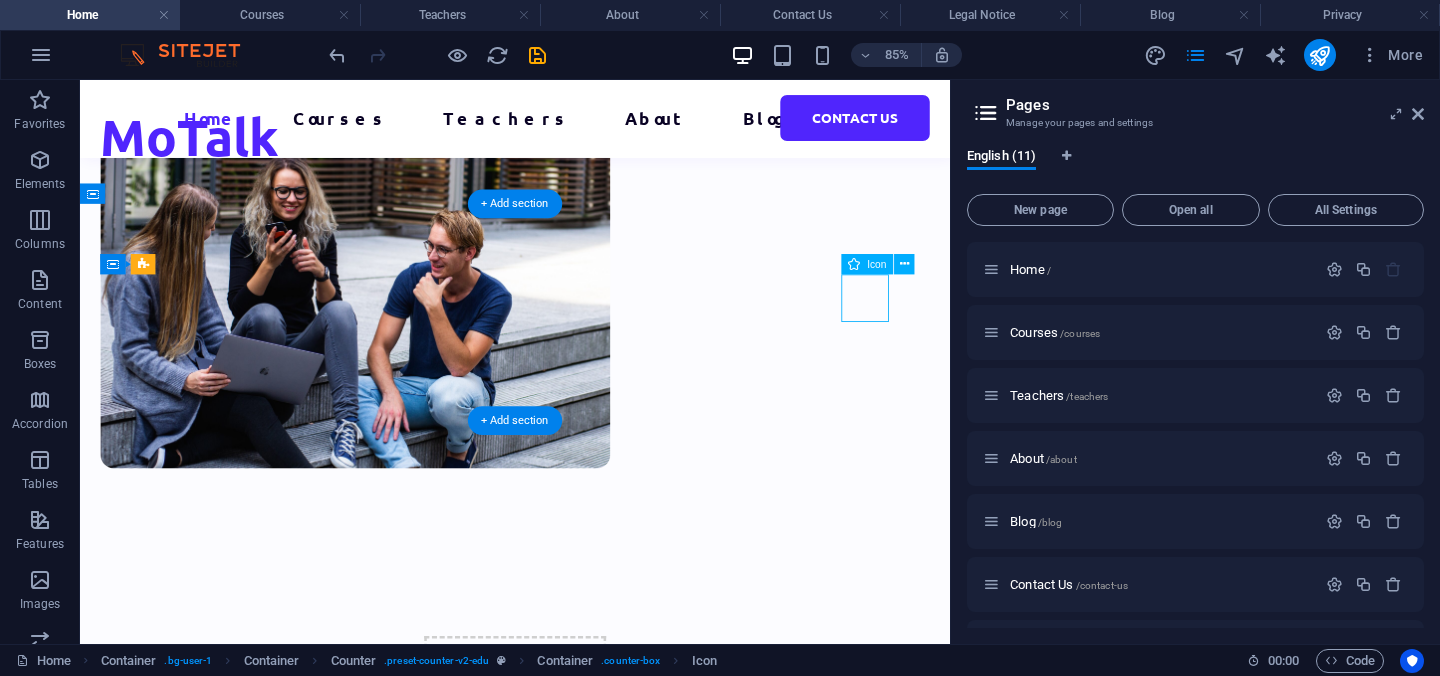 click at bounding box center (211, 1604) 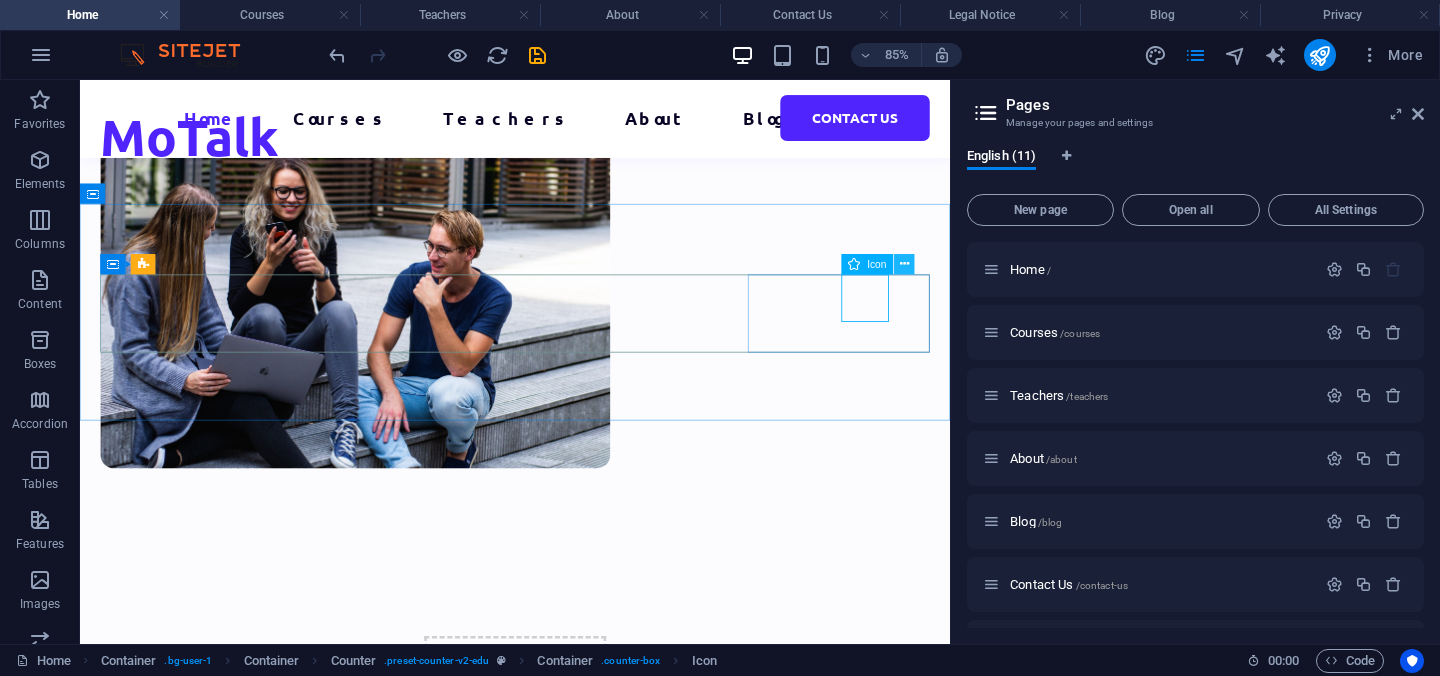 click at bounding box center (904, 265) 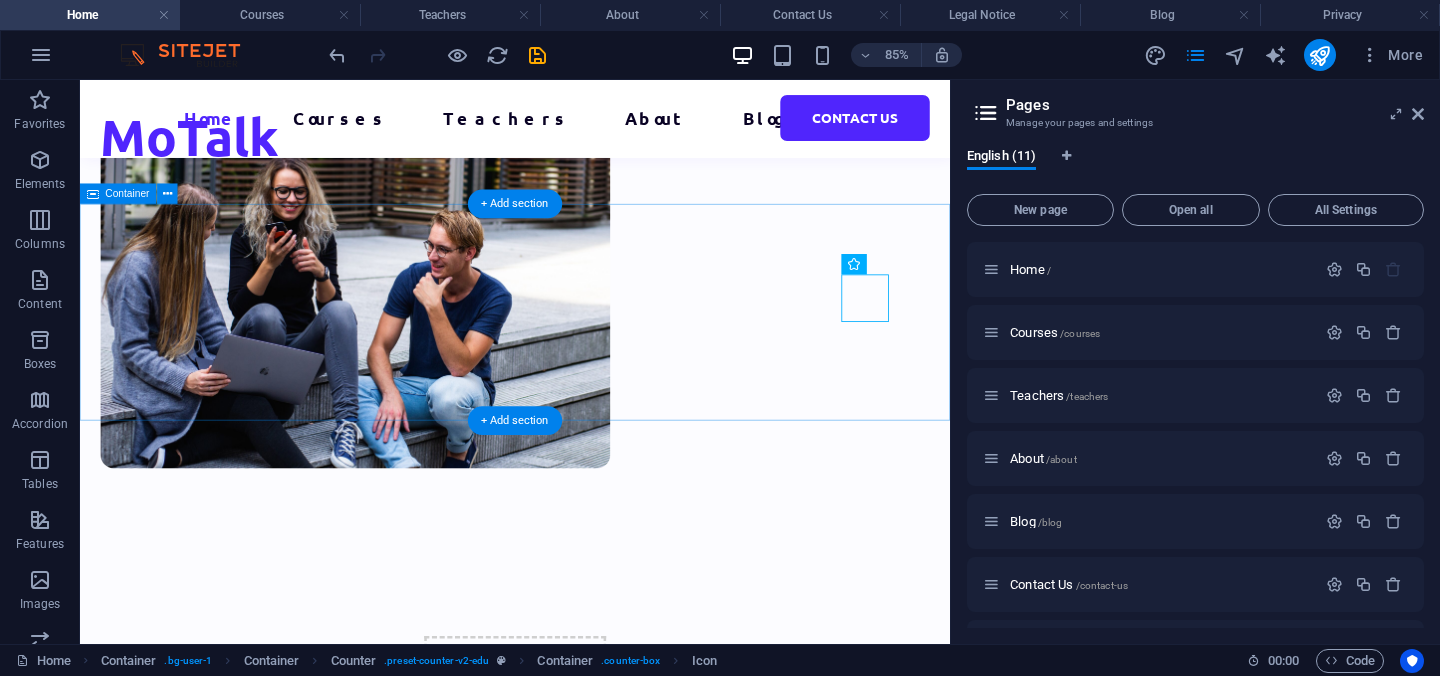 click on "Drop content here or  Add elements  Paste clipboard Drop content here or  Add elements  Paste clipboard 1000 Students 100 Courses 200 Reviews 20 TEACHERS" at bounding box center (592, 1265) 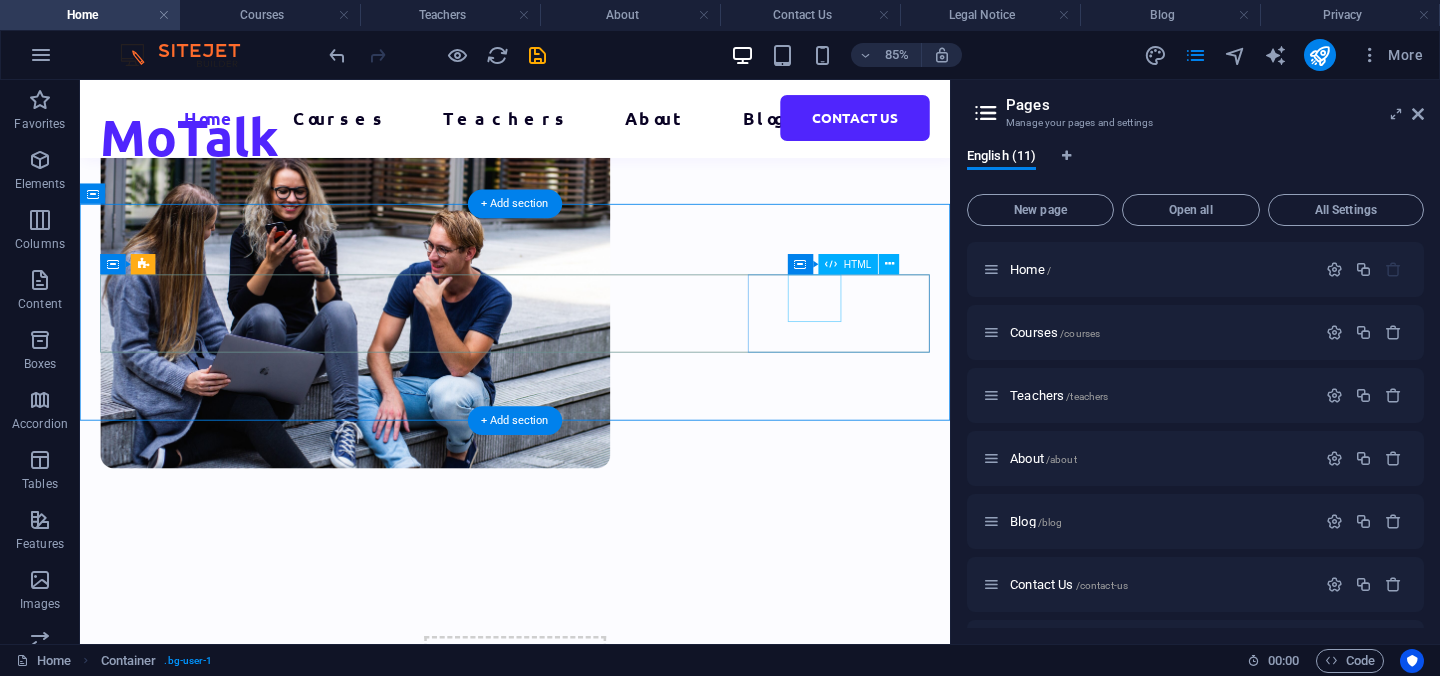 click on "20" at bounding box center (211, 1544) 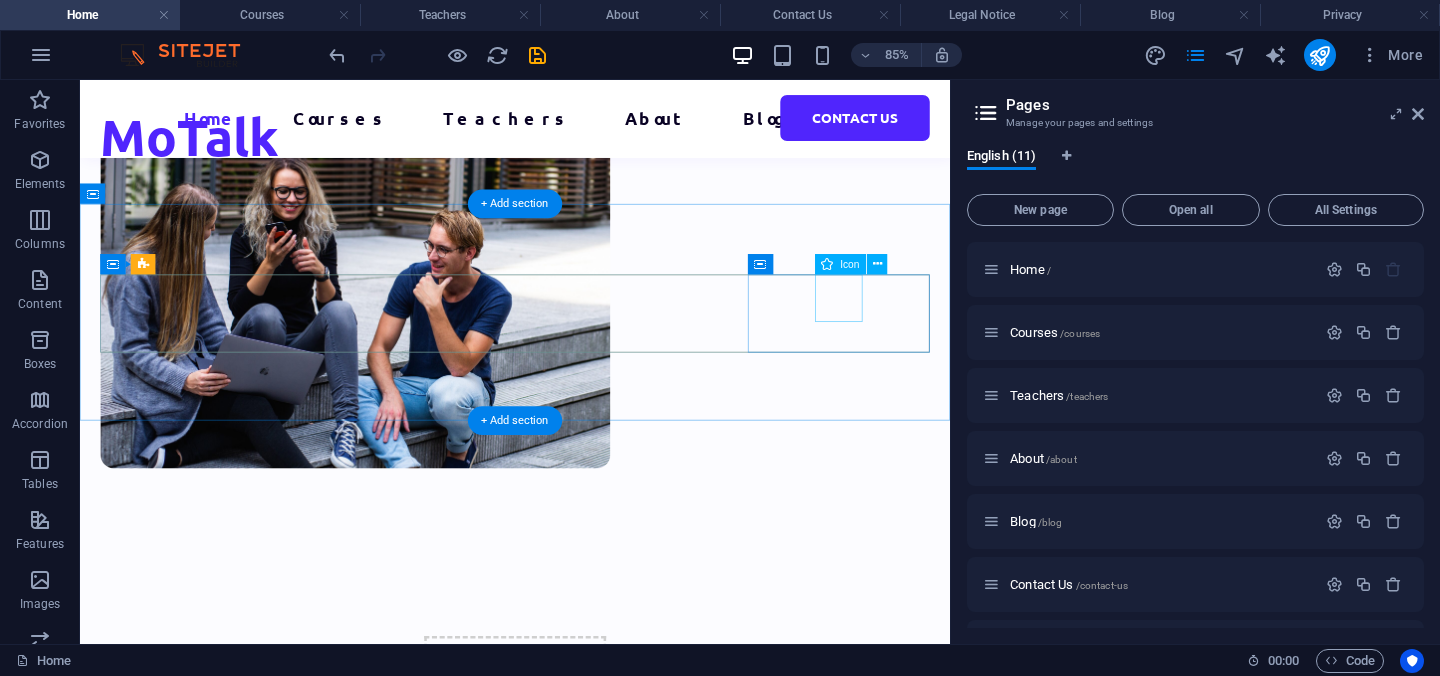 click at bounding box center (211, 1548) 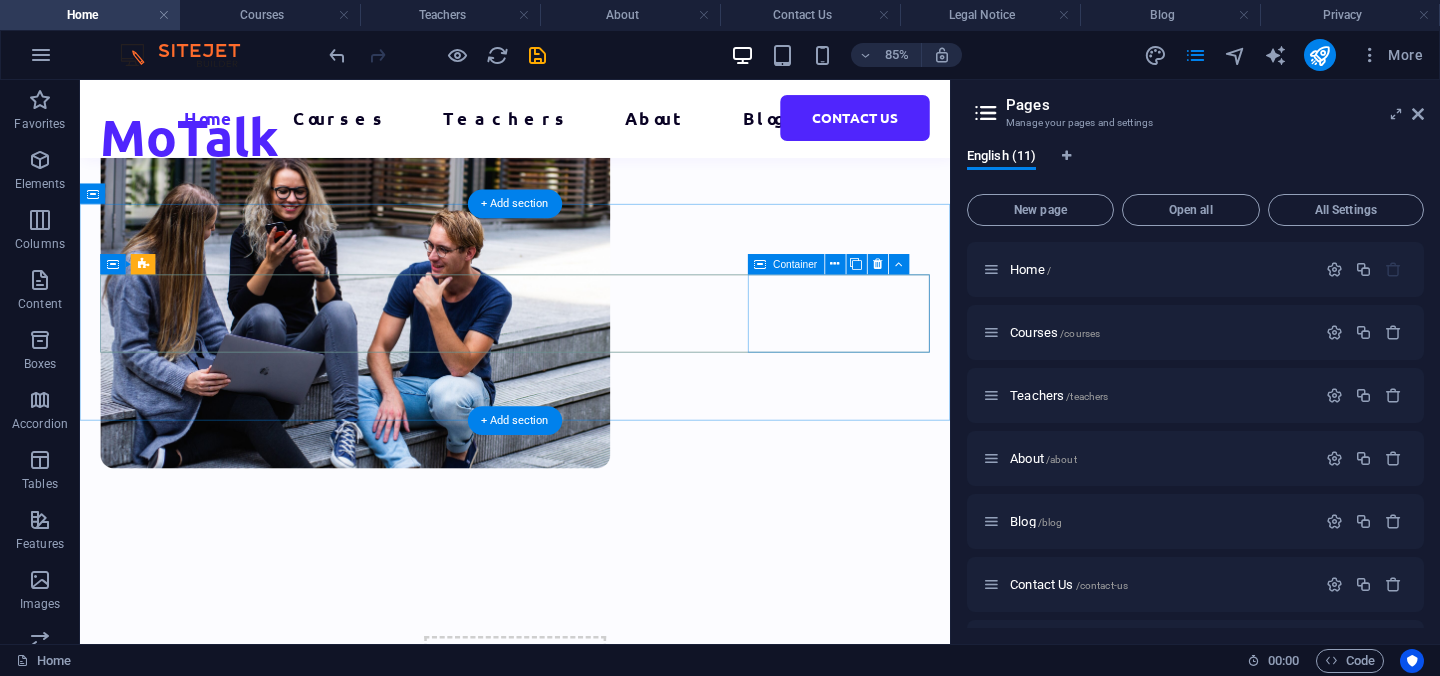 click on "TEACHERS" at bounding box center (211, 1534) 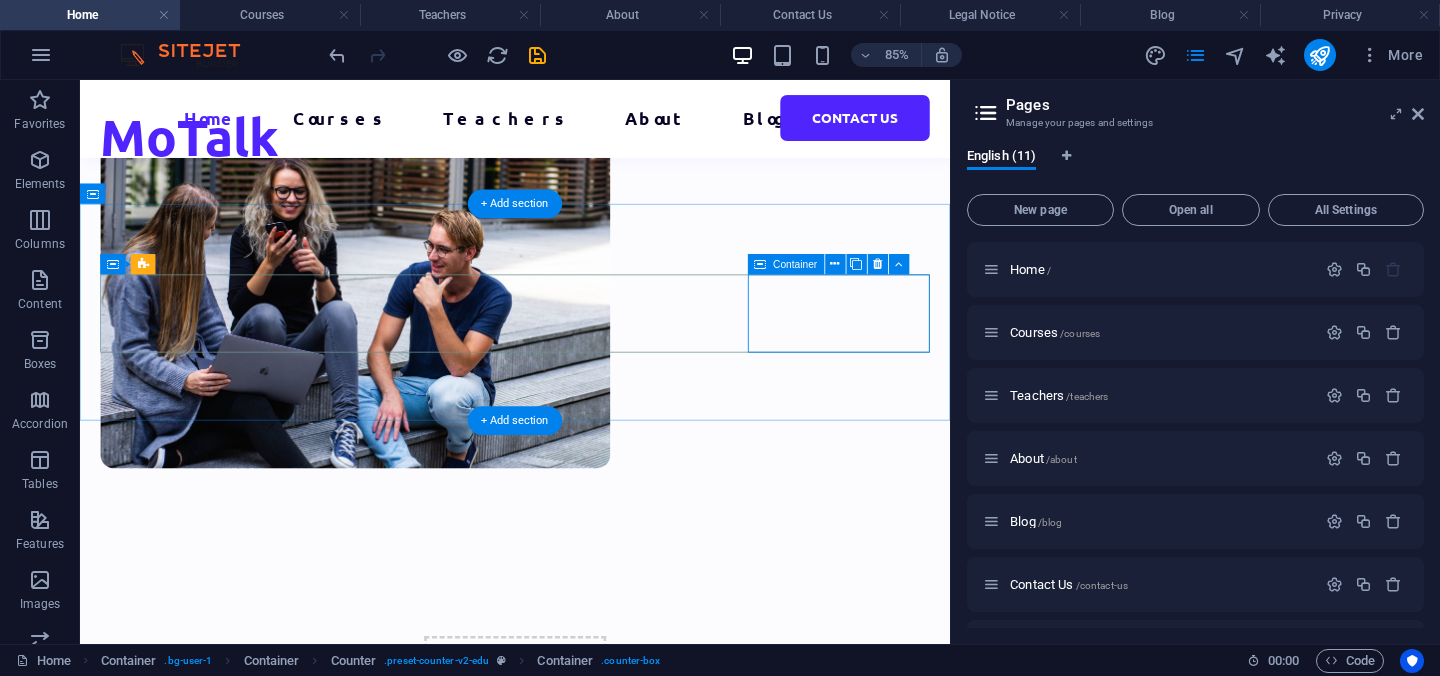 click on "TEACHERS" at bounding box center [211, 1534] 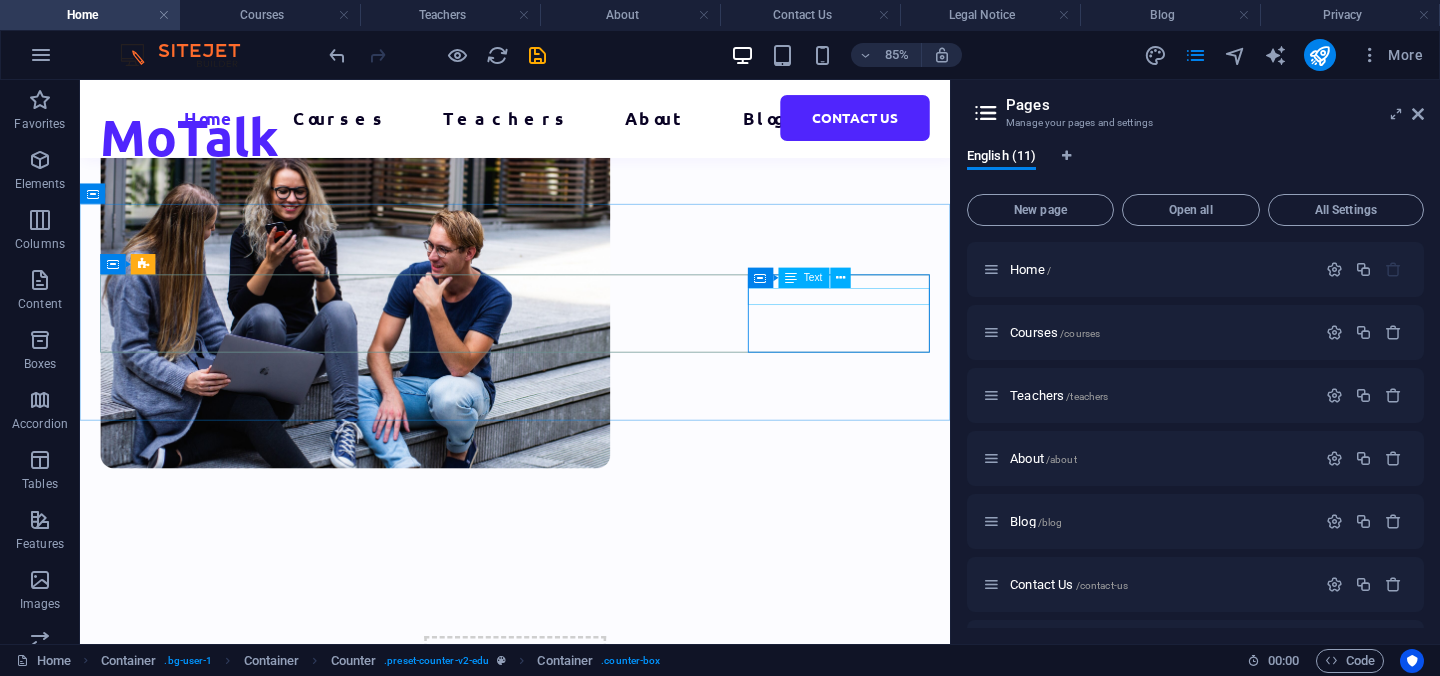 click on "Text" at bounding box center [813, 278] 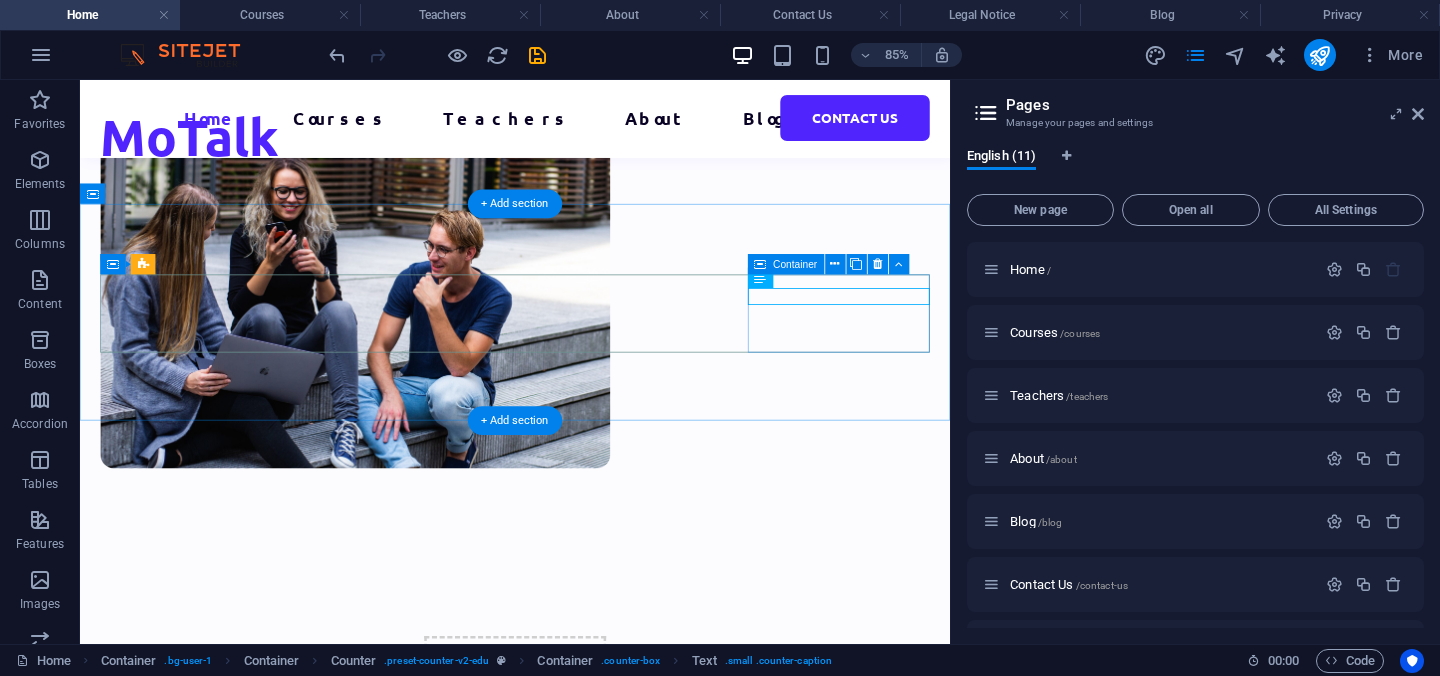 click on "TEACHERS" at bounding box center [211, 1534] 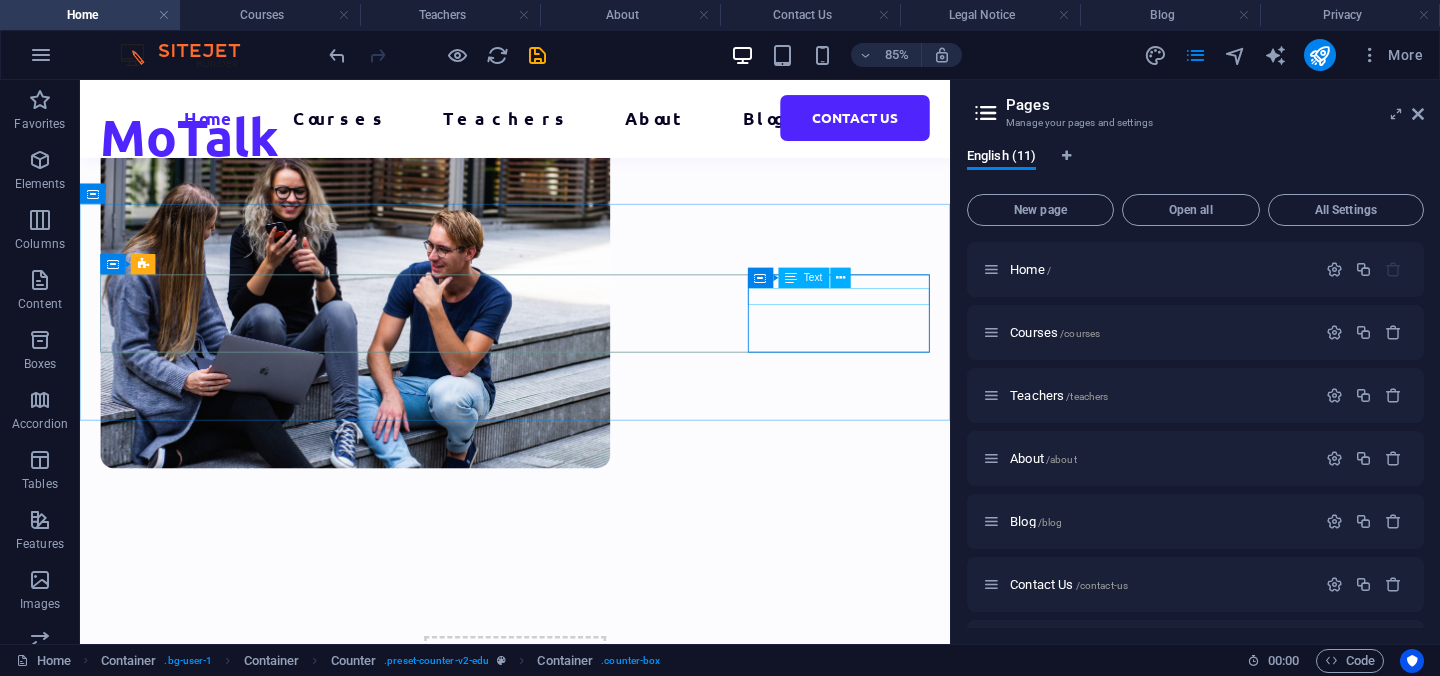 click on "Text" at bounding box center [813, 278] 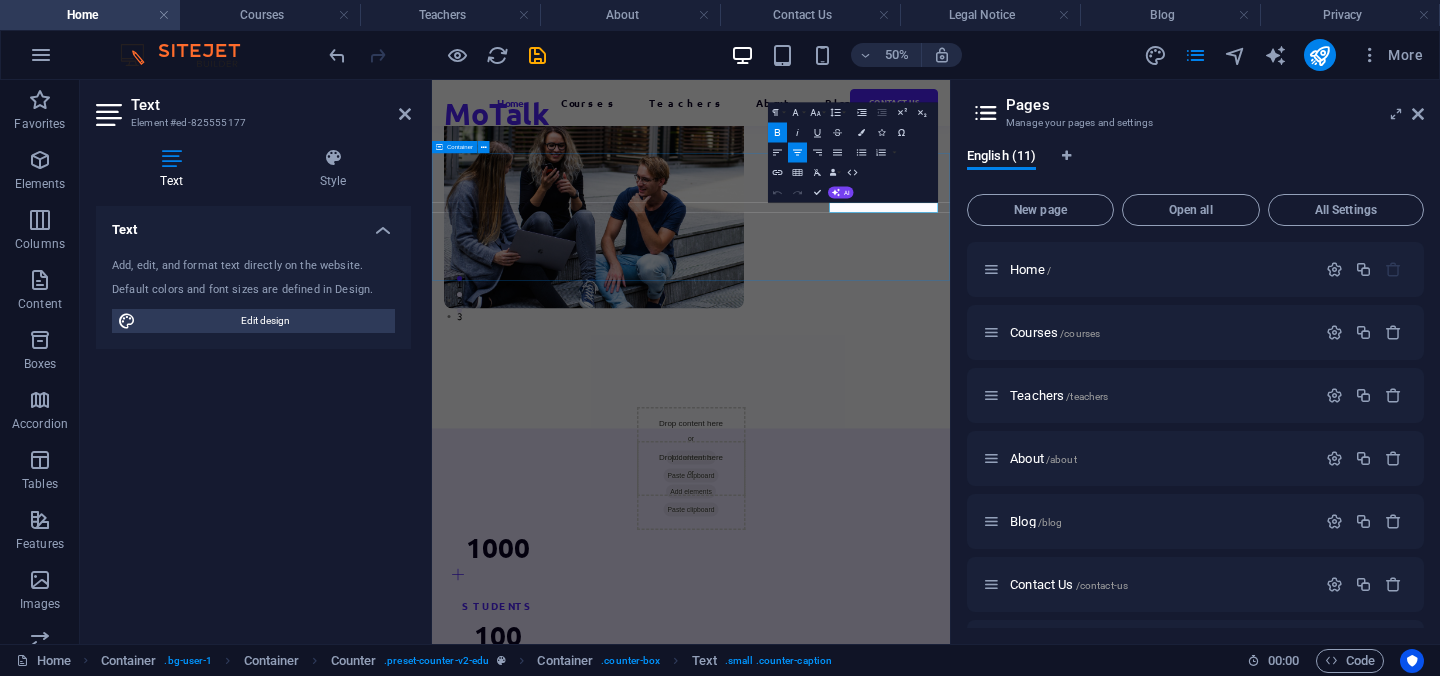 type 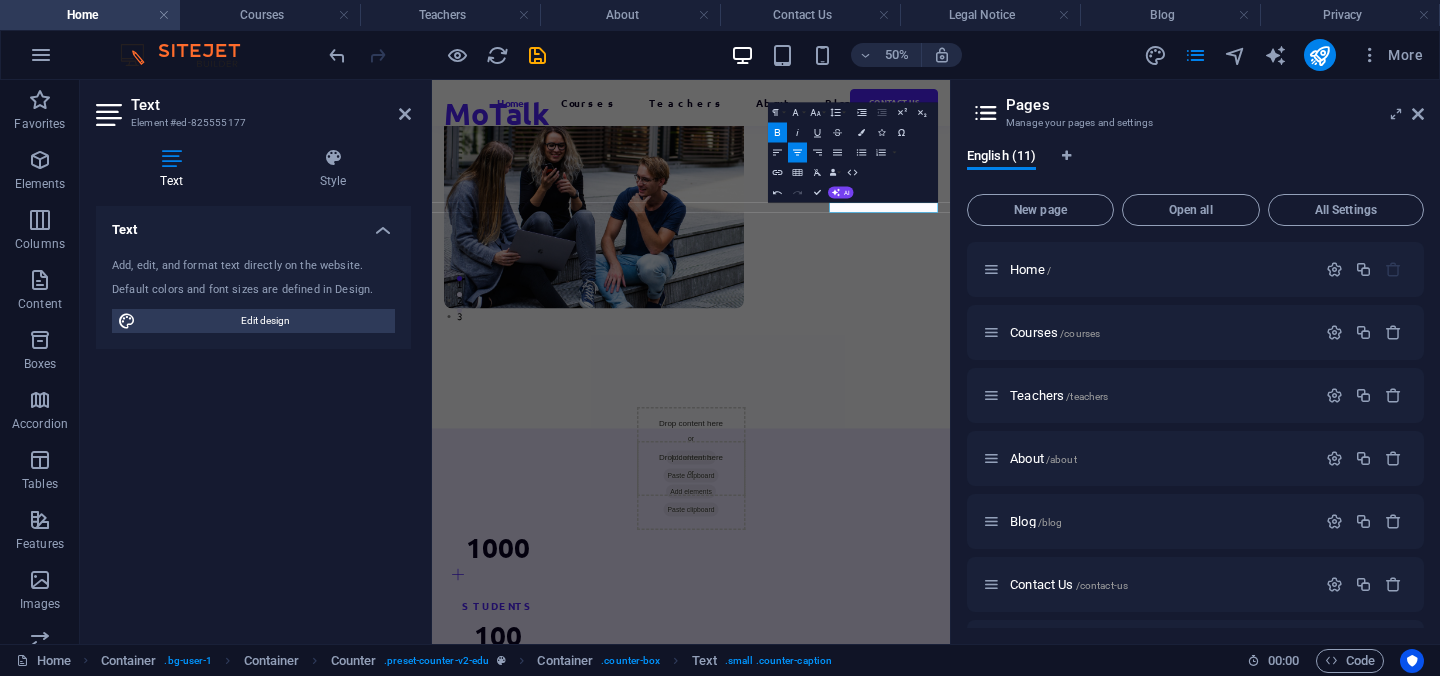 click on "Company First name Last name Street ZIP code City Email Phone Mobile Fax Custom field 1 Custom field 2 Custom field 3 Custom field 4 Custom field 5 Custom field 6 HTML Undo Redo Confirm (⌘+⏎) AI Improve Make shorter Make longer Fix spelling & grammar Translate to English Generate text" at bounding box center (853, 153) 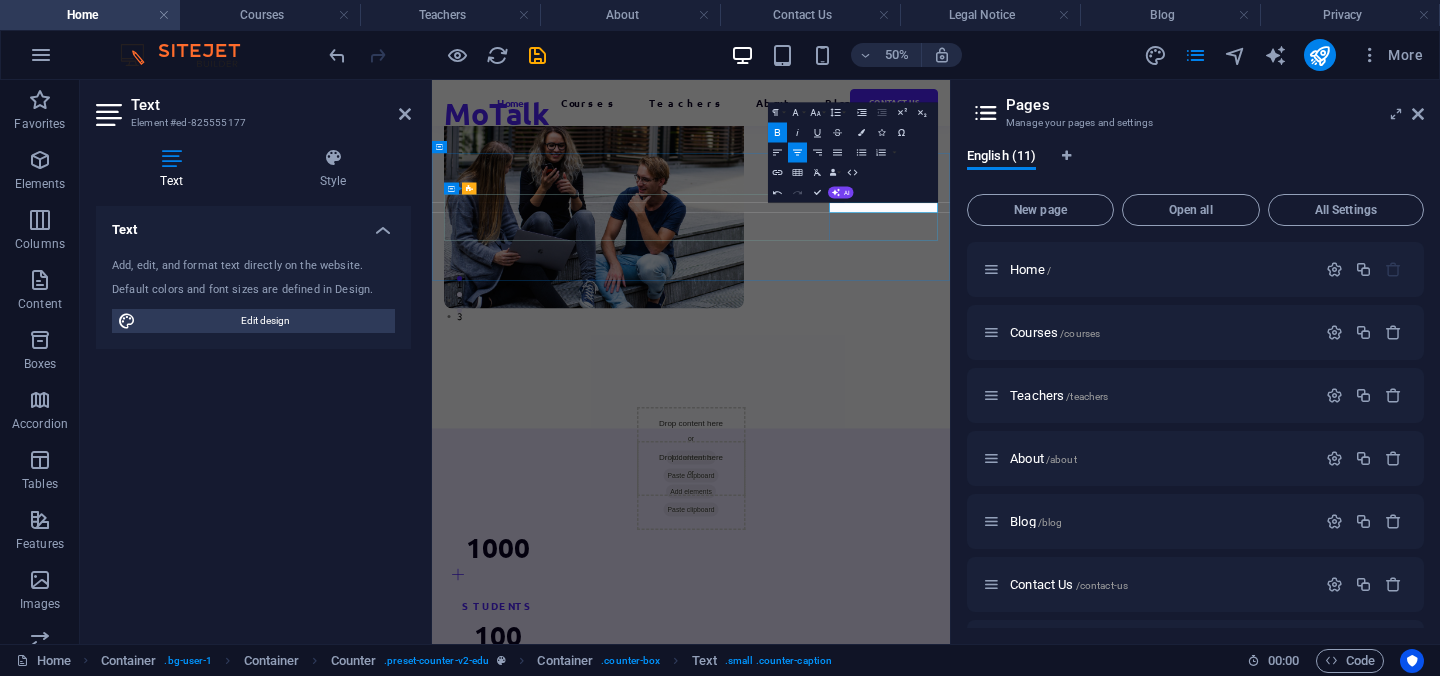 click on "TEACHERS" at bounding box center [564, 1542] 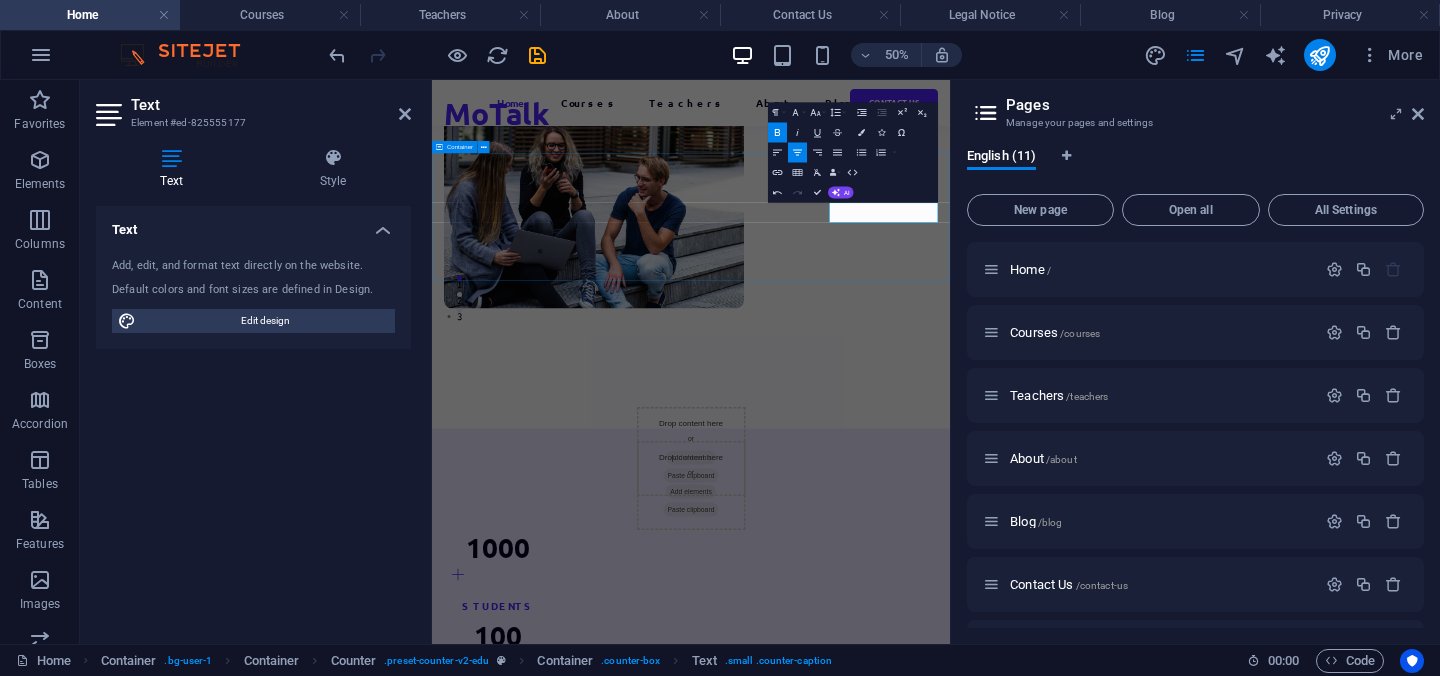 click on "Drop content here or  Add elements  Paste clipboard Drop content here or  Add elements  Paste clipboard 1000 Students 100 Courses 200 Reviews TEACHERS 2" at bounding box center (950, 1214) 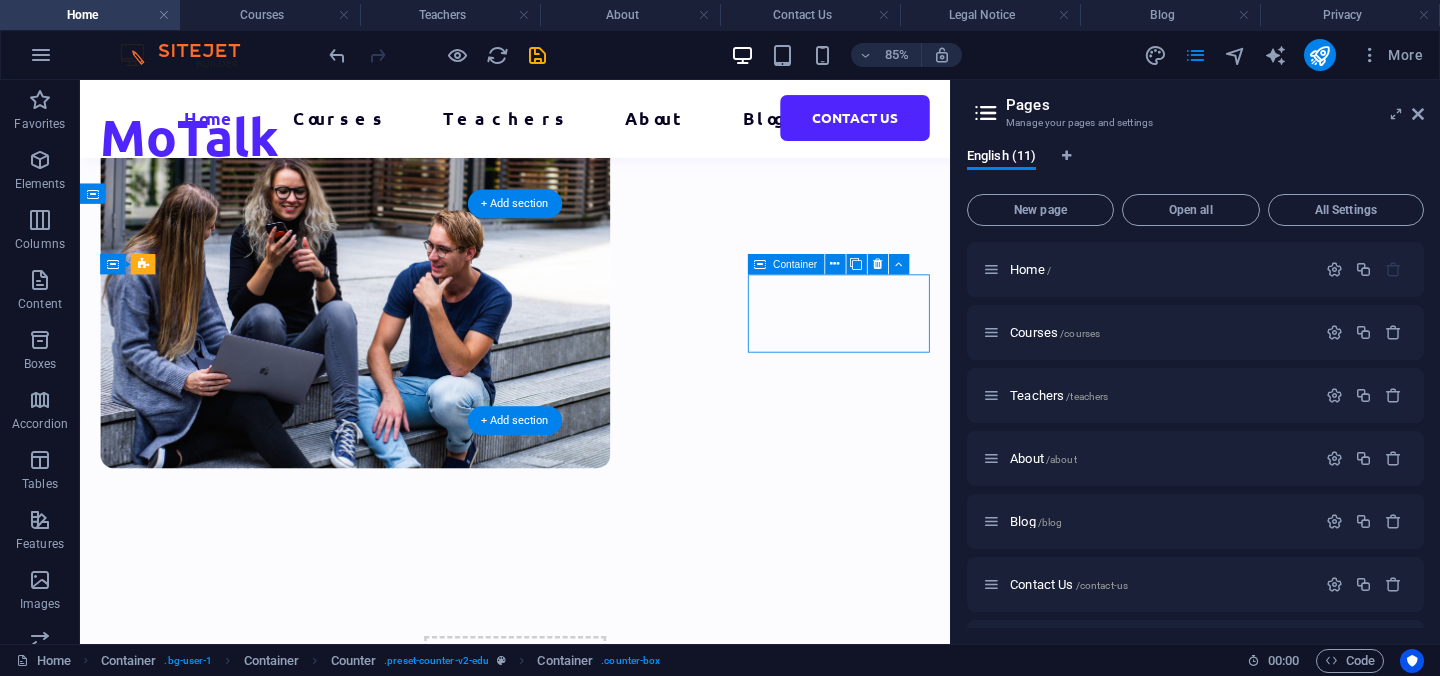 drag, startPoint x: 995, startPoint y: 377, endPoint x: 1001, endPoint y: 340, distance: 37.48333 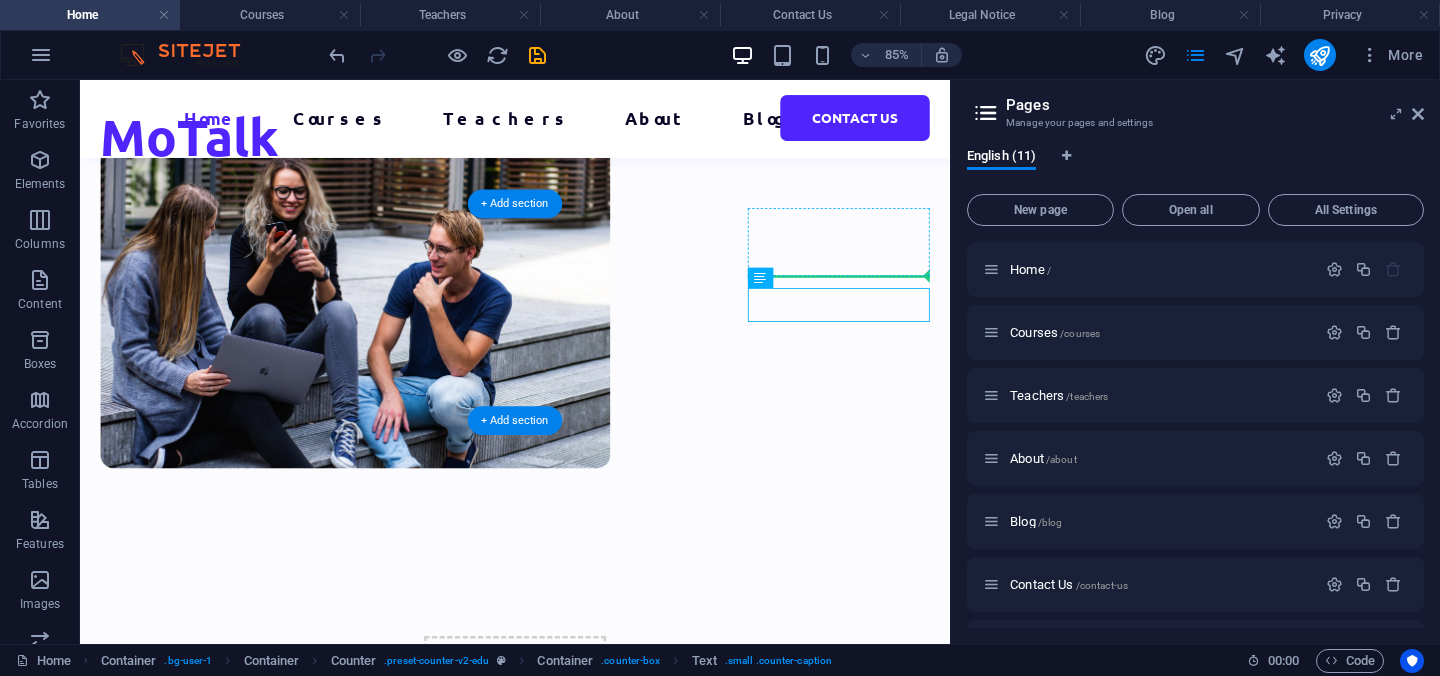 drag, startPoint x: 1017, startPoint y: 364, endPoint x: 1006, endPoint y: 269, distance: 95.63472 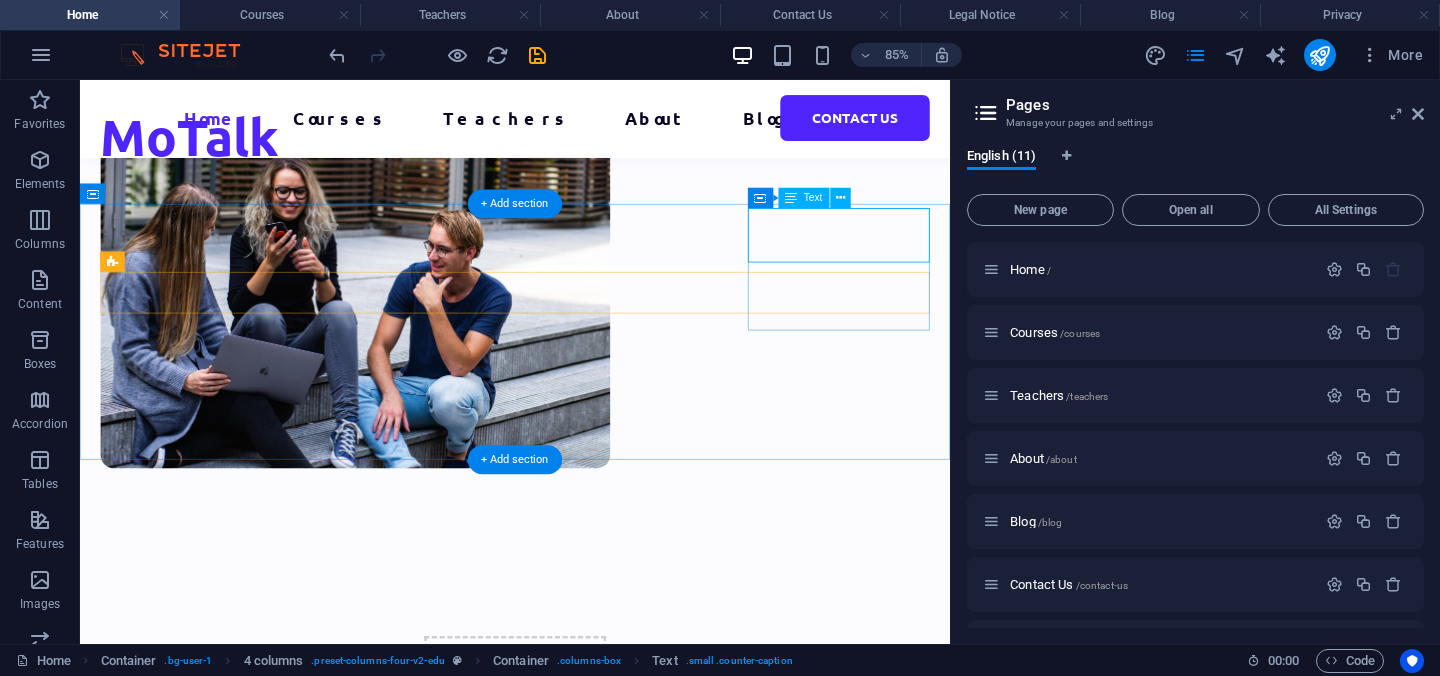 click on "TEACHERS 2" at bounding box center [592, 957] 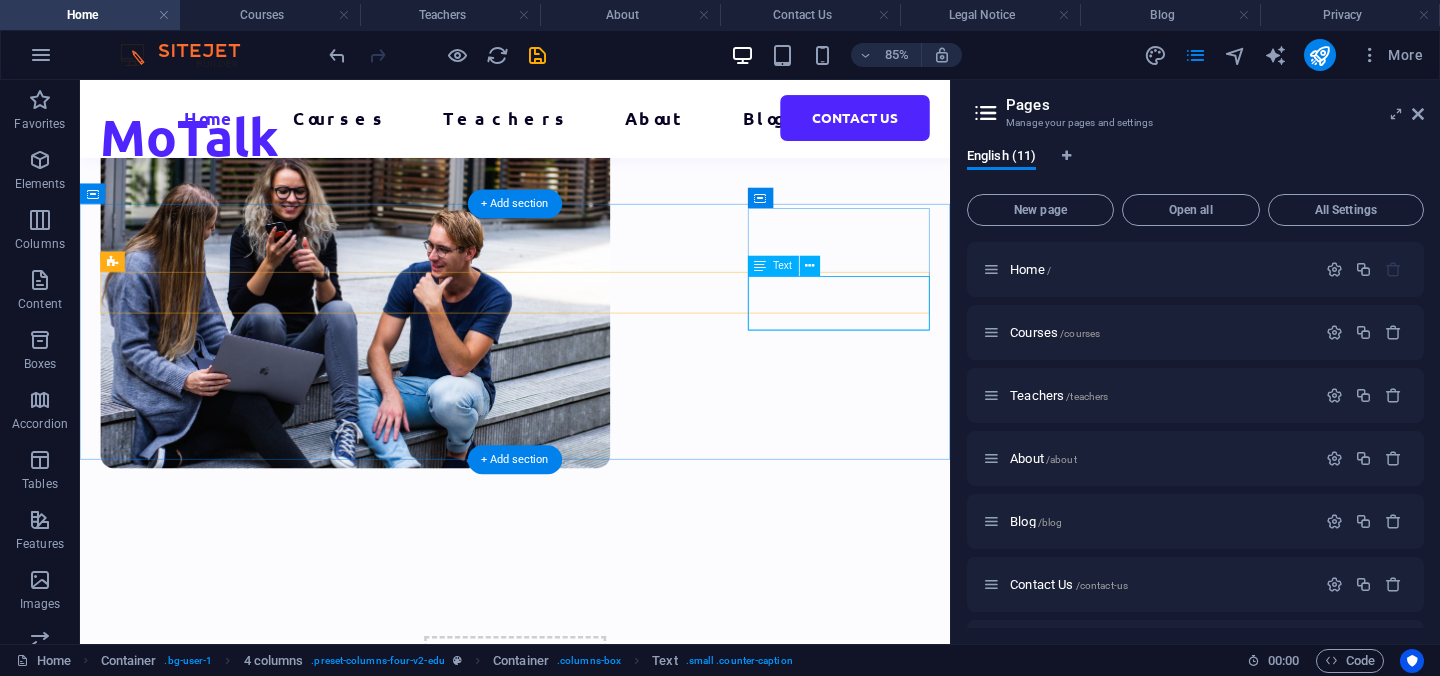click on "TEACHERS 2" at bounding box center [592, 1037] 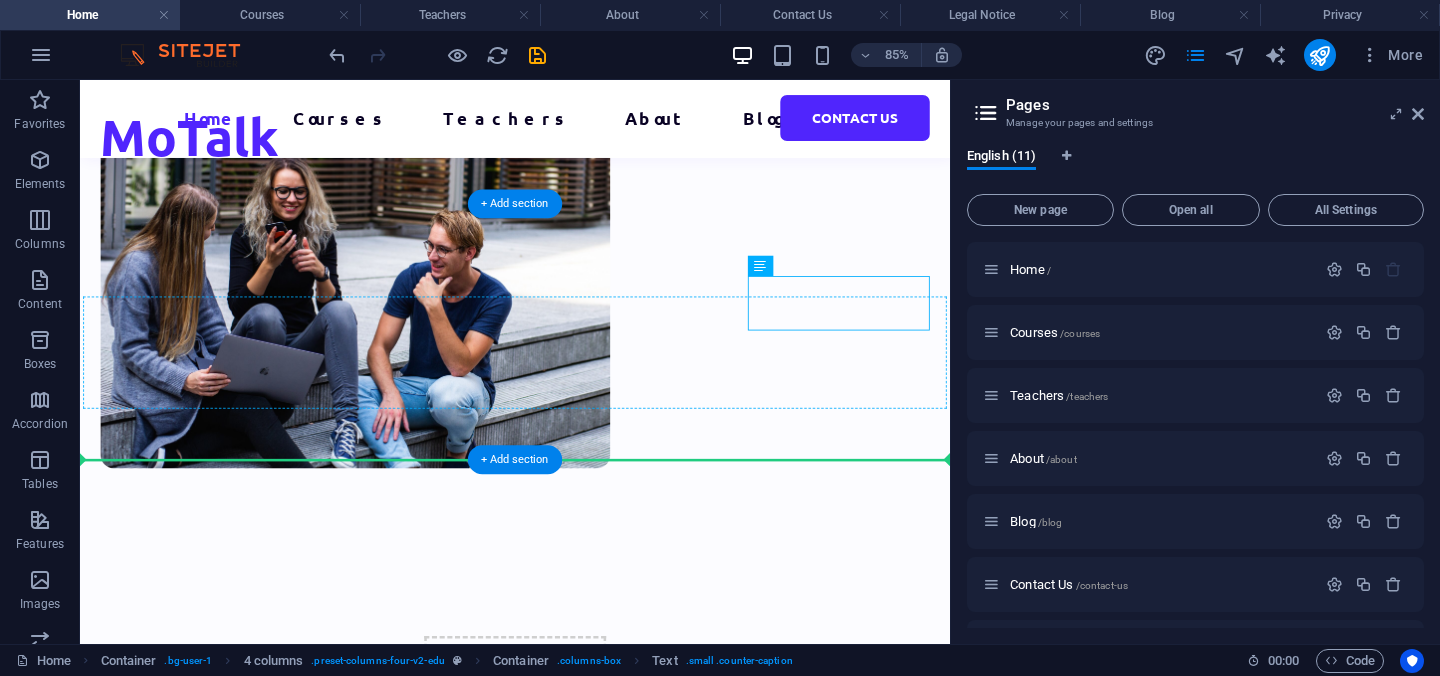 drag, startPoint x: 986, startPoint y: 345, endPoint x: 974, endPoint y: 383, distance: 39.849716 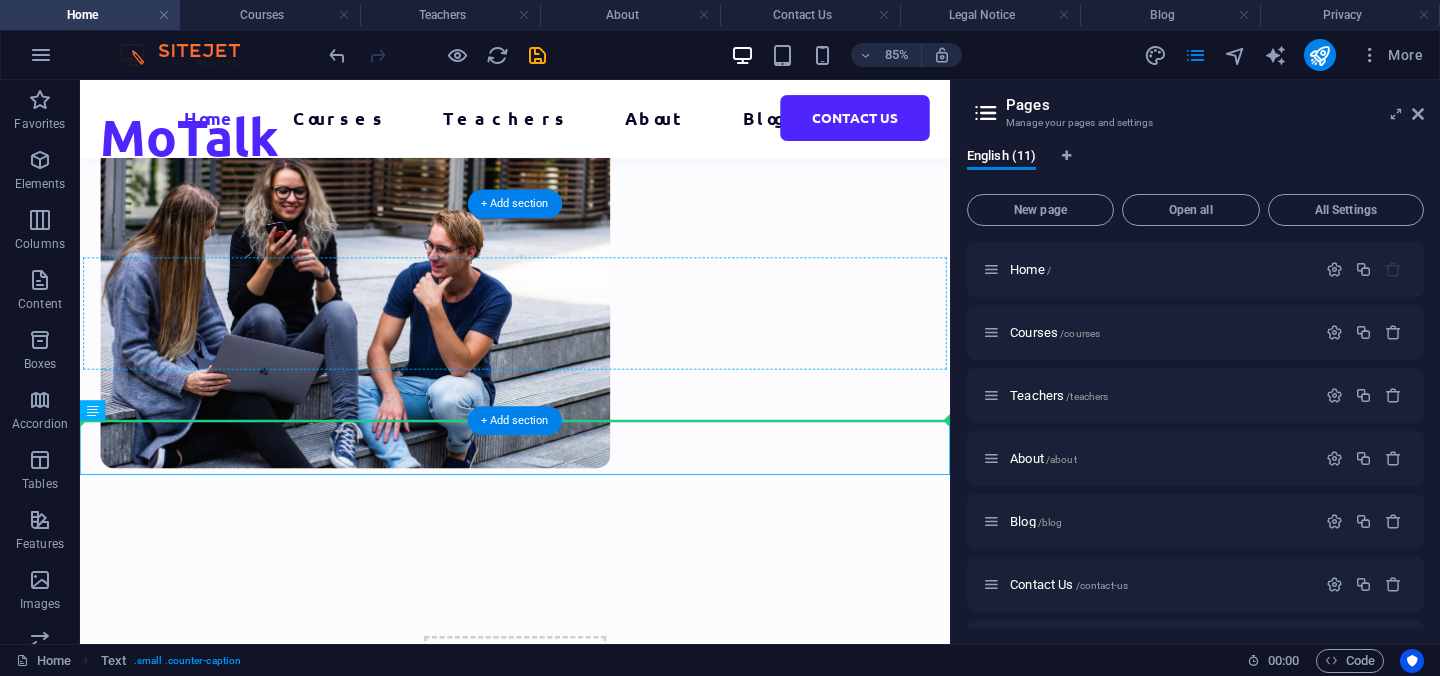 drag, startPoint x: 831, startPoint y: 499, endPoint x: 964, endPoint y: 356, distance: 195.28954 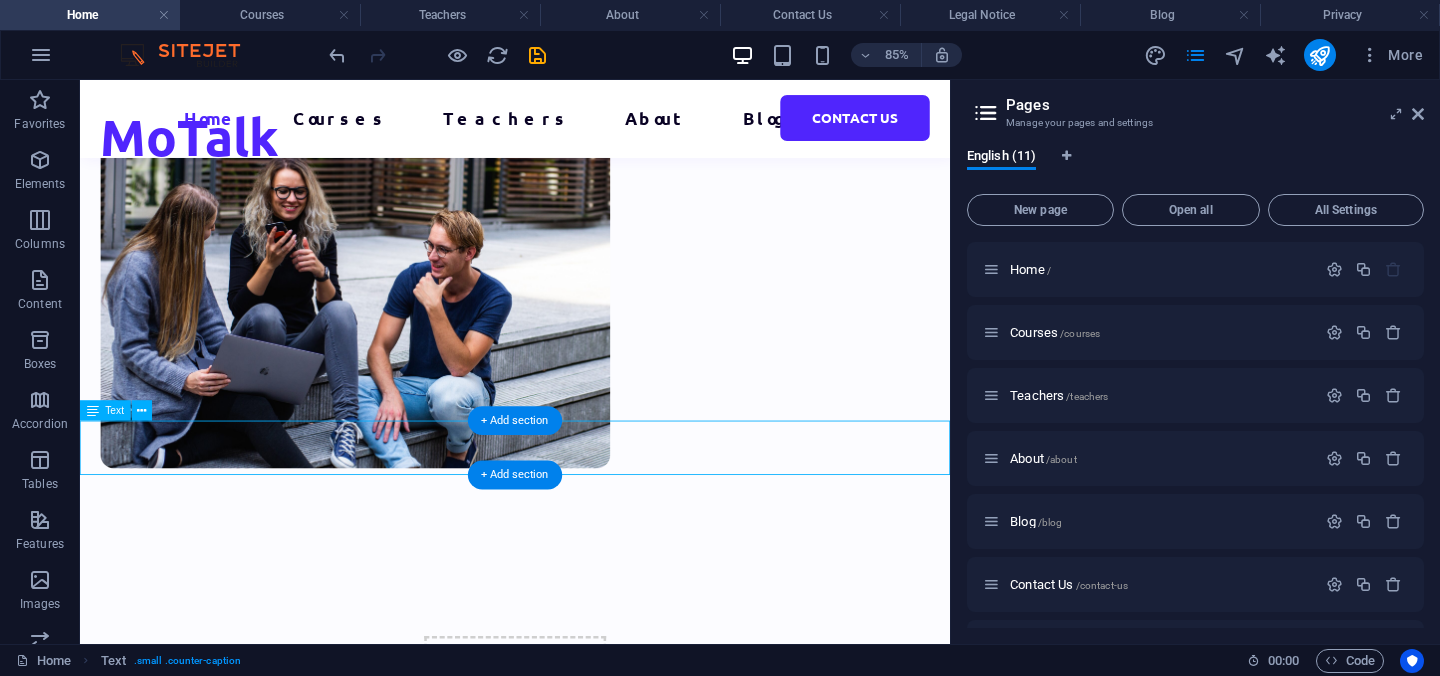click on "TEACHERS 2" at bounding box center [592, 1644] 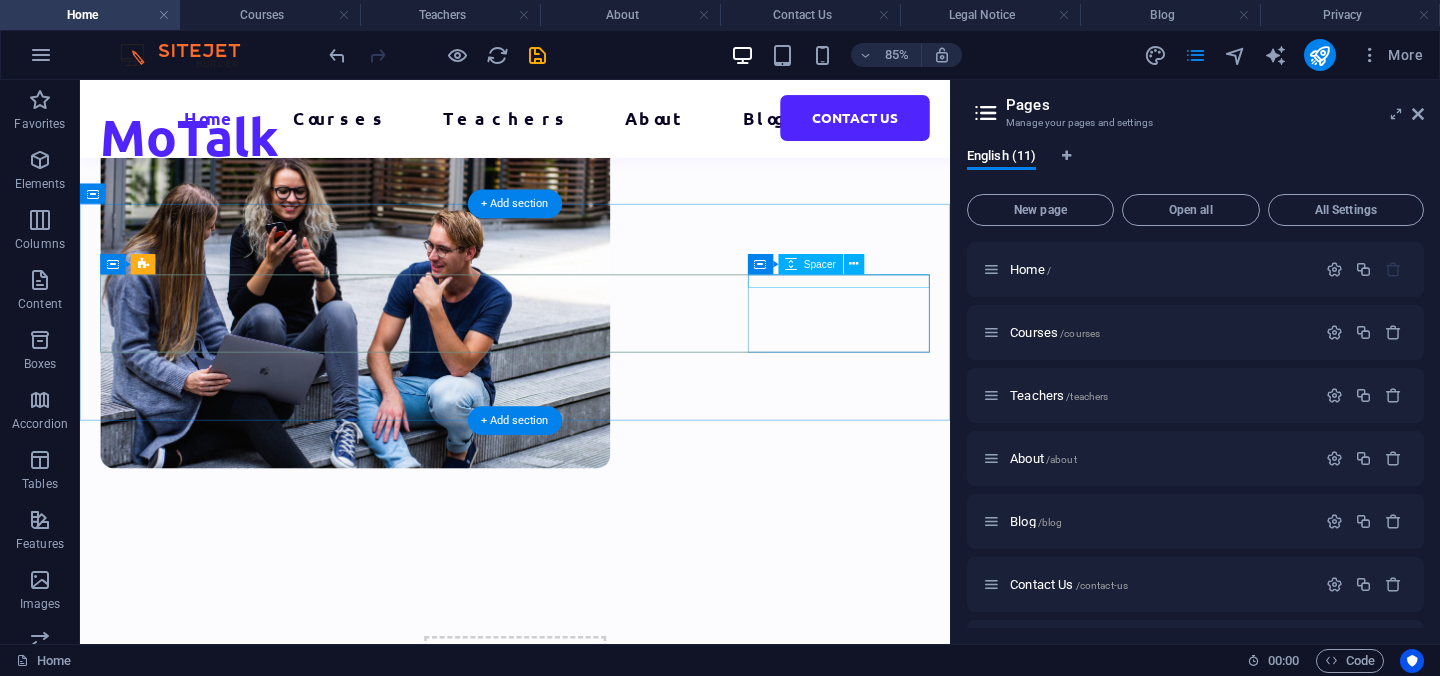 click at bounding box center (211, 1524) 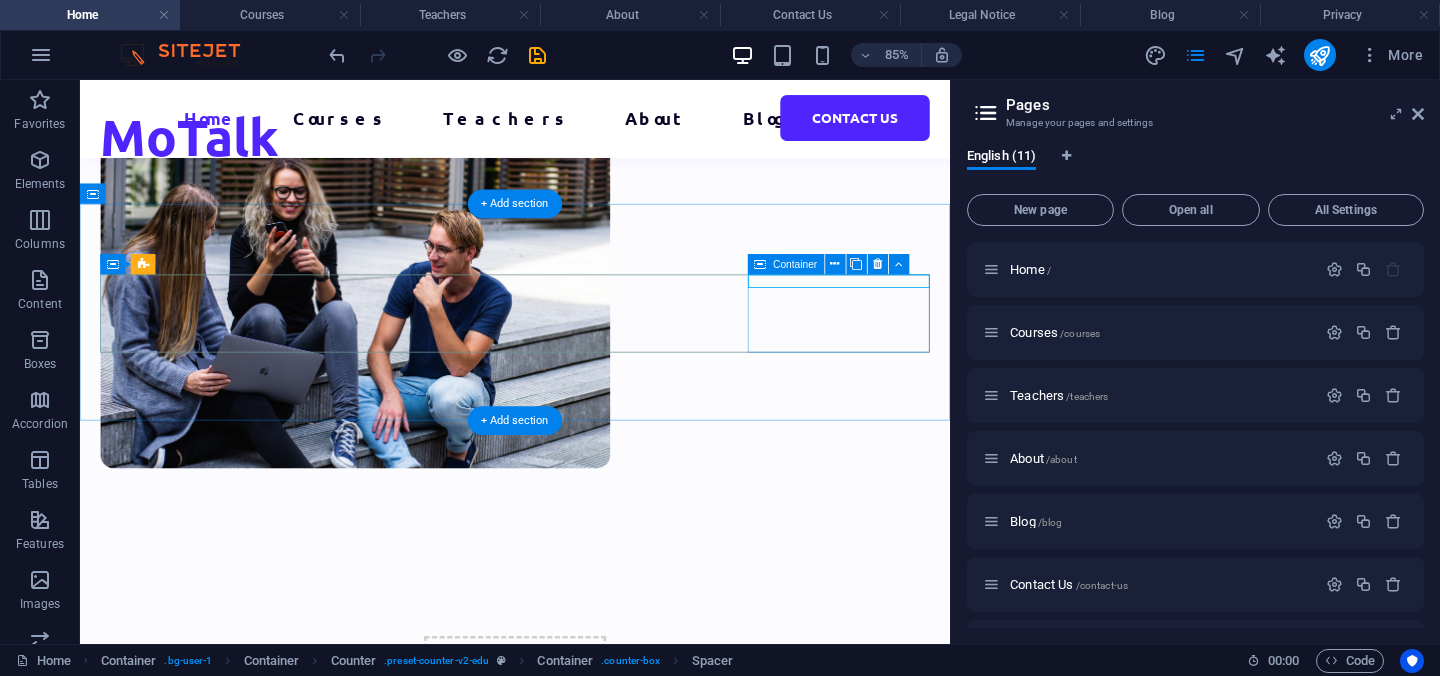 click at bounding box center [211, 1524] 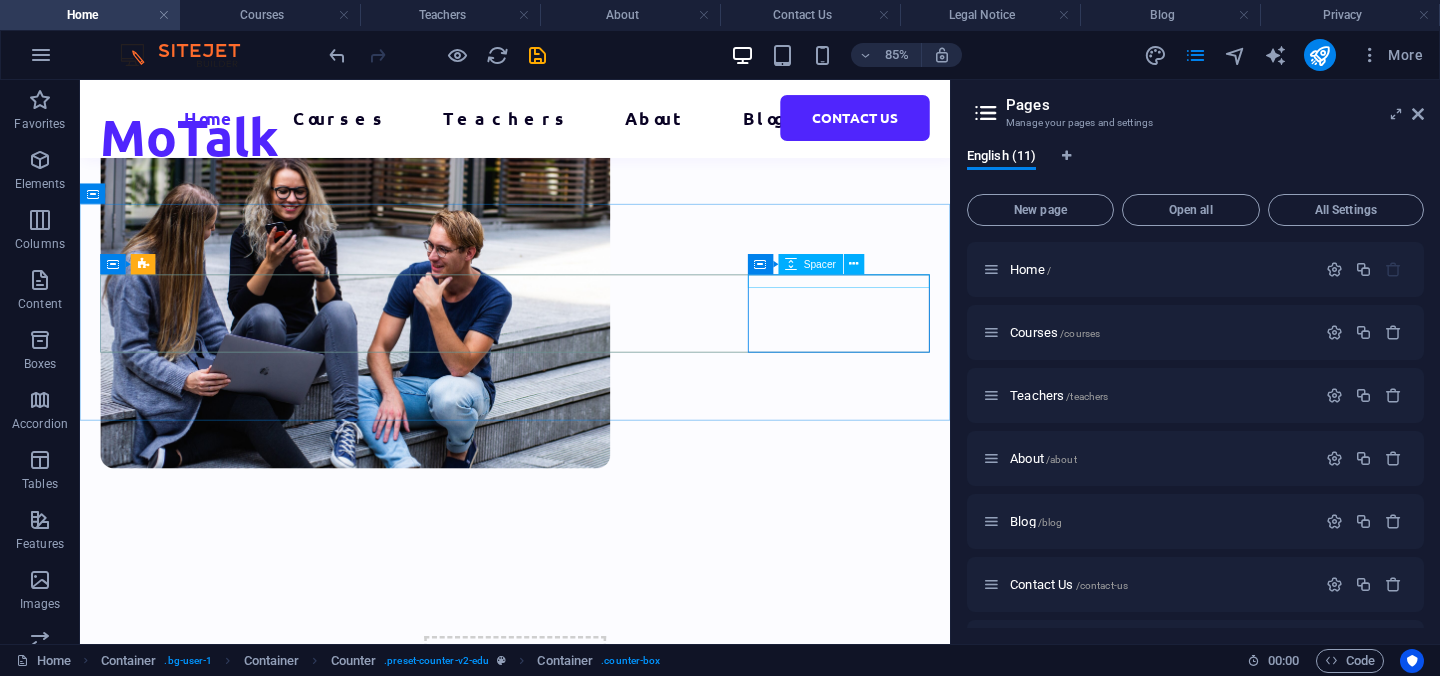 click on "Spacer" at bounding box center (810, 264) 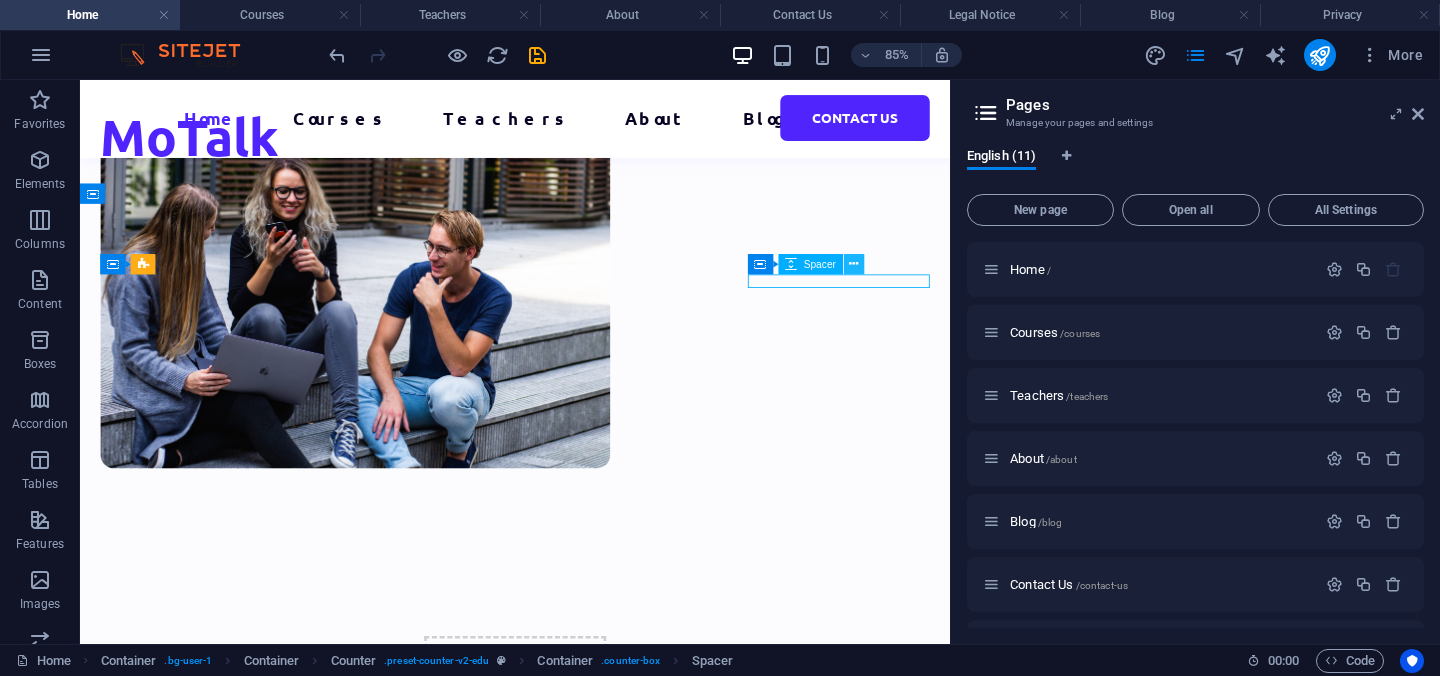 click at bounding box center [853, 265] 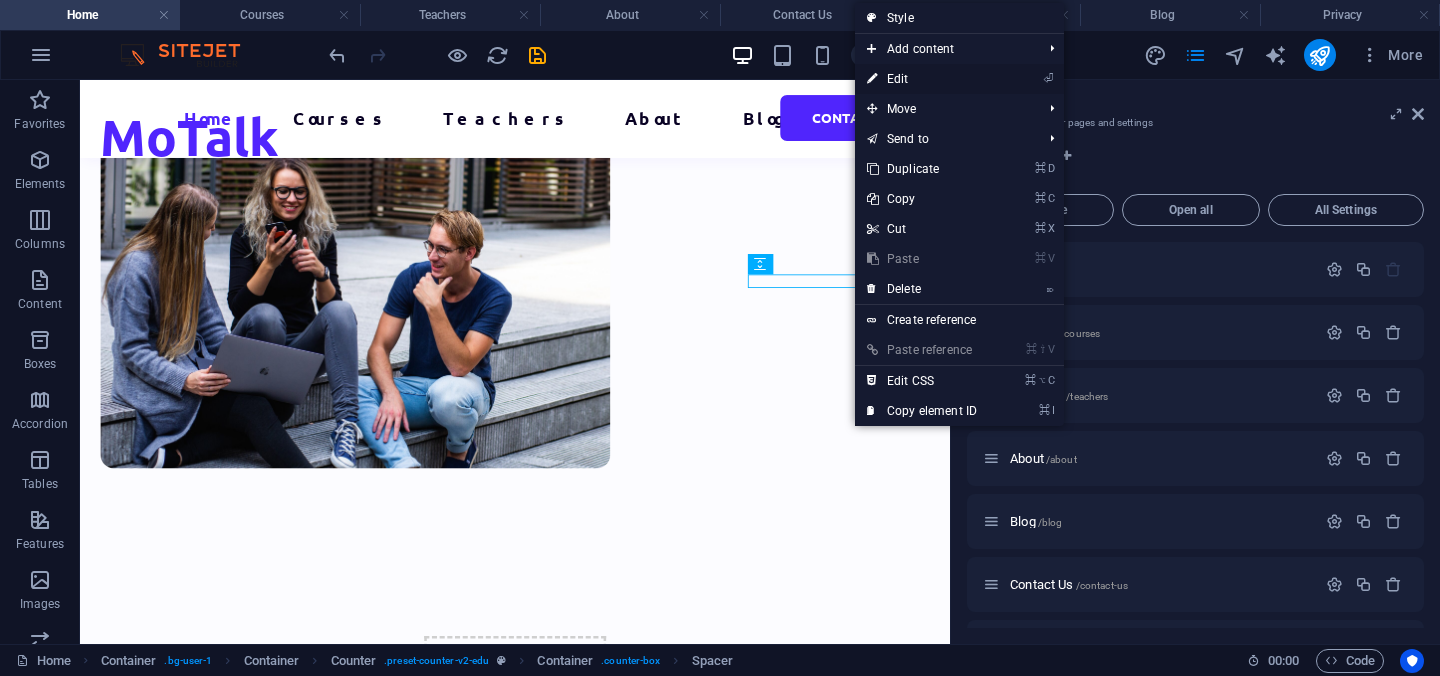 click on "⏎  Edit" at bounding box center (922, 79) 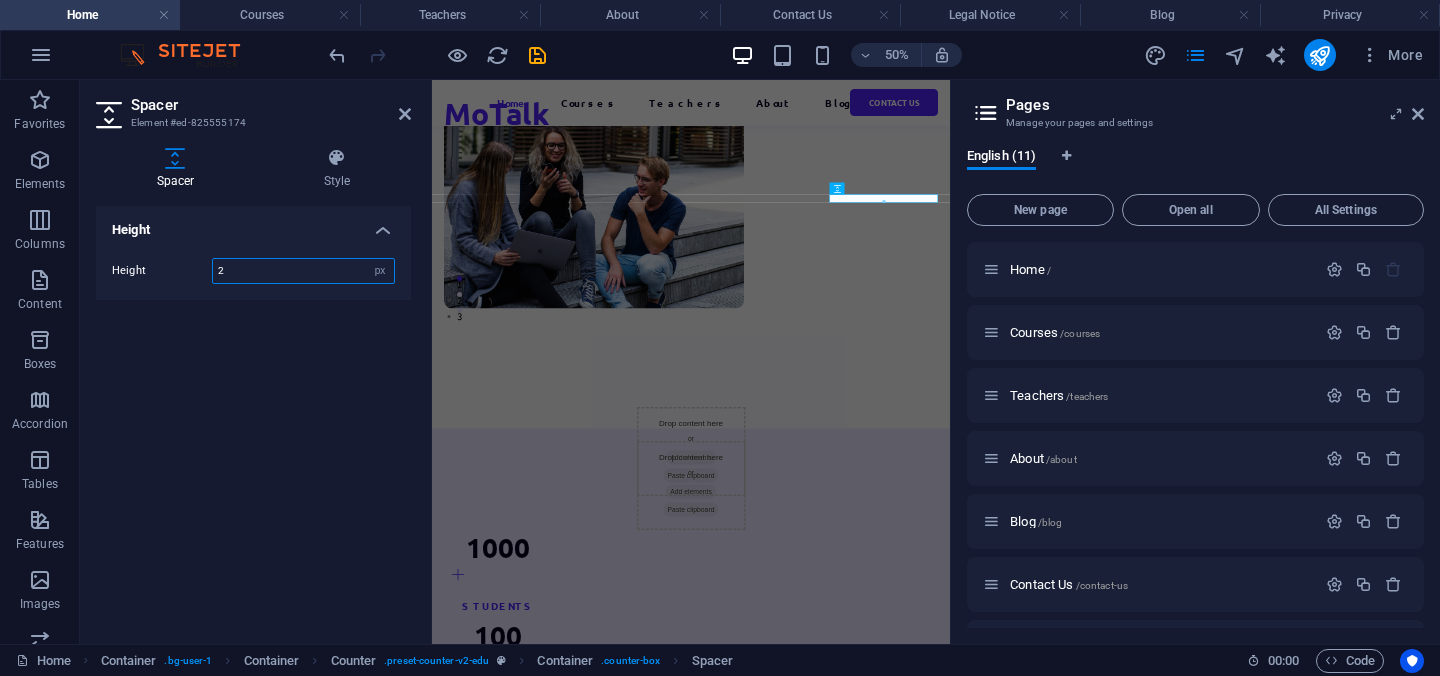 type on "20" 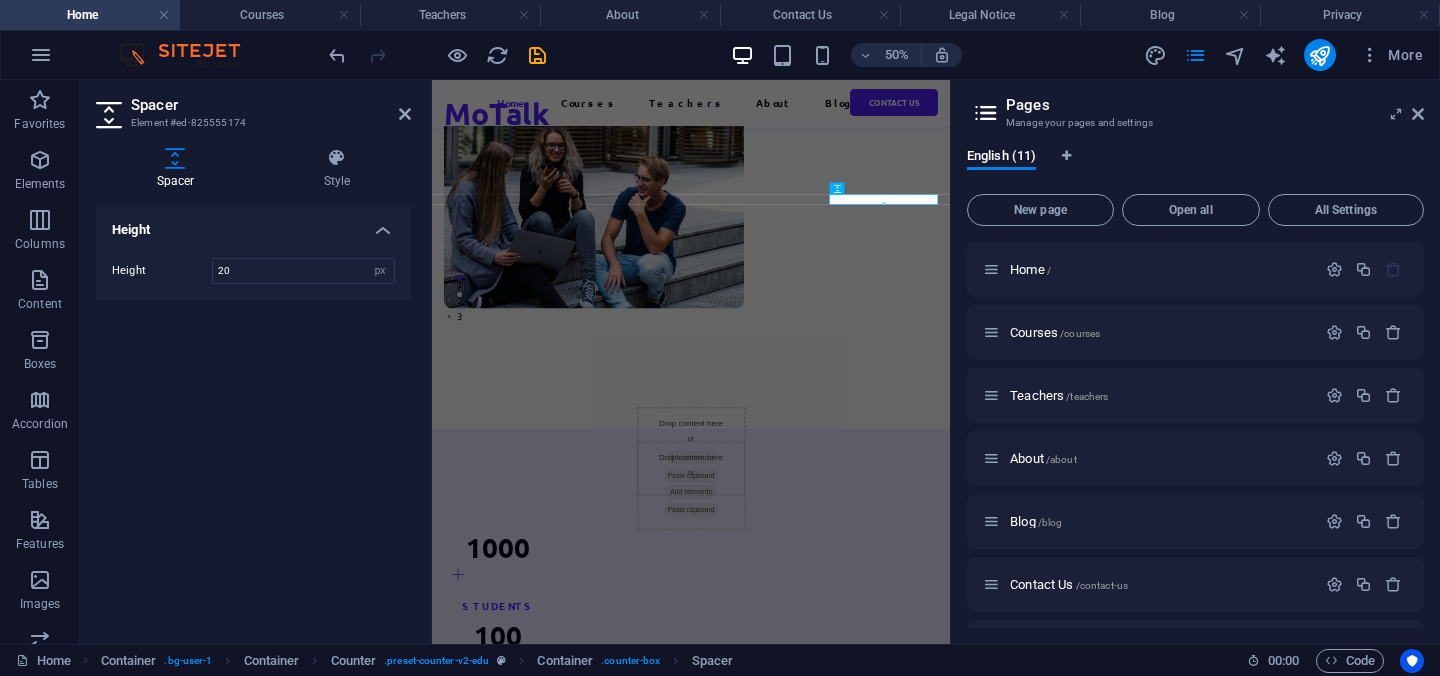 click on "Height" at bounding box center [253, 224] 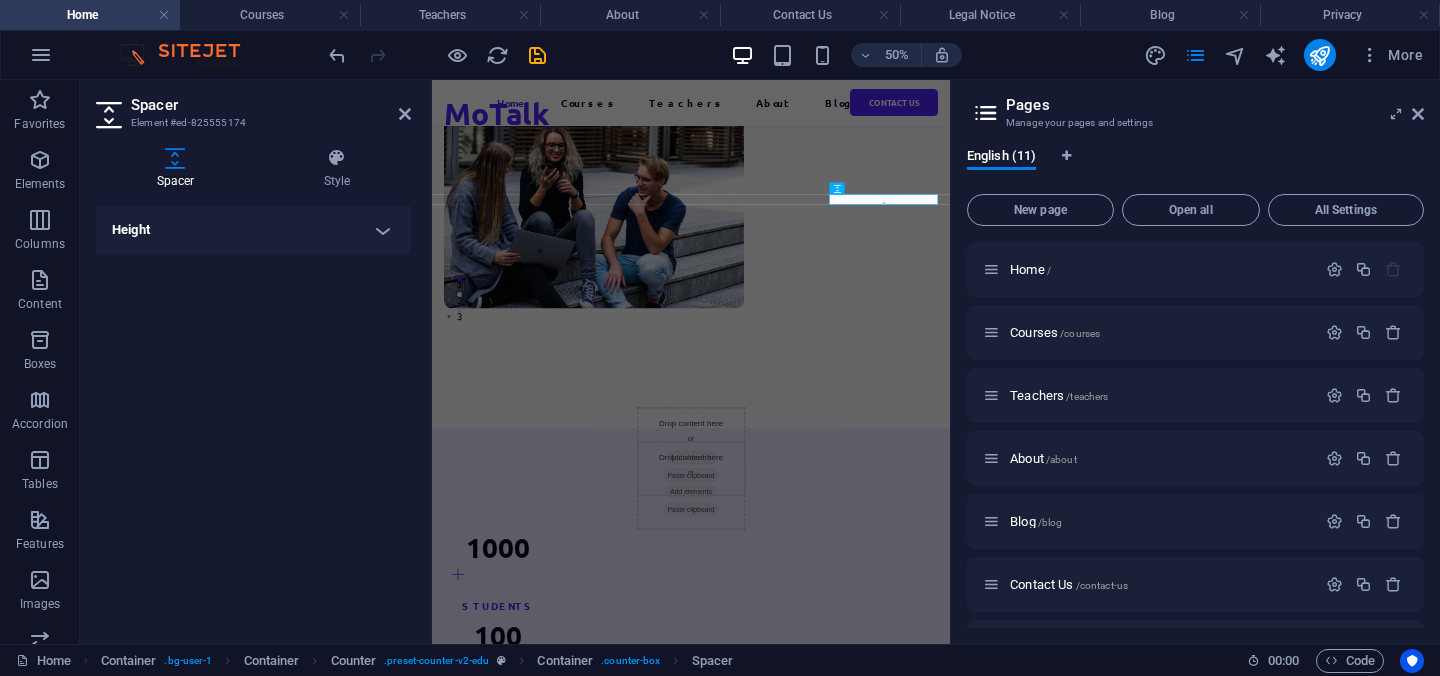 click on "Height" at bounding box center (253, 230) 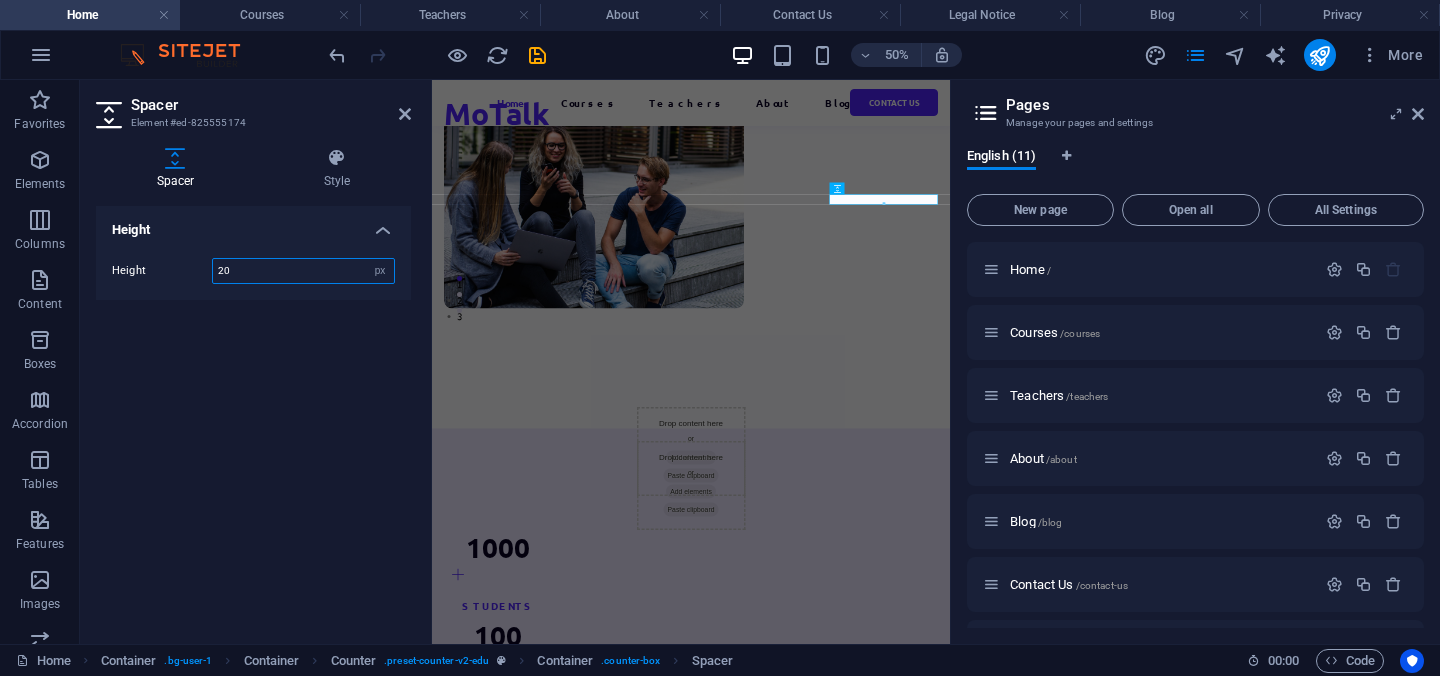click on "20" at bounding box center [303, 271] 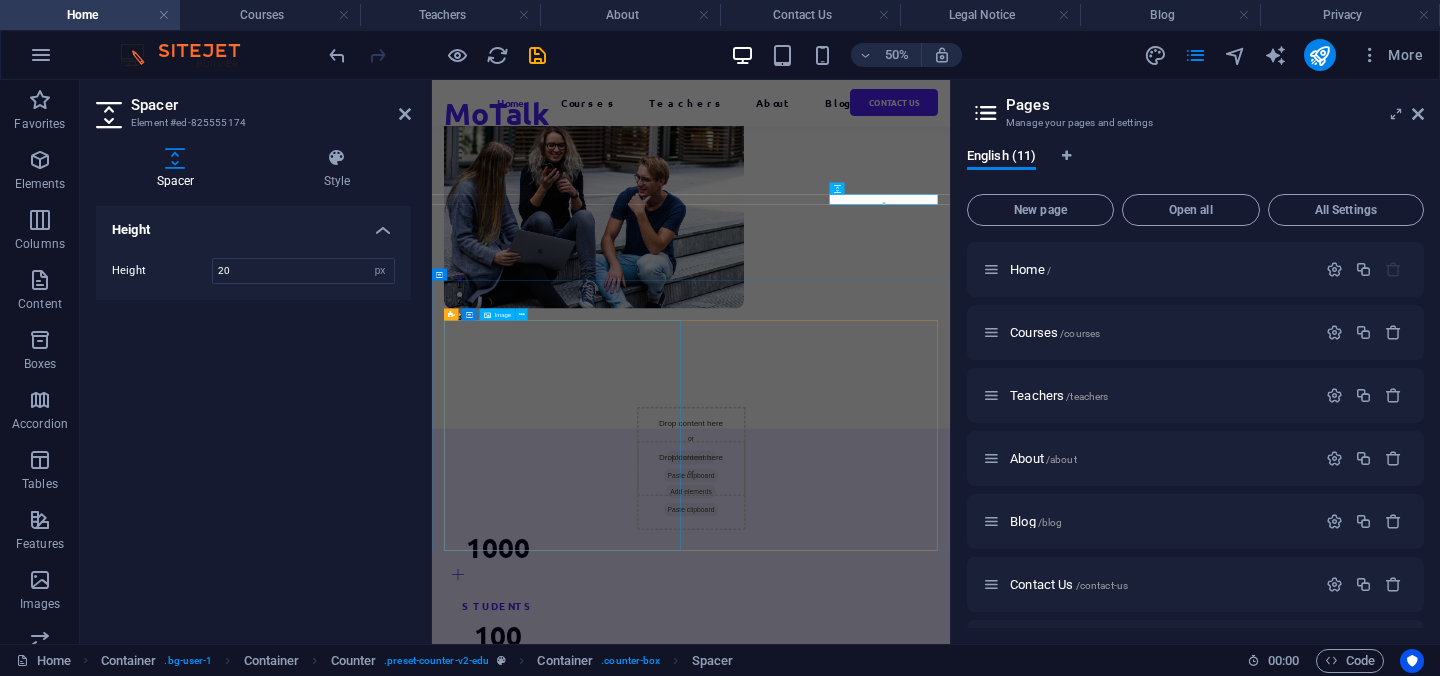 click at bounding box center (693, 1926) 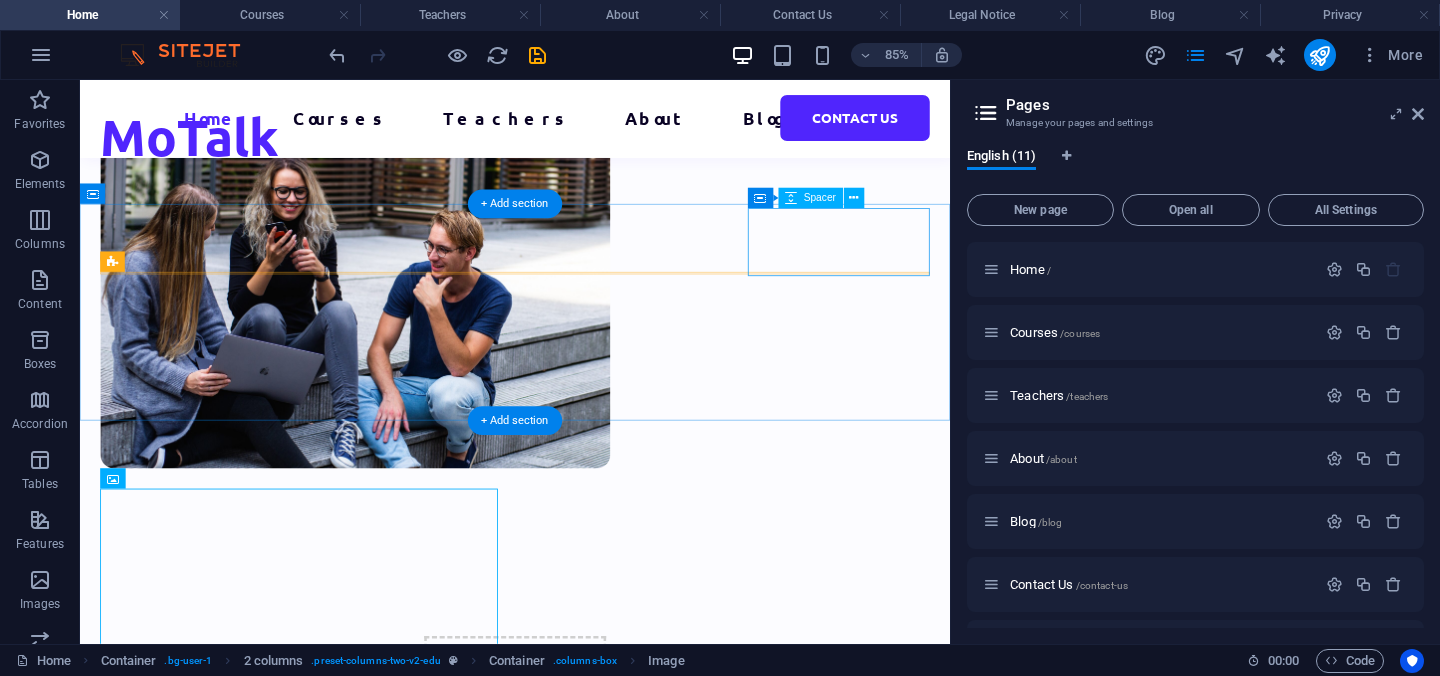 click at bounding box center [592, 965] 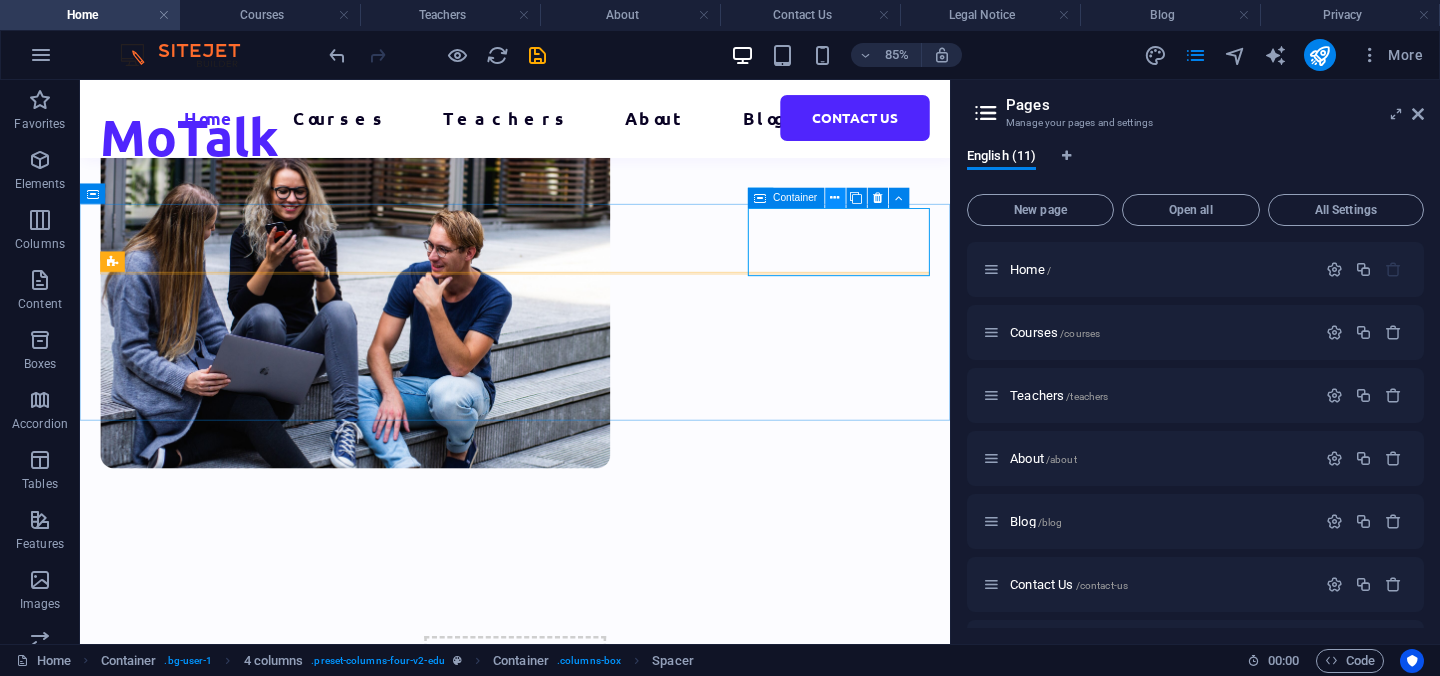click at bounding box center [835, 198] 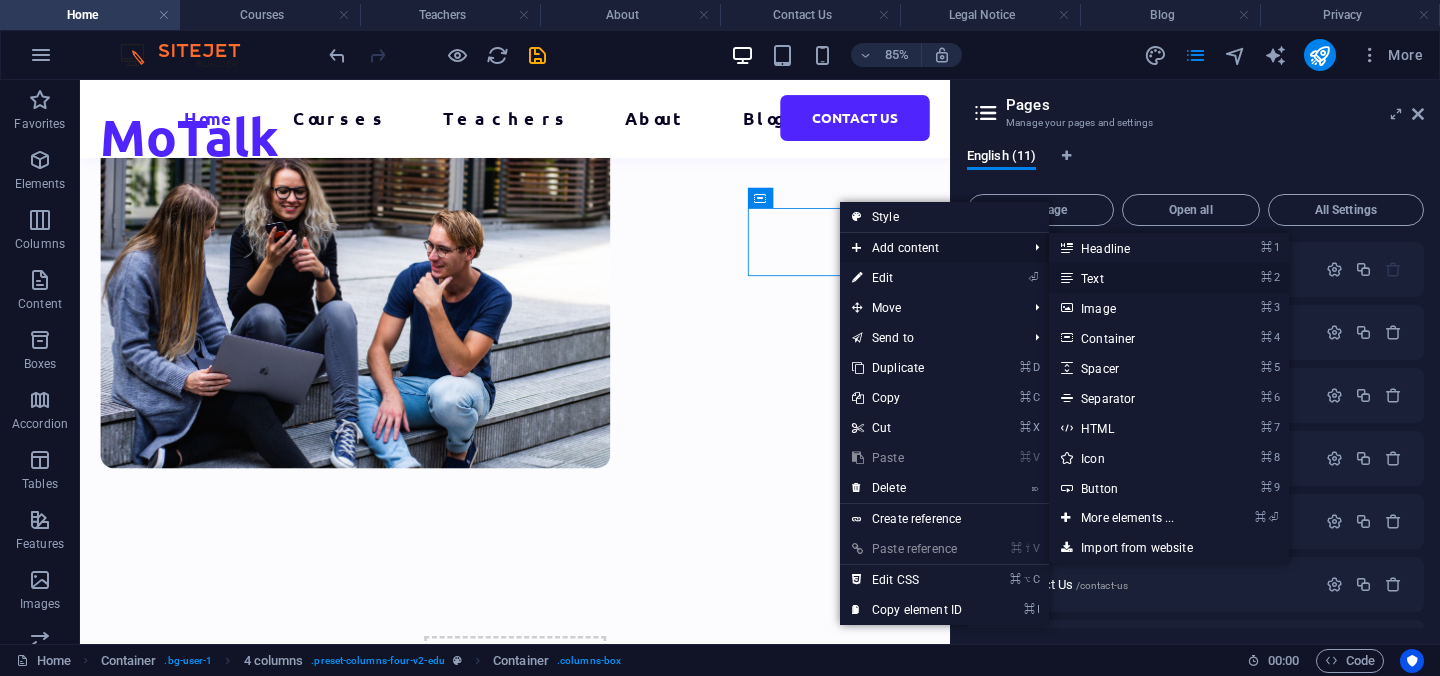 click on "⌘ 2  Text" at bounding box center (1131, 278) 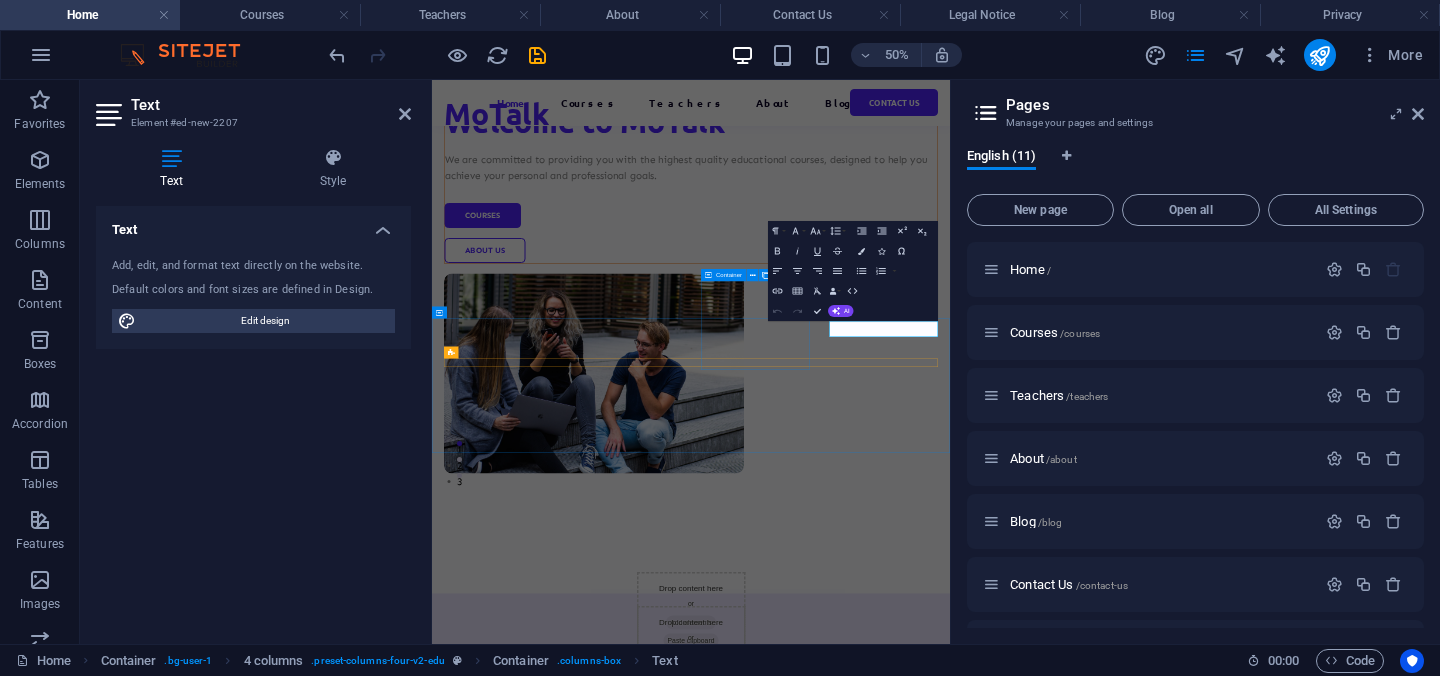 scroll, scrollTop: 333, scrollLeft: 0, axis: vertical 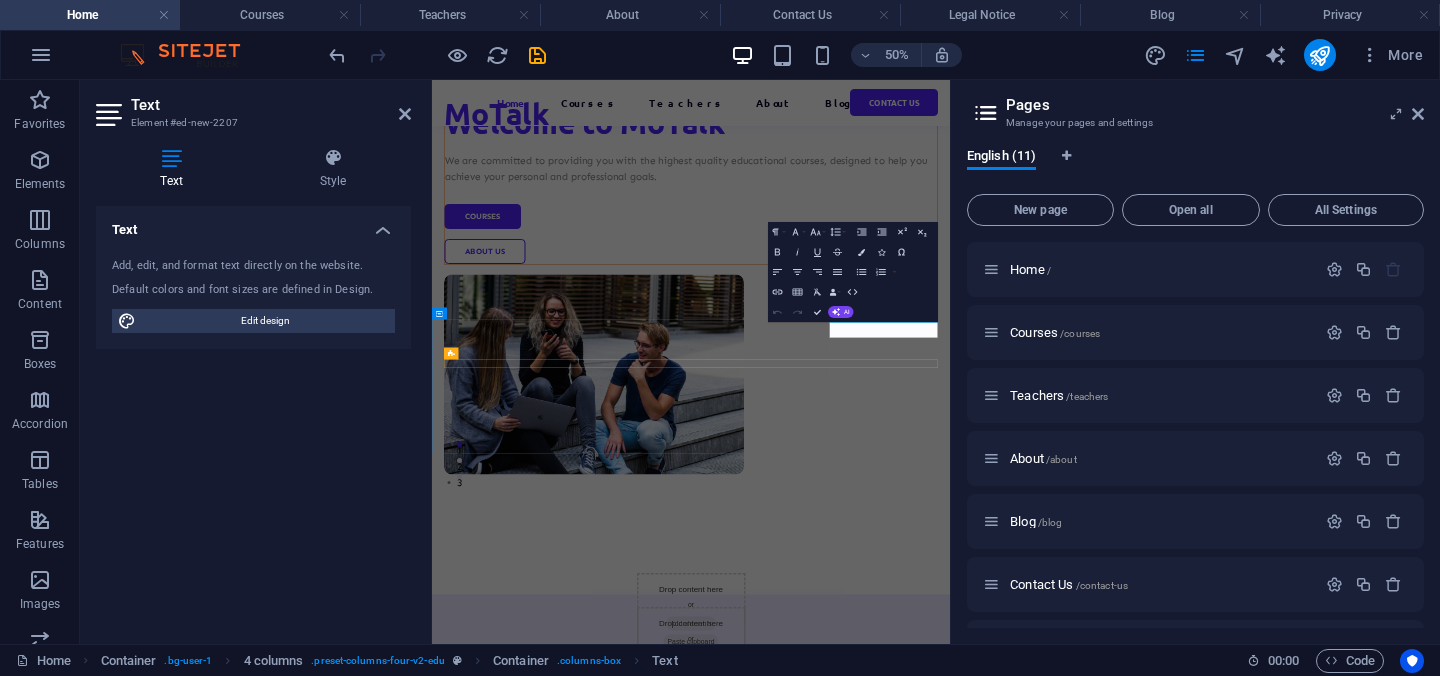click on "New text element" at bounding box center (950, 1274) 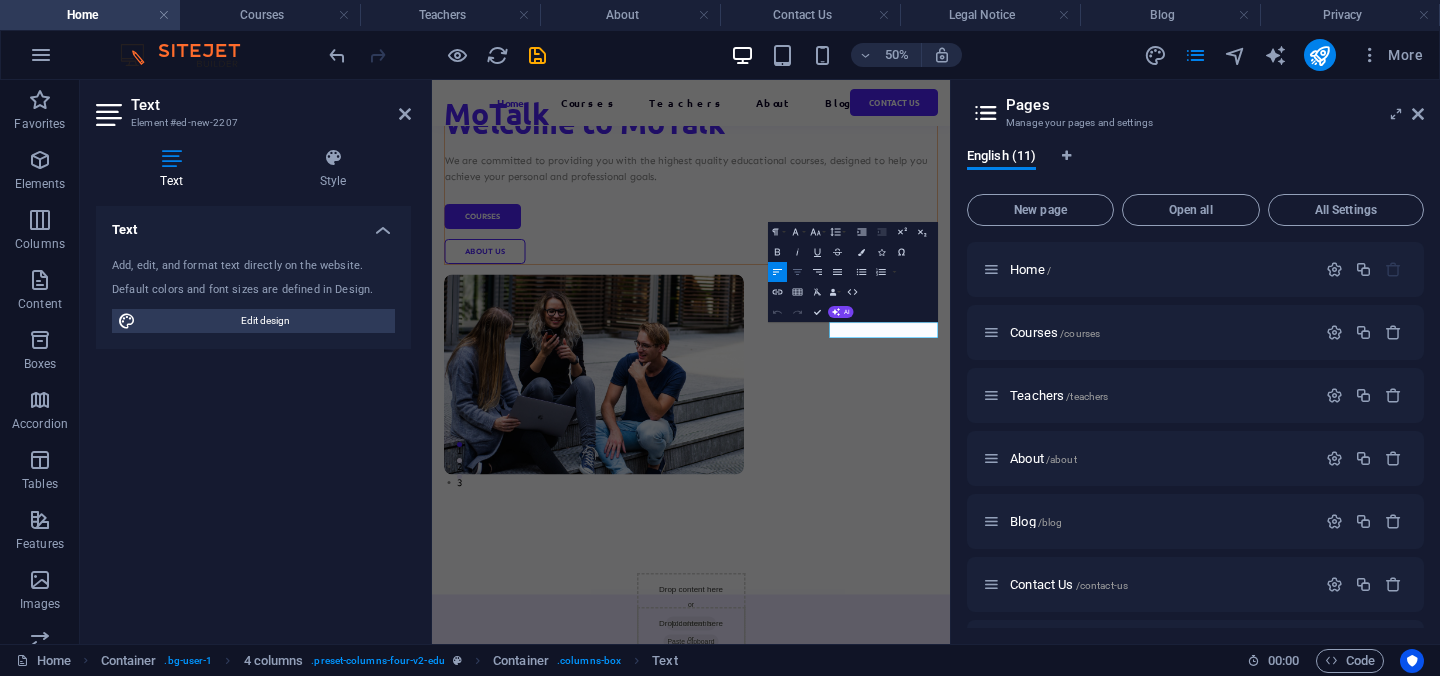 click on "Align Center" at bounding box center [797, 272] 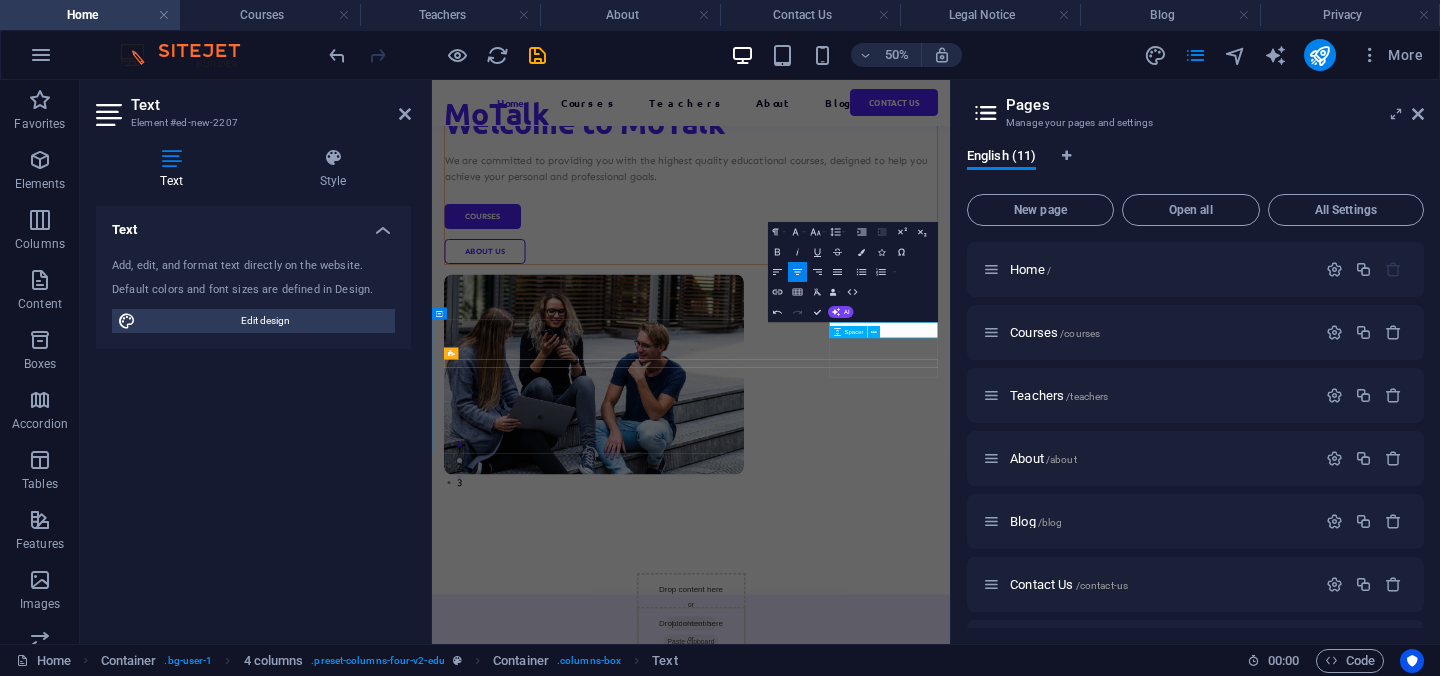 type 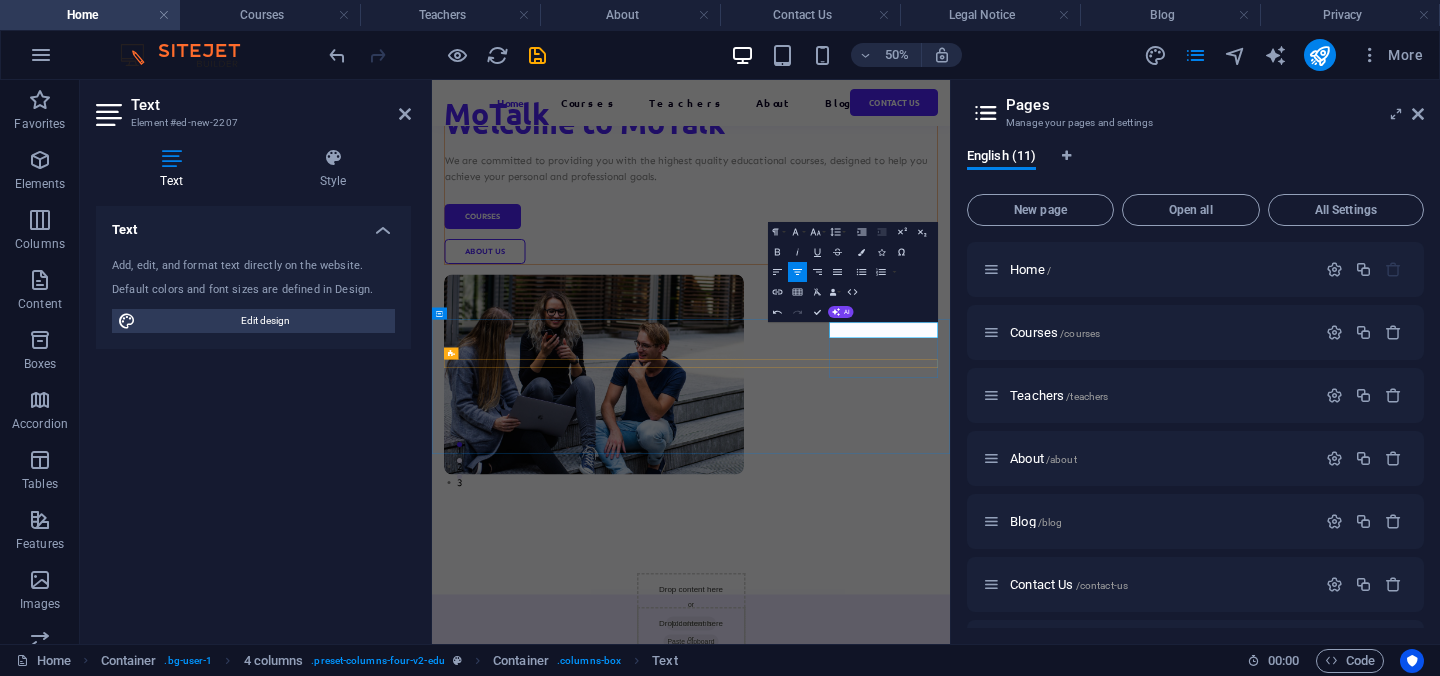 click on "New text eent" at bounding box center [950, 1274] 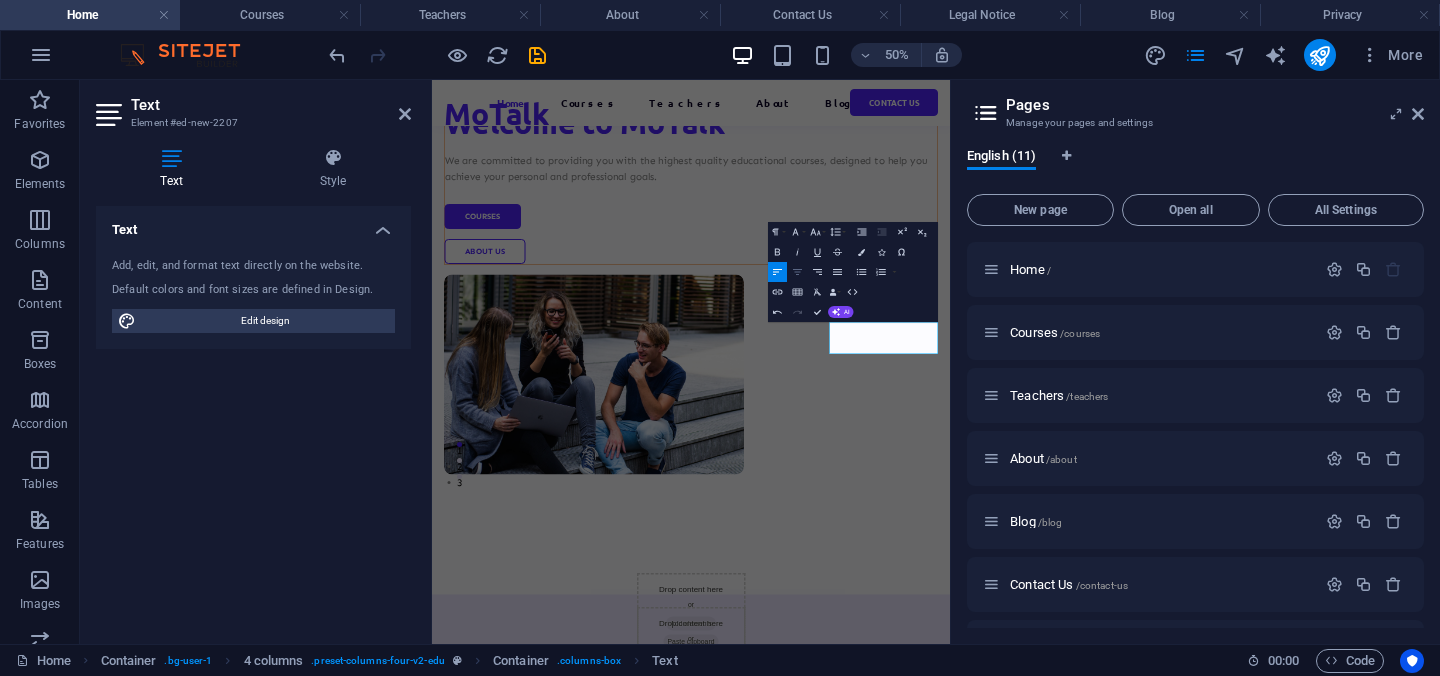 click on "Align Center" at bounding box center (797, 272) 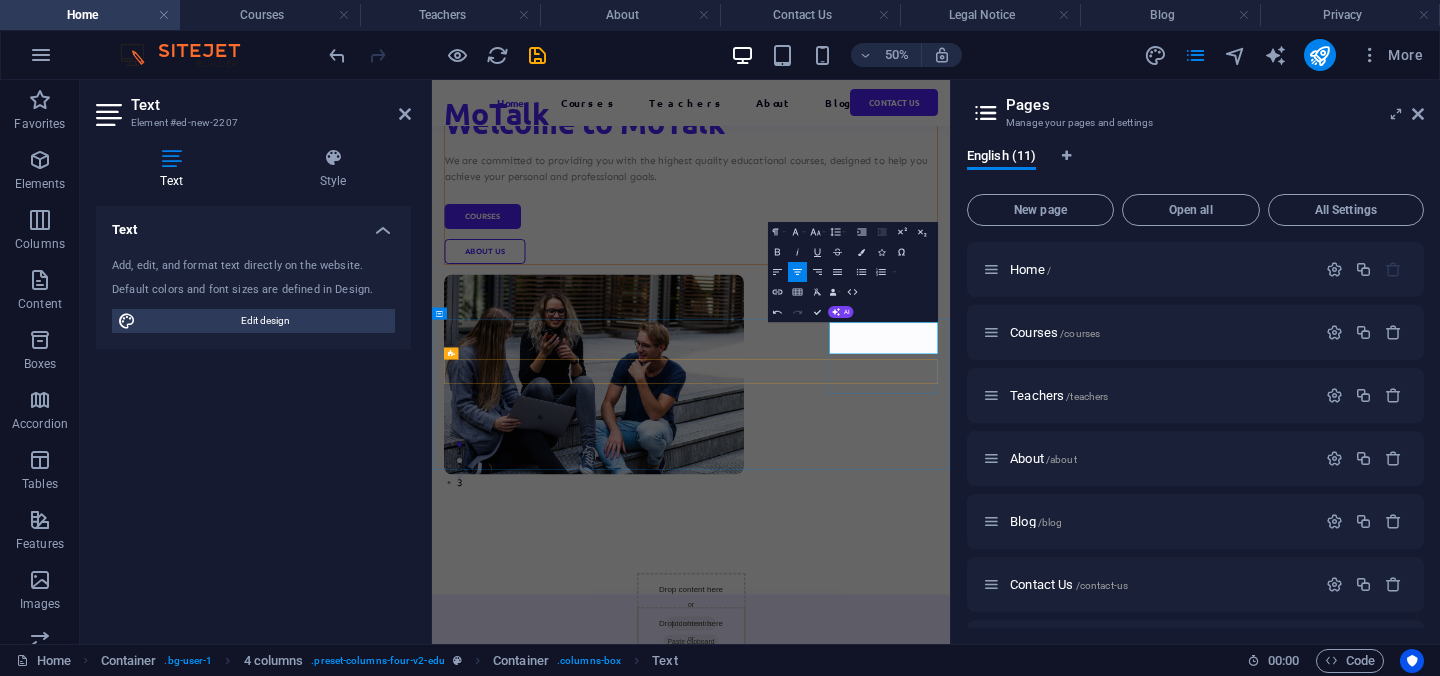 click on "Teachers" at bounding box center [950, 1274] 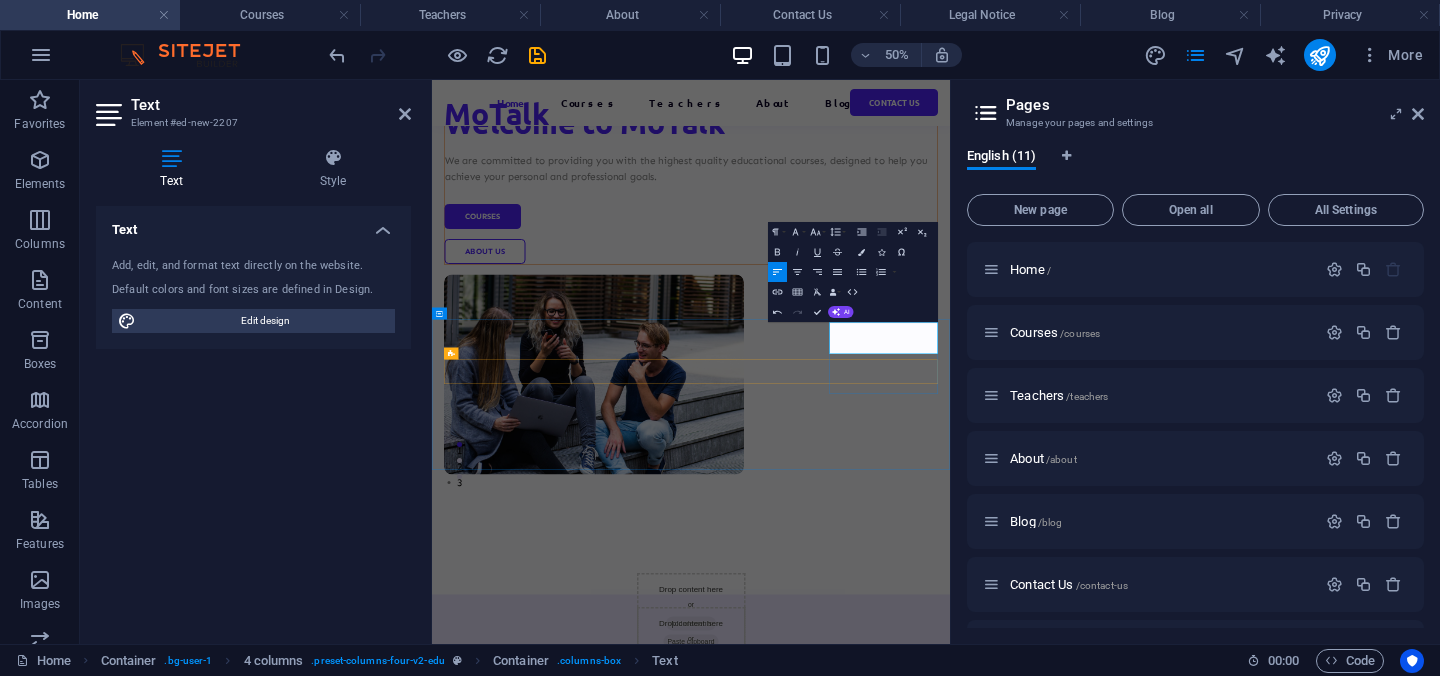 click on "Teachers" at bounding box center (950, 1274) 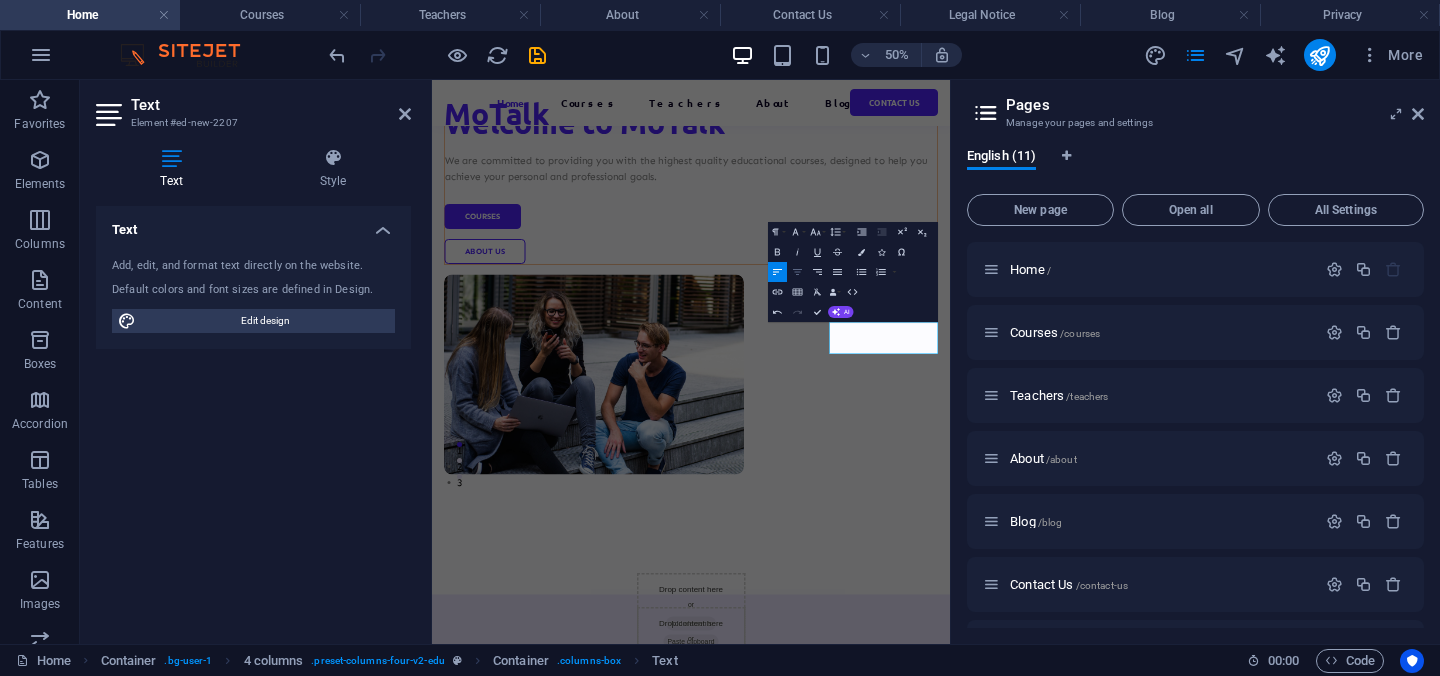 click on "Align Center" at bounding box center [797, 272] 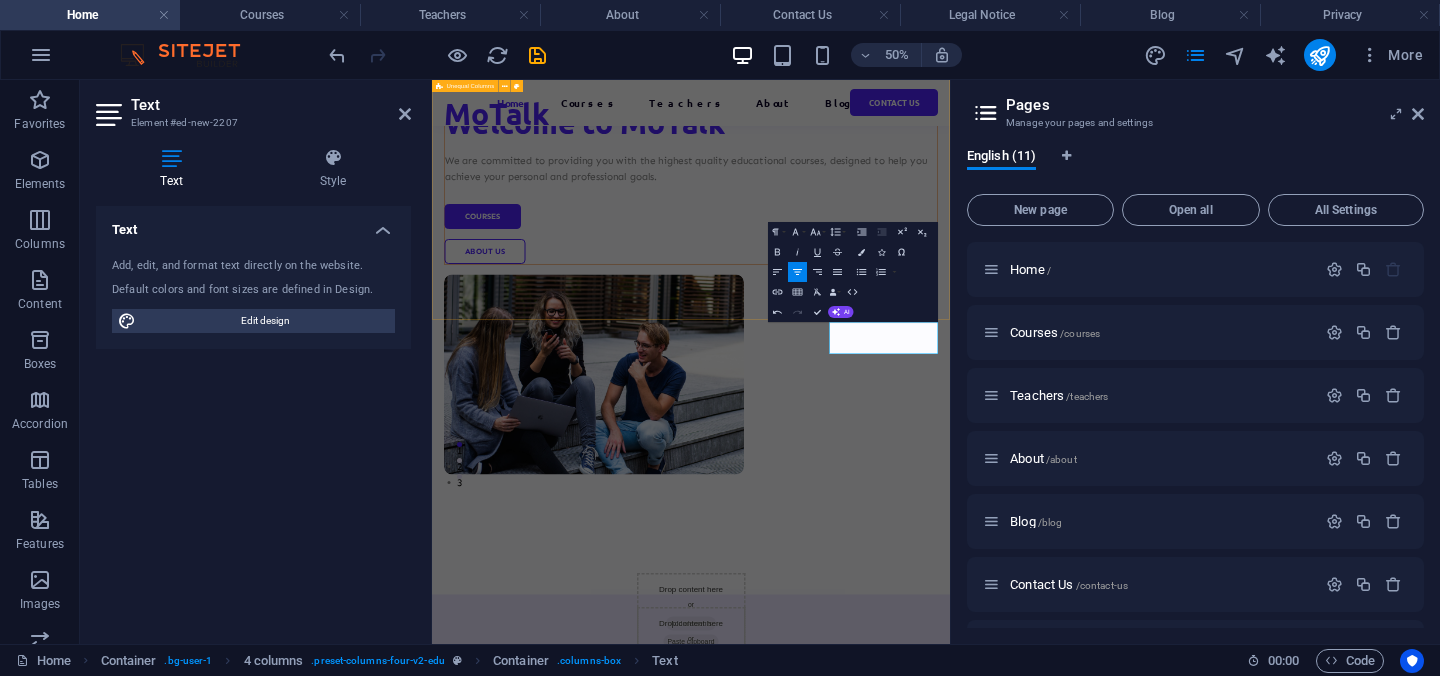 click on "Welcome to MoTalk We are committed to providing you with the highest quality educational courses, designed to help you achieve your personal and professional goals. Courses About Us" at bounding box center (950, 428) 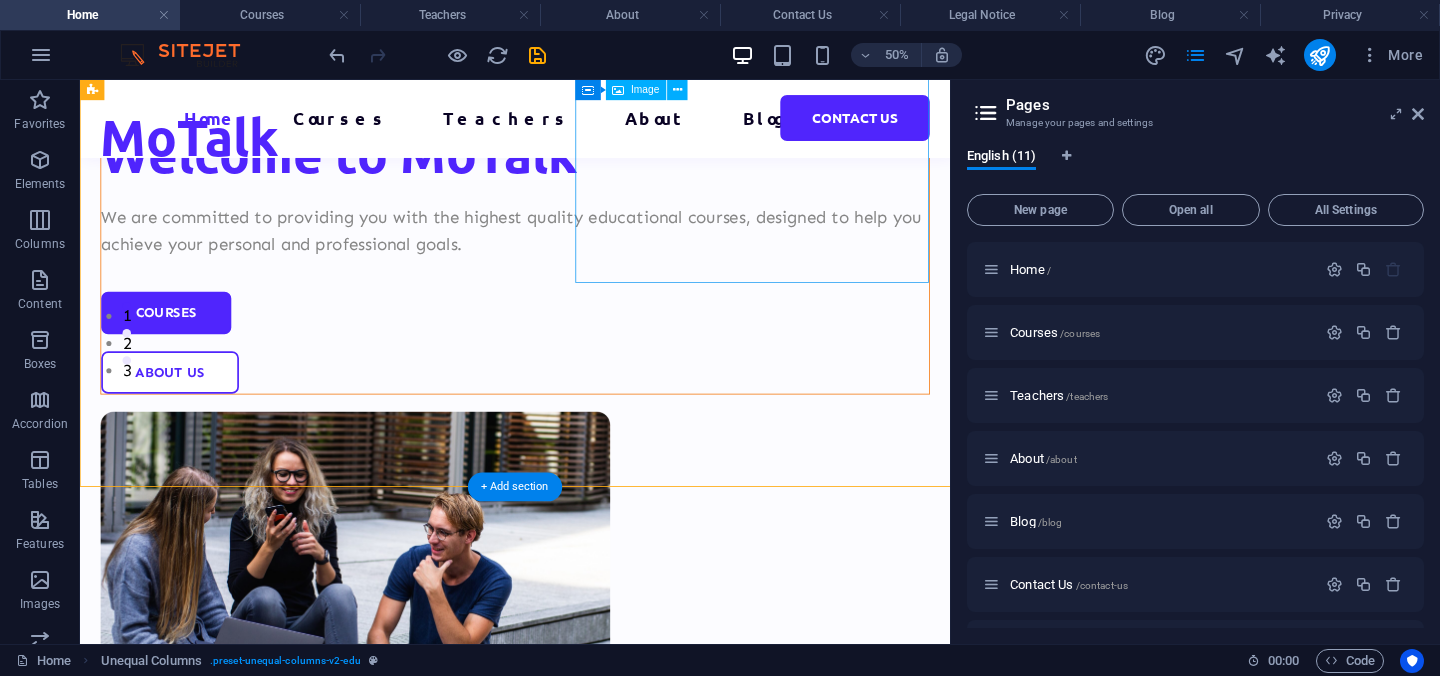 click at bounding box center (592, 670) 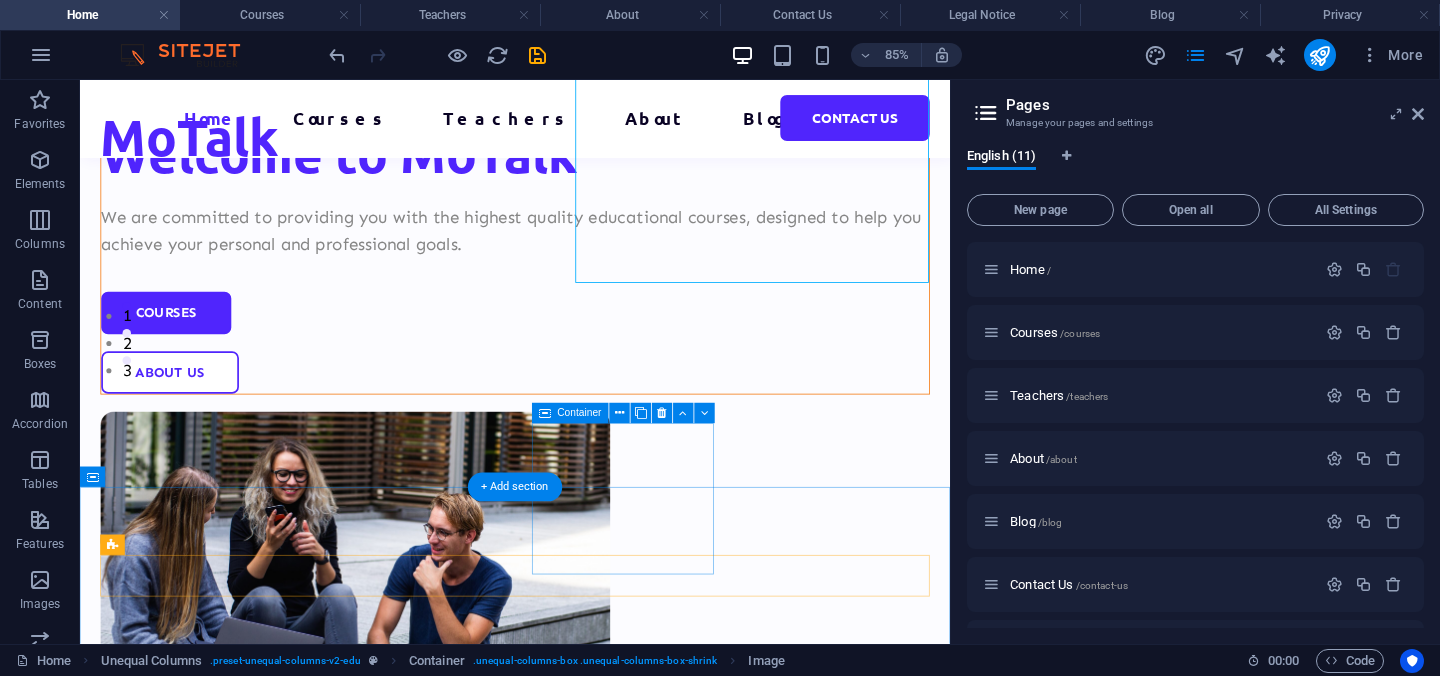 click on "Drop content here or  Add elements  Paste clipboard" at bounding box center (592, 1224) 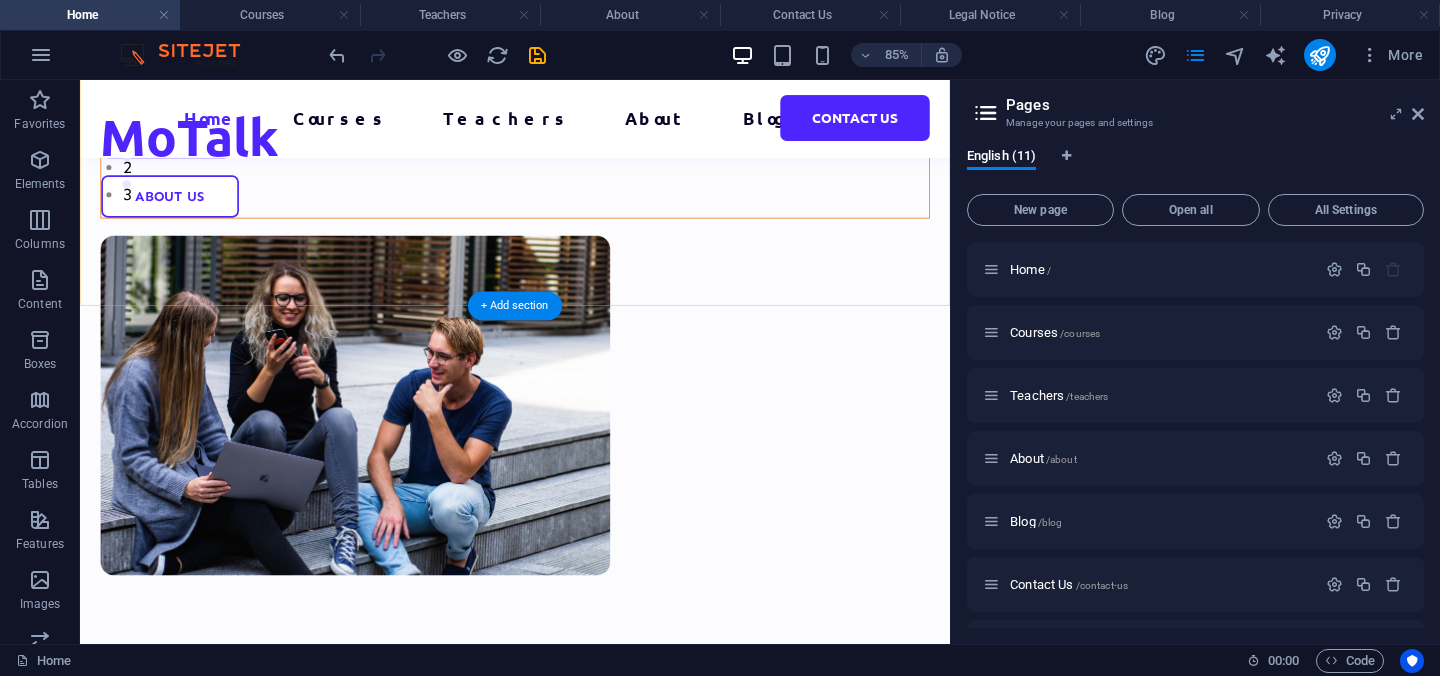 scroll, scrollTop: 552, scrollLeft: 0, axis: vertical 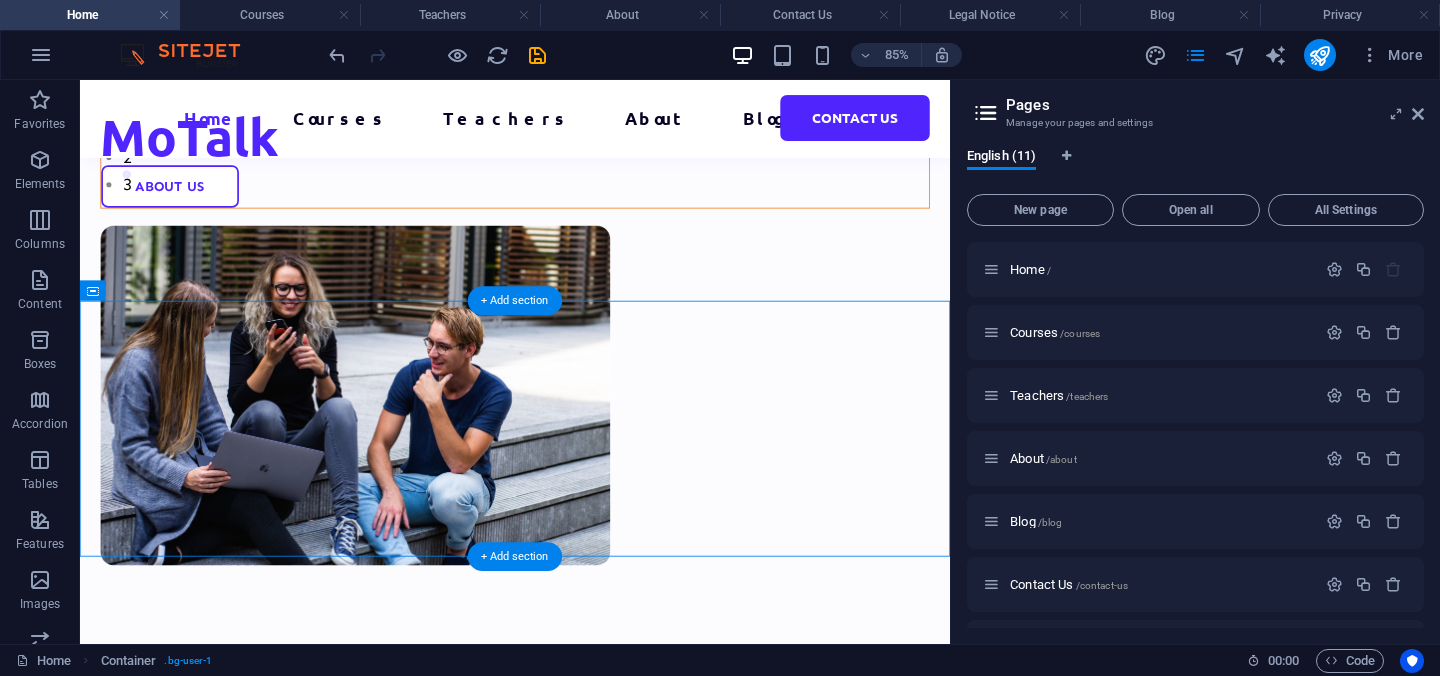 drag, startPoint x: 973, startPoint y: 355, endPoint x: 972, endPoint y: 499, distance: 144.00348 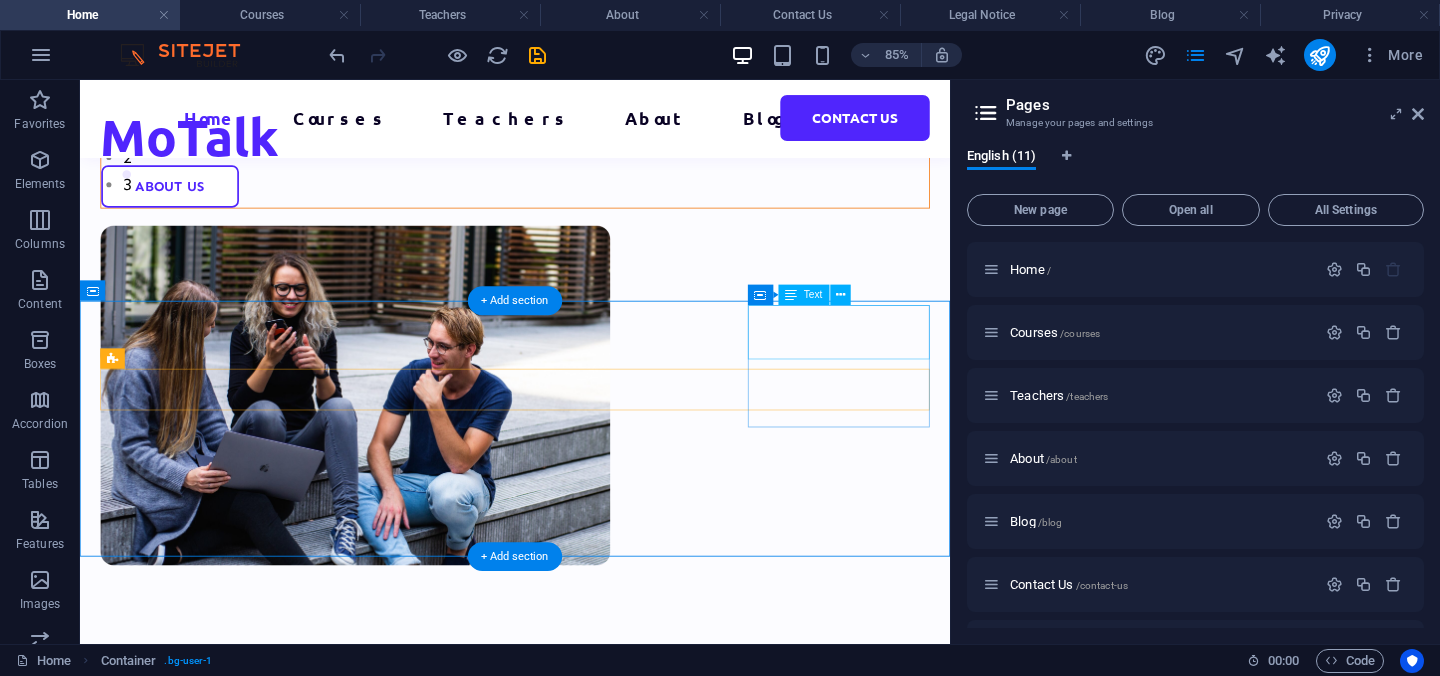 click on "Teachers  2" at bounding box center [592, 1071] 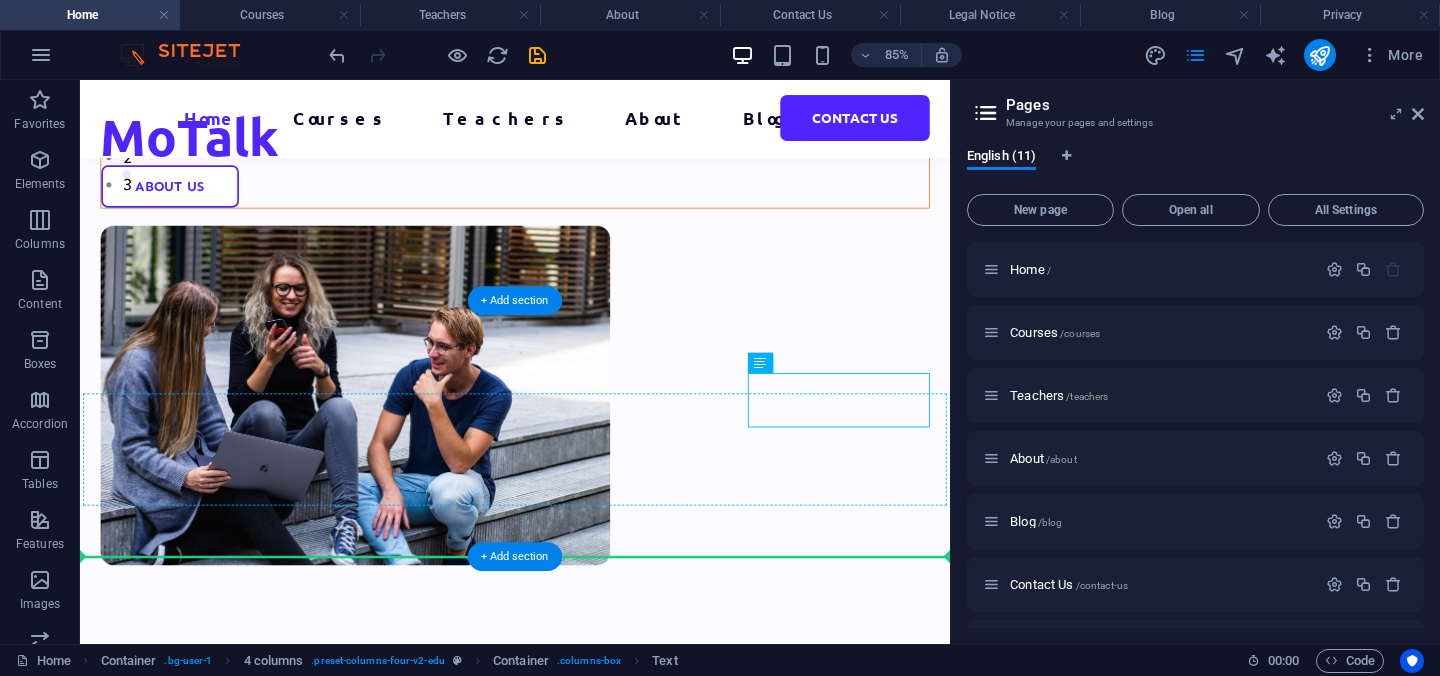 drag, startPoint x: 967, startPoint y: 446, endPoint x: 964, endPoint y: 483, distance: 37.12142 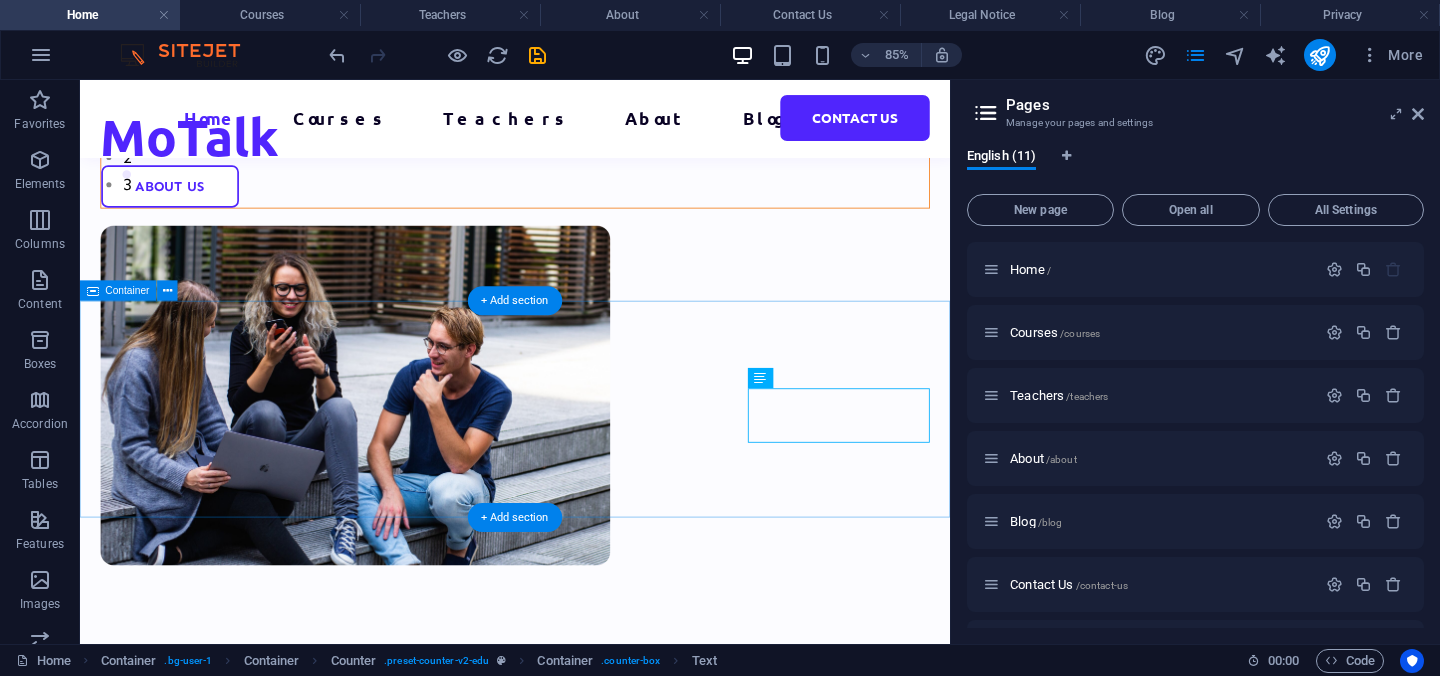 click on "Drop content here or  Add elements  Paste clipboard Drop content here or  Add elements  Paste clipboard 1000 Students 100 Courses 200 Reviews Teachers  2" at bounding box center [592, 1342] 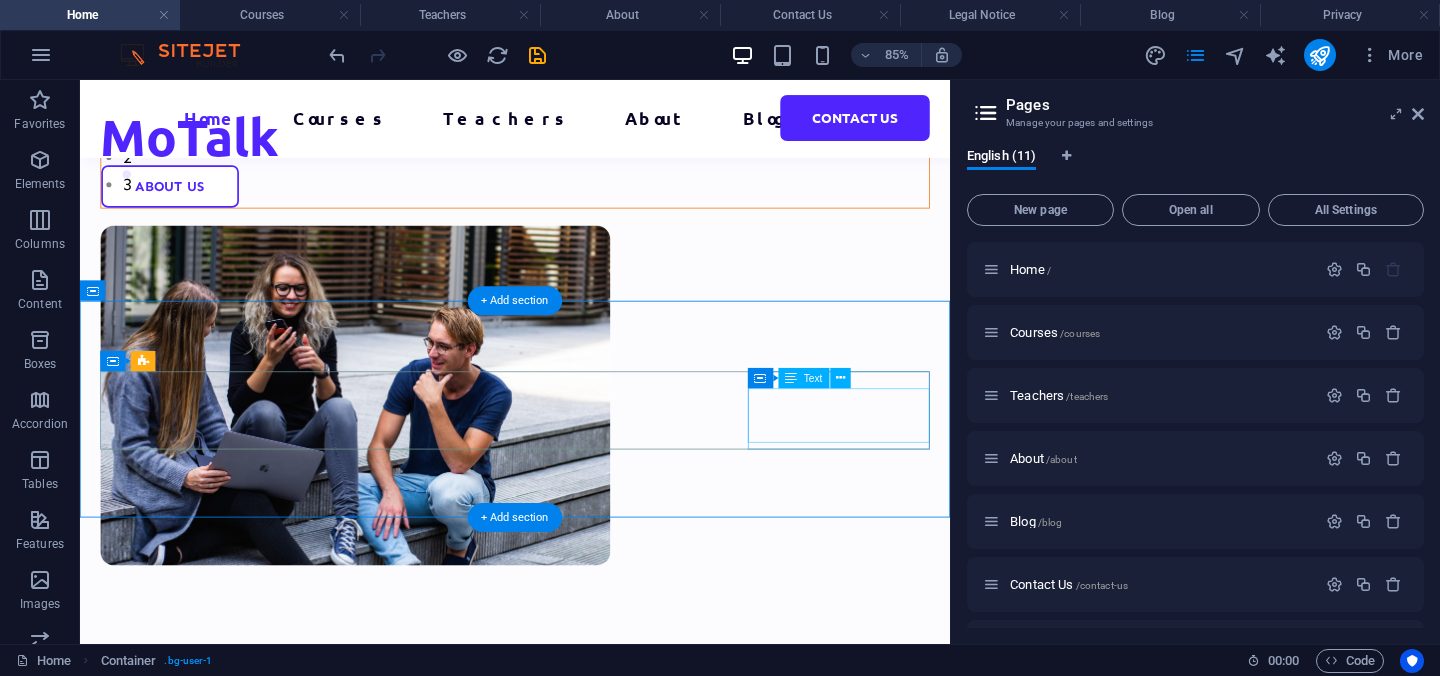 click on "Teachers  2" at bounding box center (211, 1682) 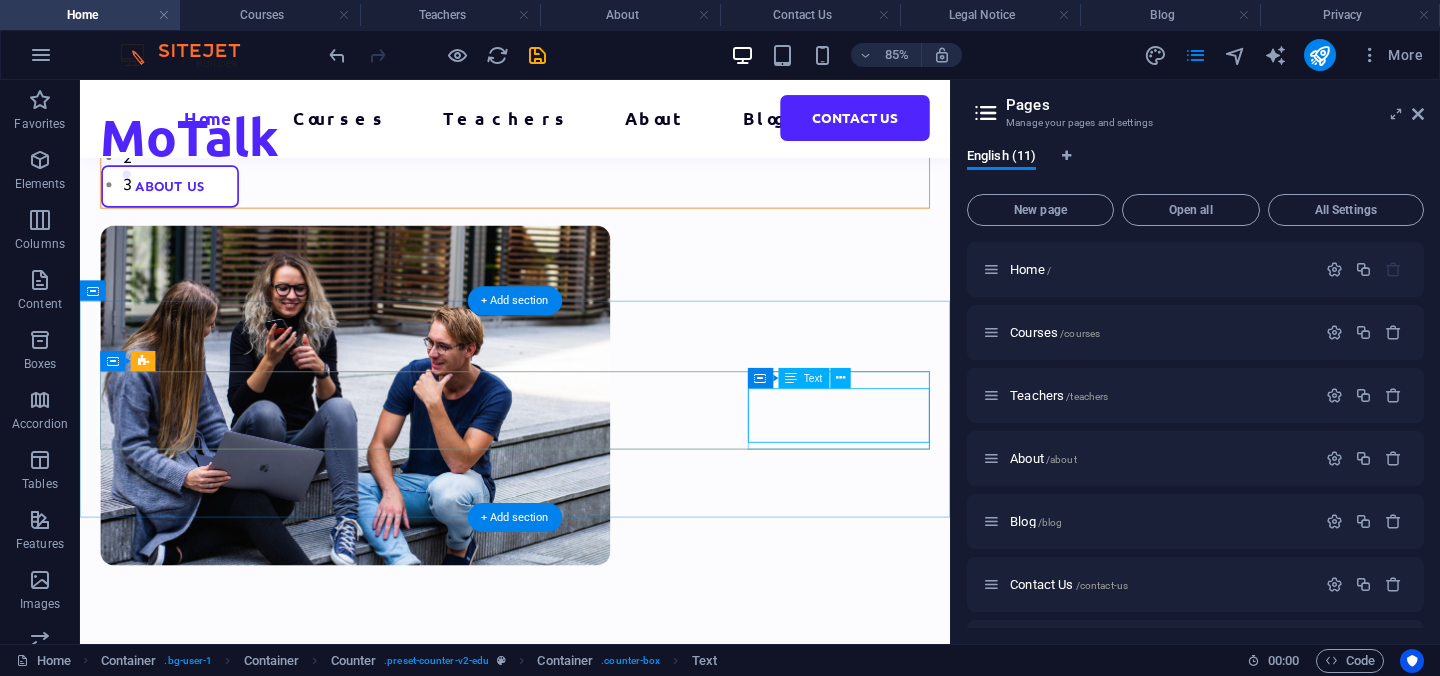 click on "Teachers  2" at bounding box center [211, 1682] 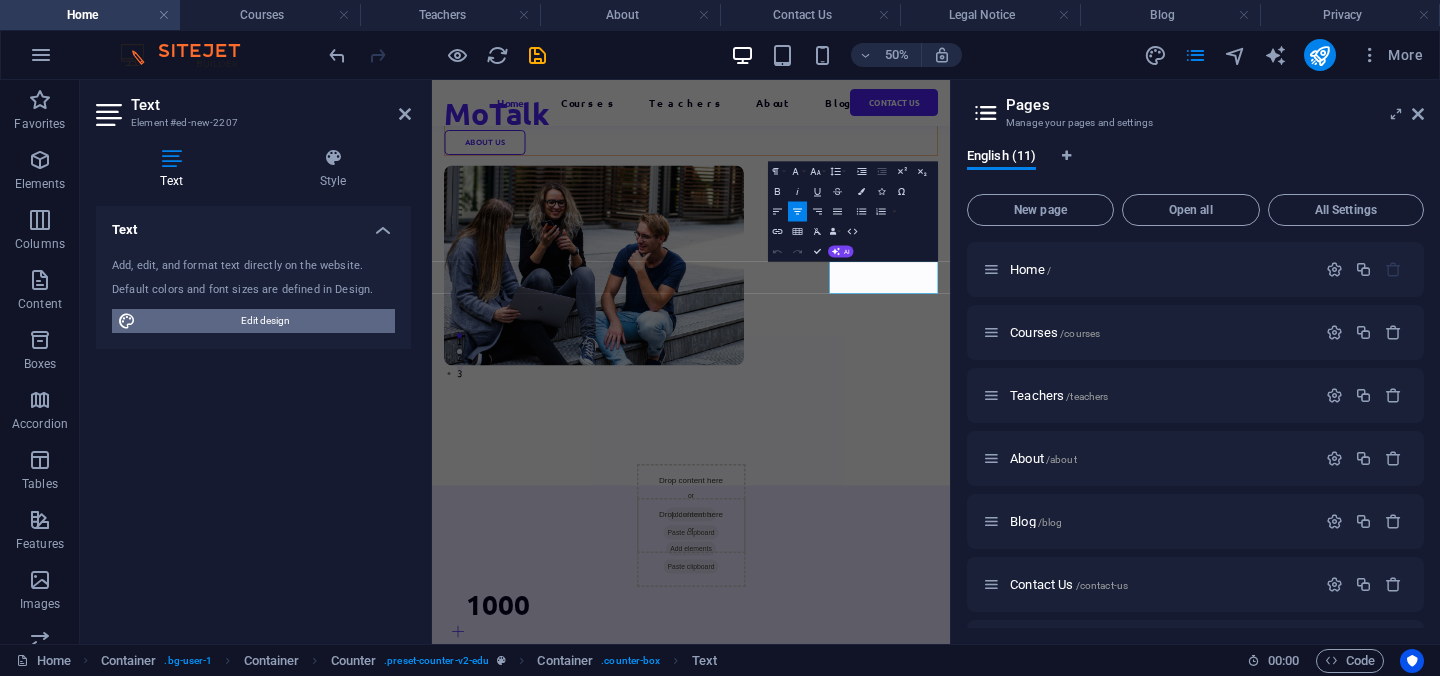 click on "Edit design" at bounding box center (265, 321) 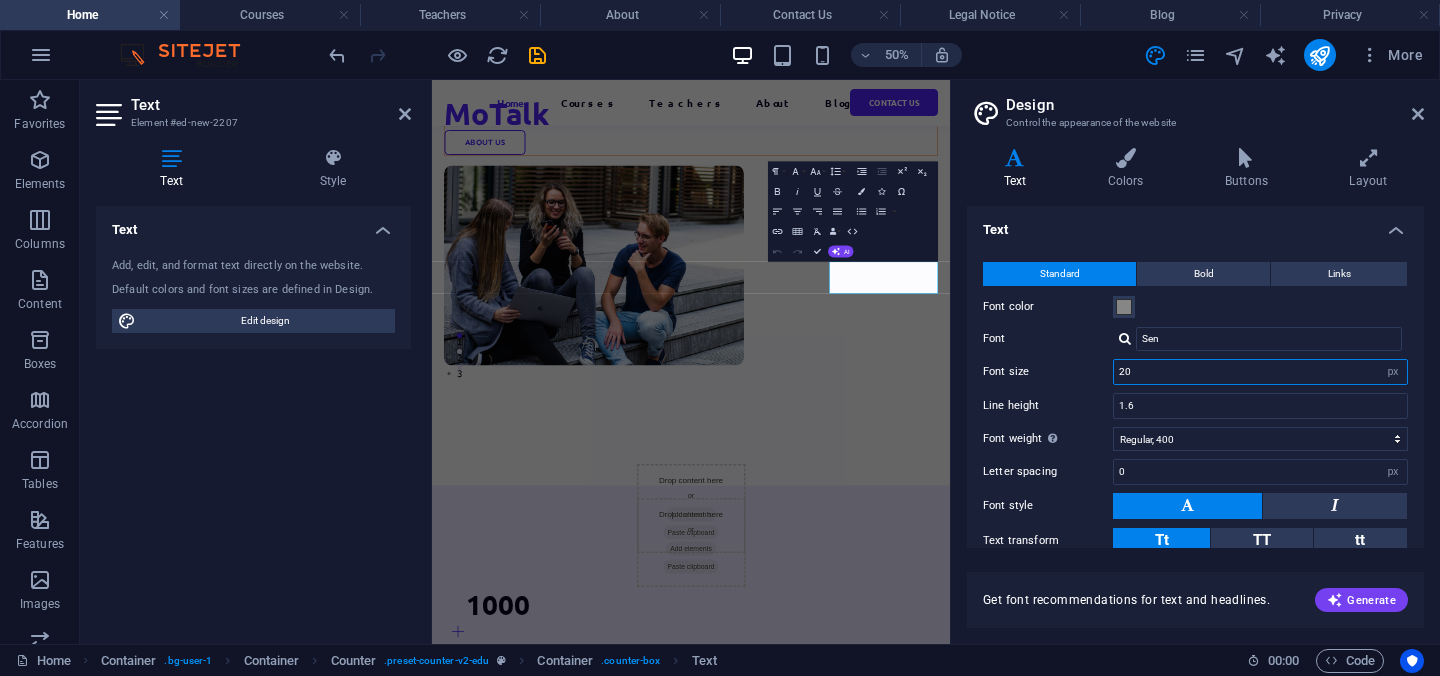 click on "20" at bounding box center (1260, 372) 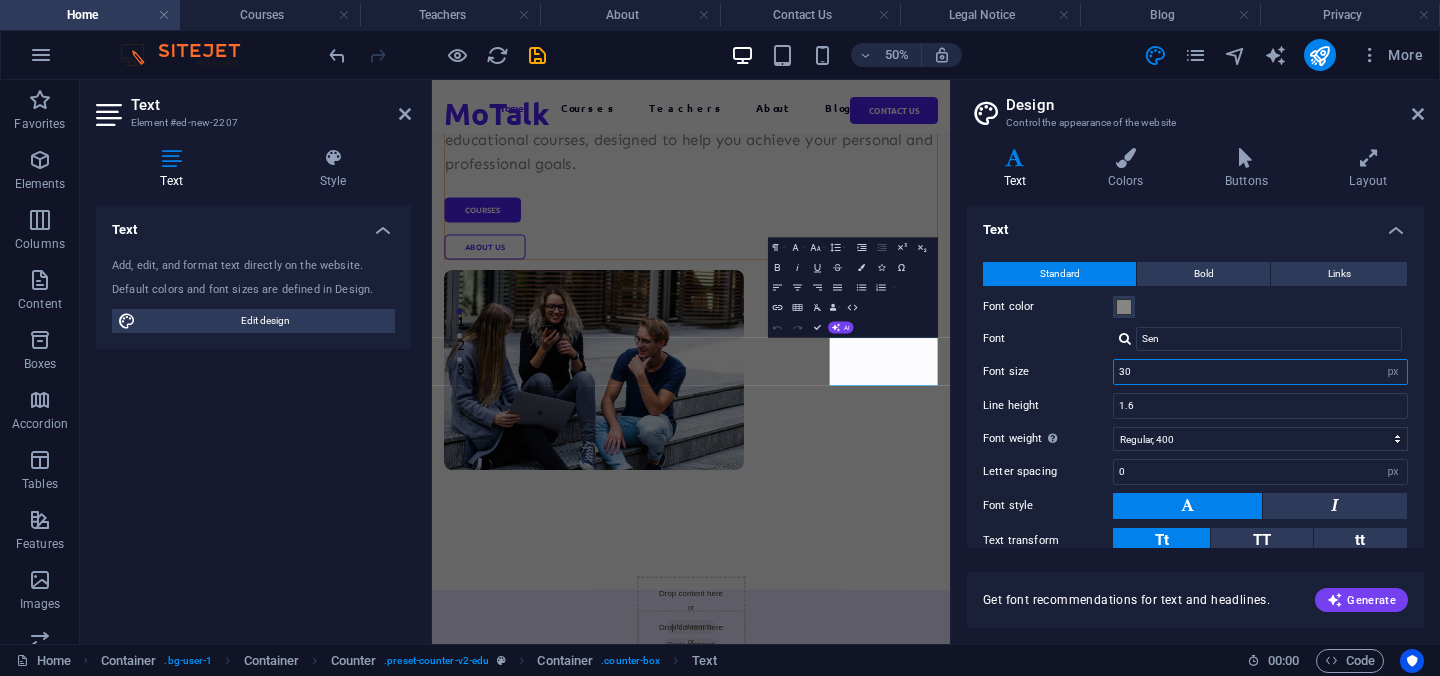 scroll, scrollTop: 568, scrollLeft: 0, axis: vertical 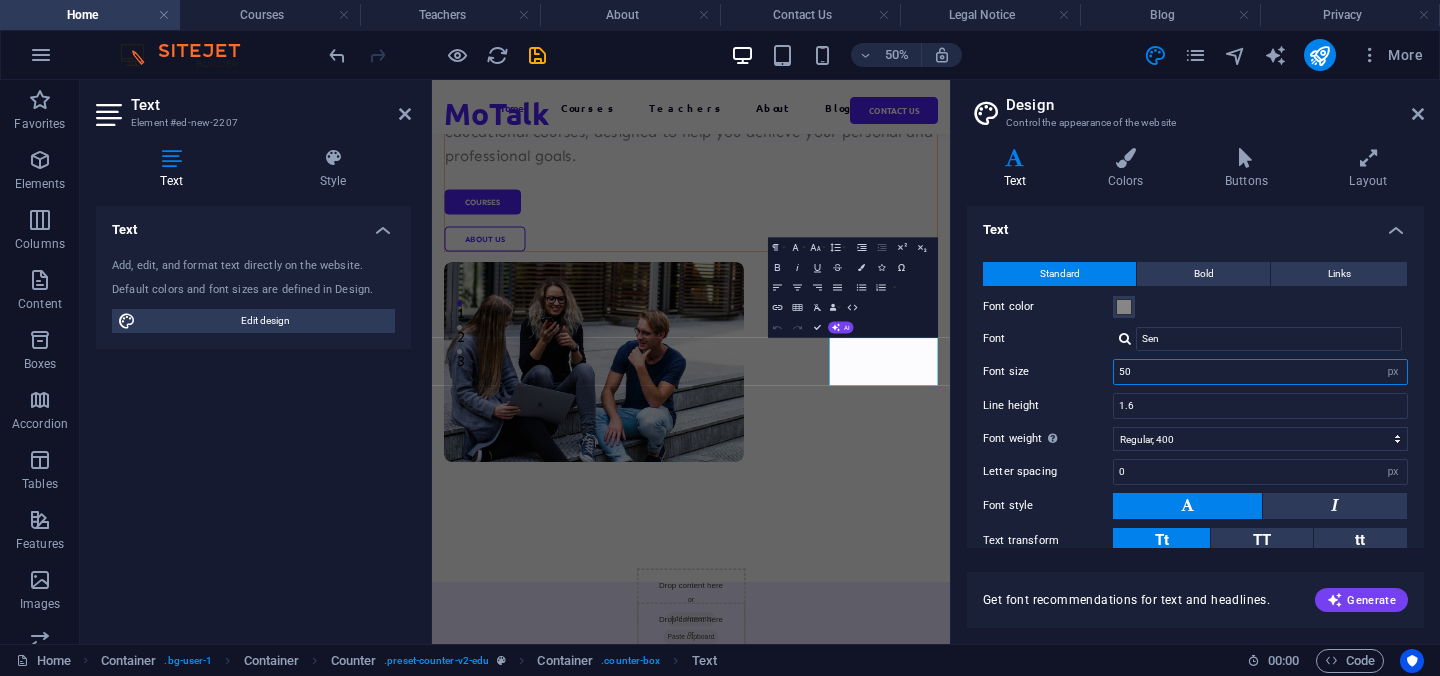 type on "50" 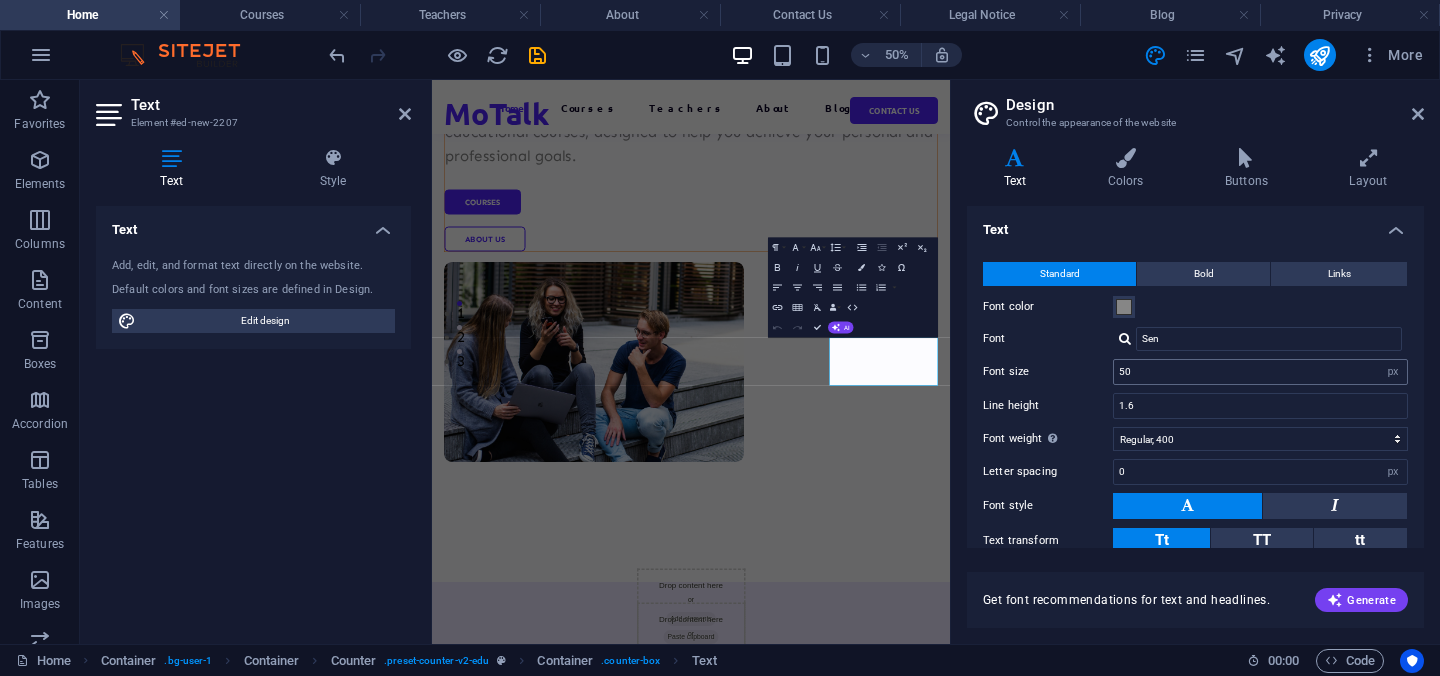 click on "50 rem px" at bounding box center (1260, 372) 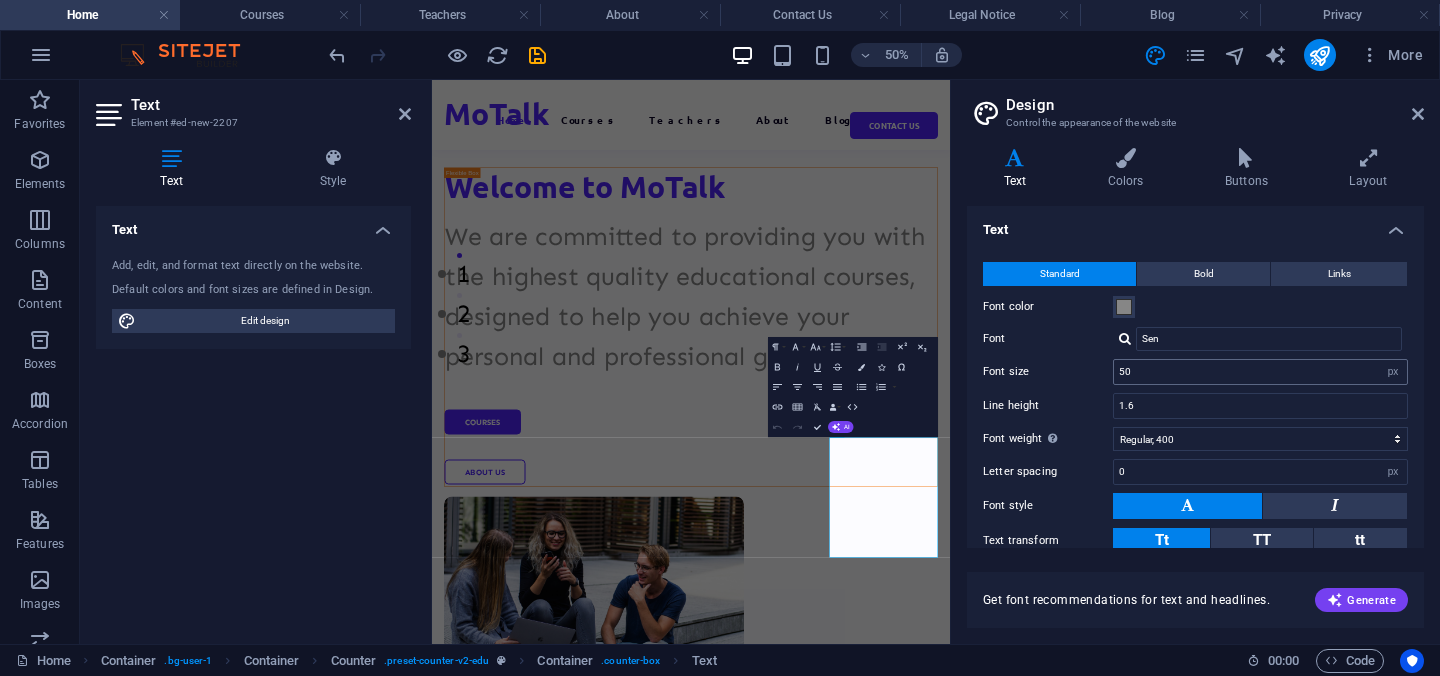 scroll, scrollTop: 938, scrollLeft: 0, axis: vertical 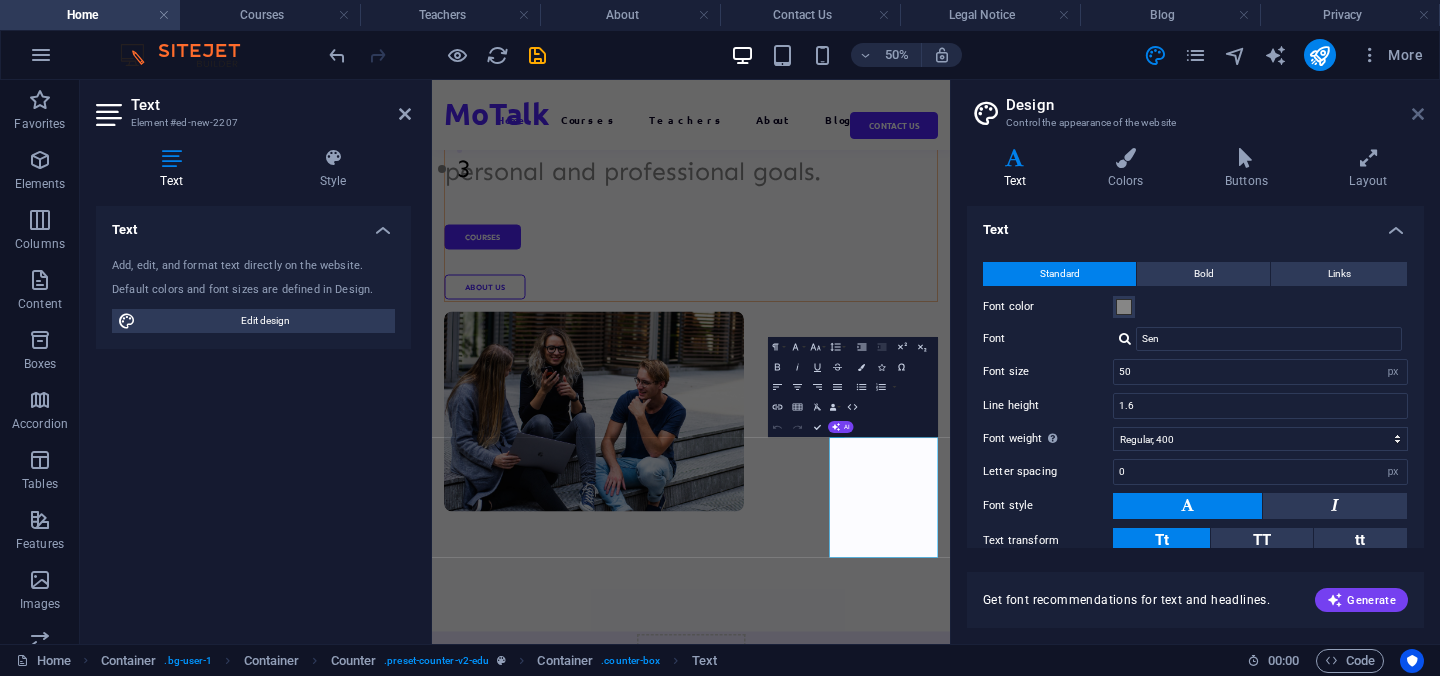 click at bounding box center [1418, 114] 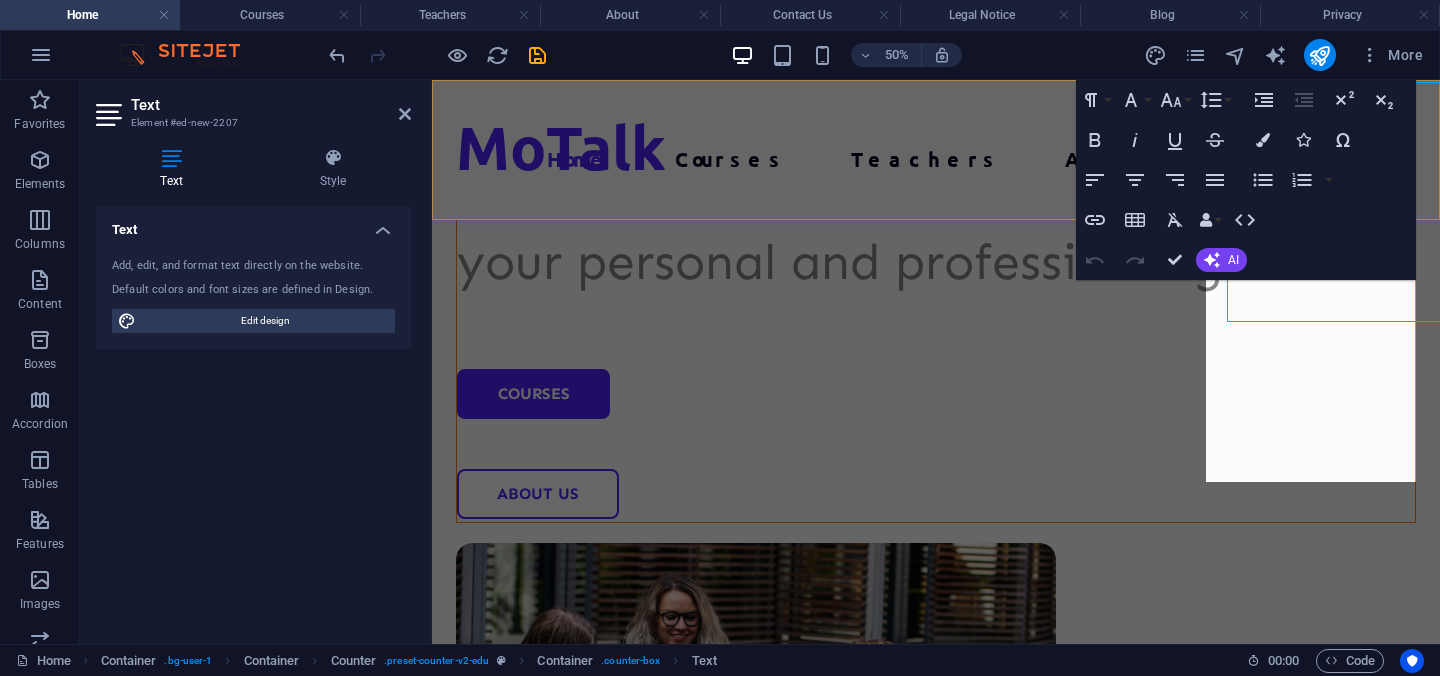 scroll, scrollTop: 1651, scrollLeft: 0, axis: vertical 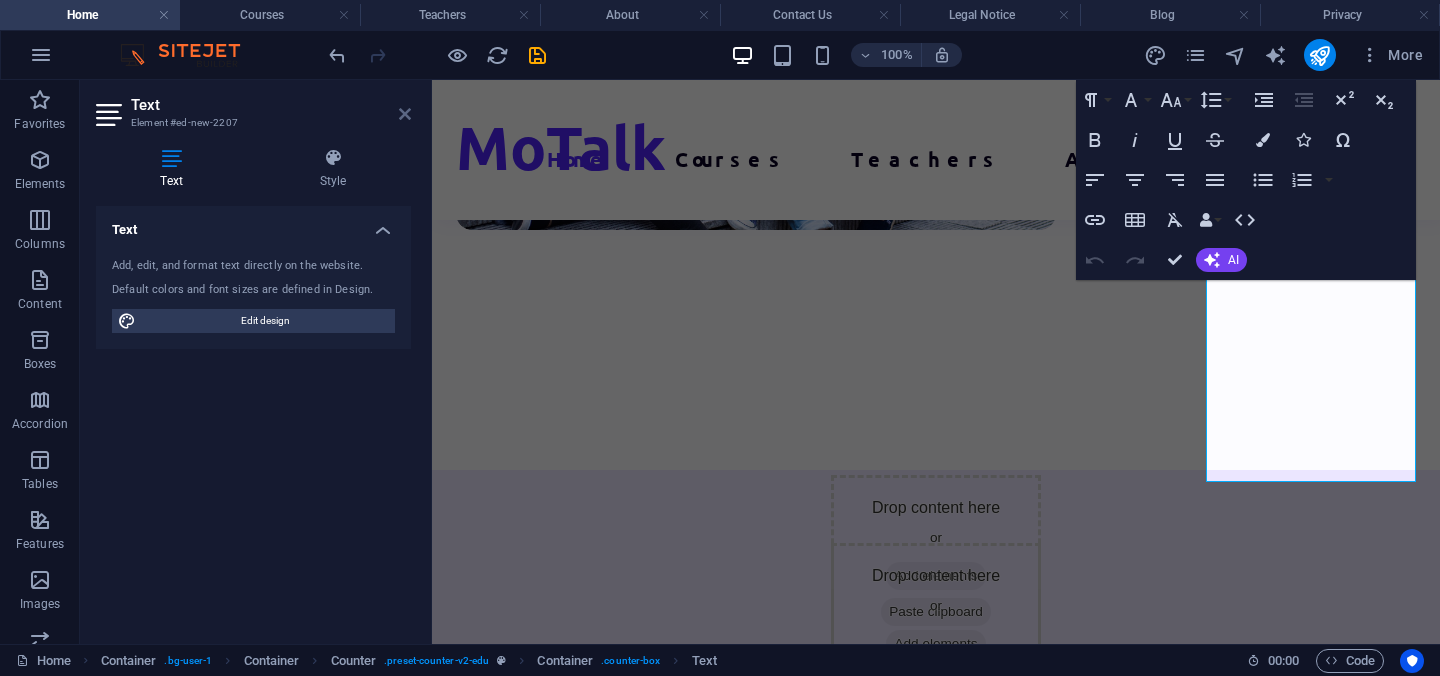 click at bounding box center [405, 114] 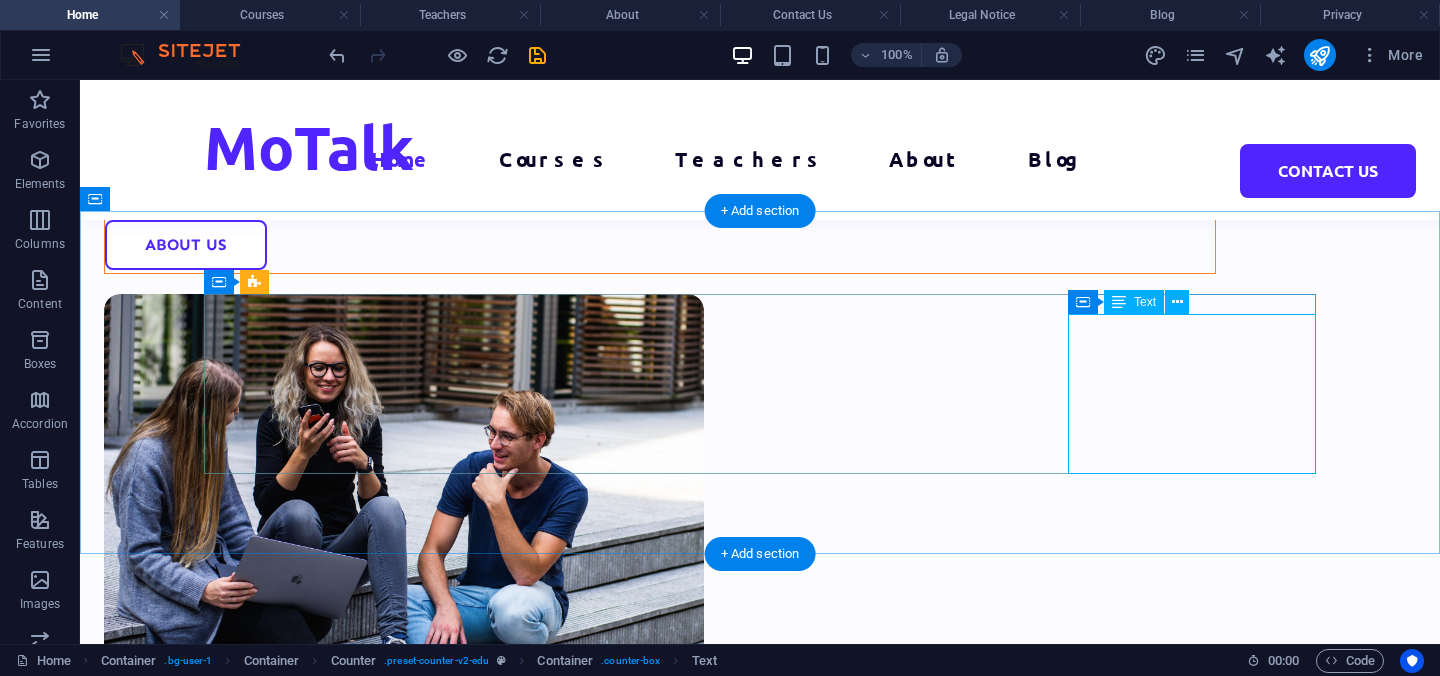 scroll, scrollTop: 1186, scrollLeft: 0, axis: vertical 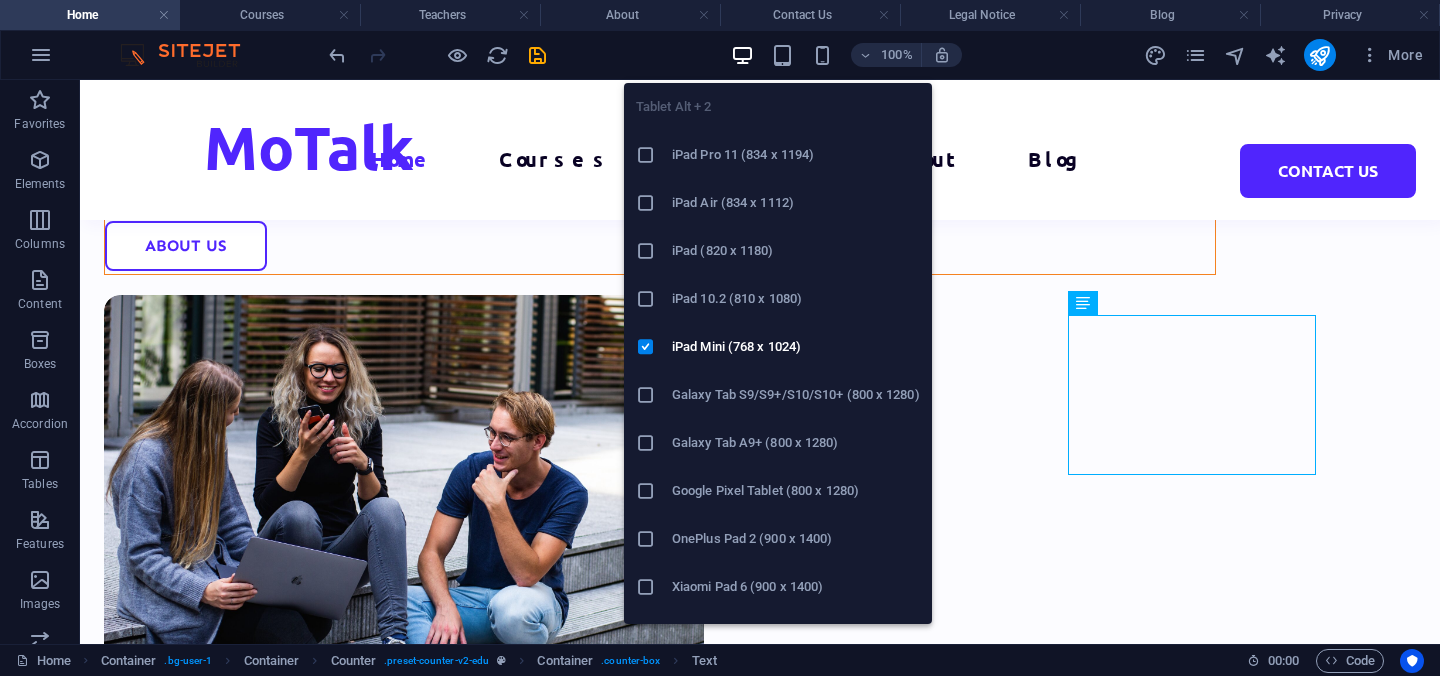click on "iPad 10.2 (810 x 1080)" at bounding box center [796, 299] 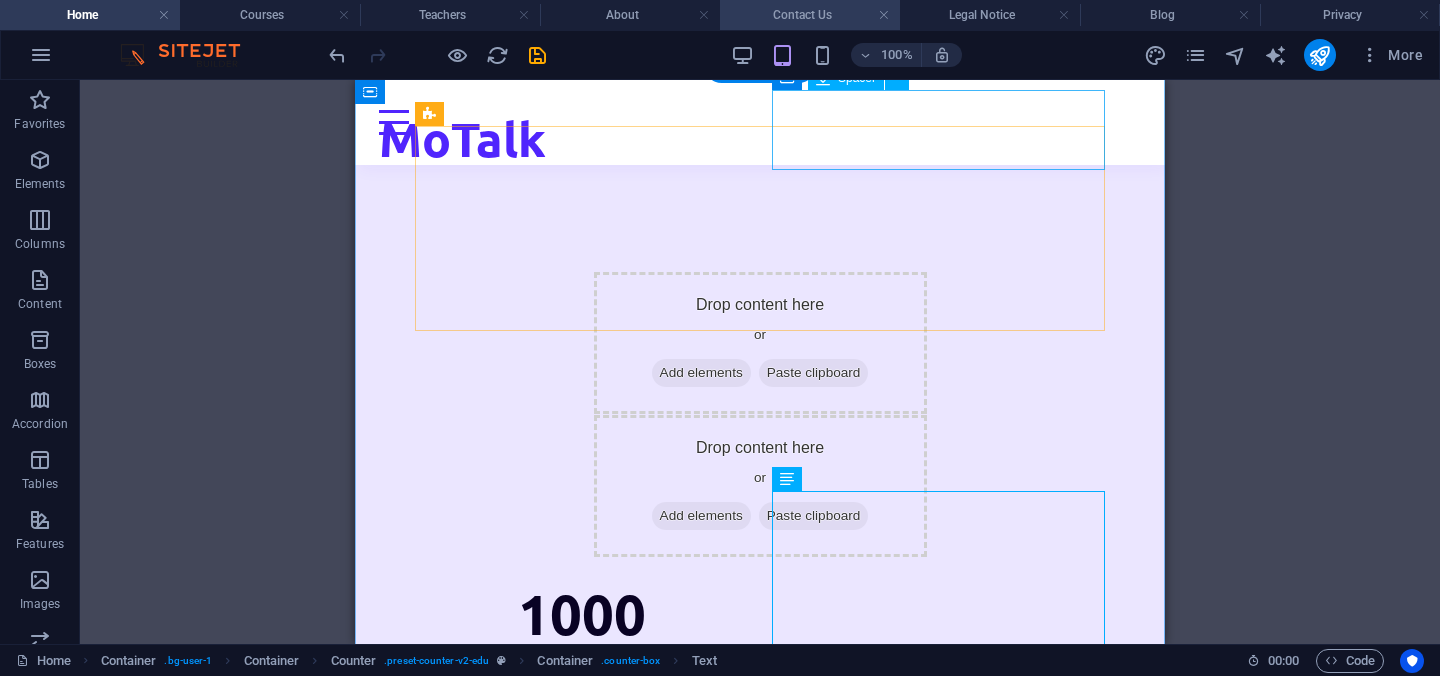 scroll, scrollTop: 1482, scrollLeft: 0, axis: vertical 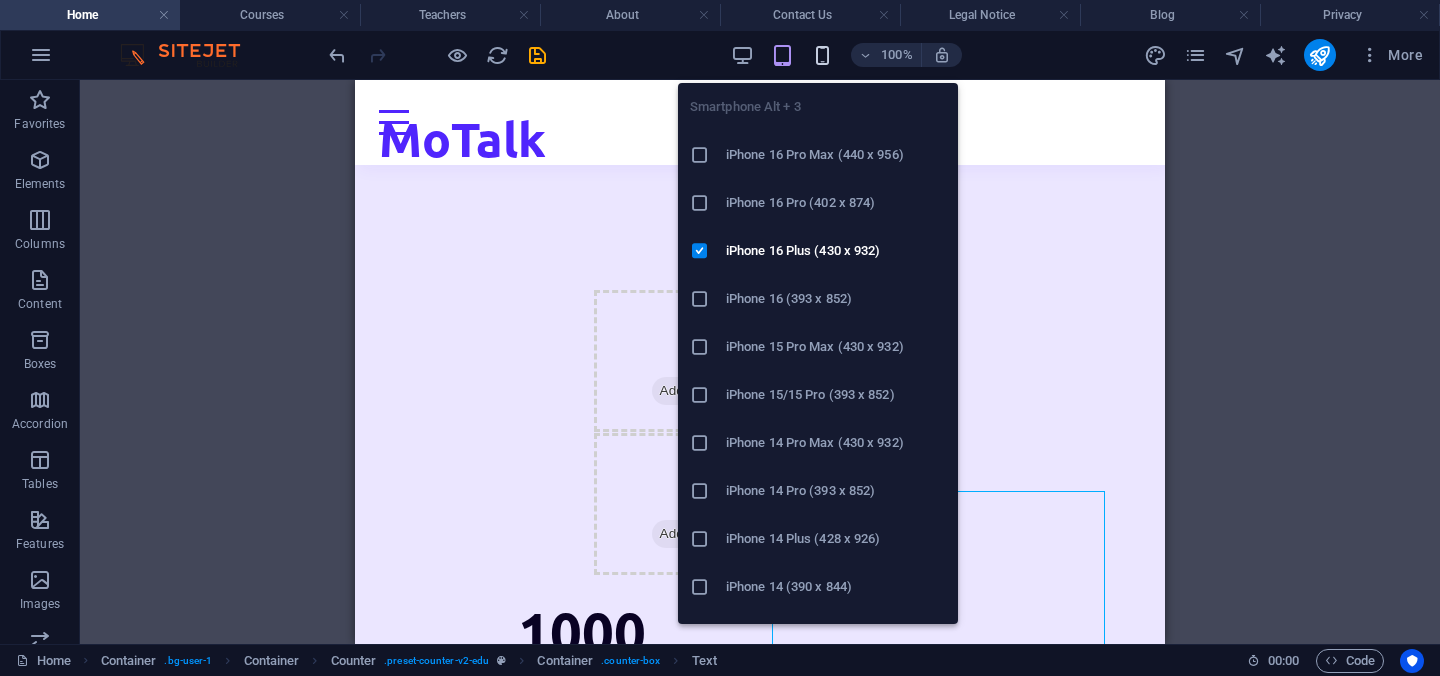 click at bounding box center (822, 55) 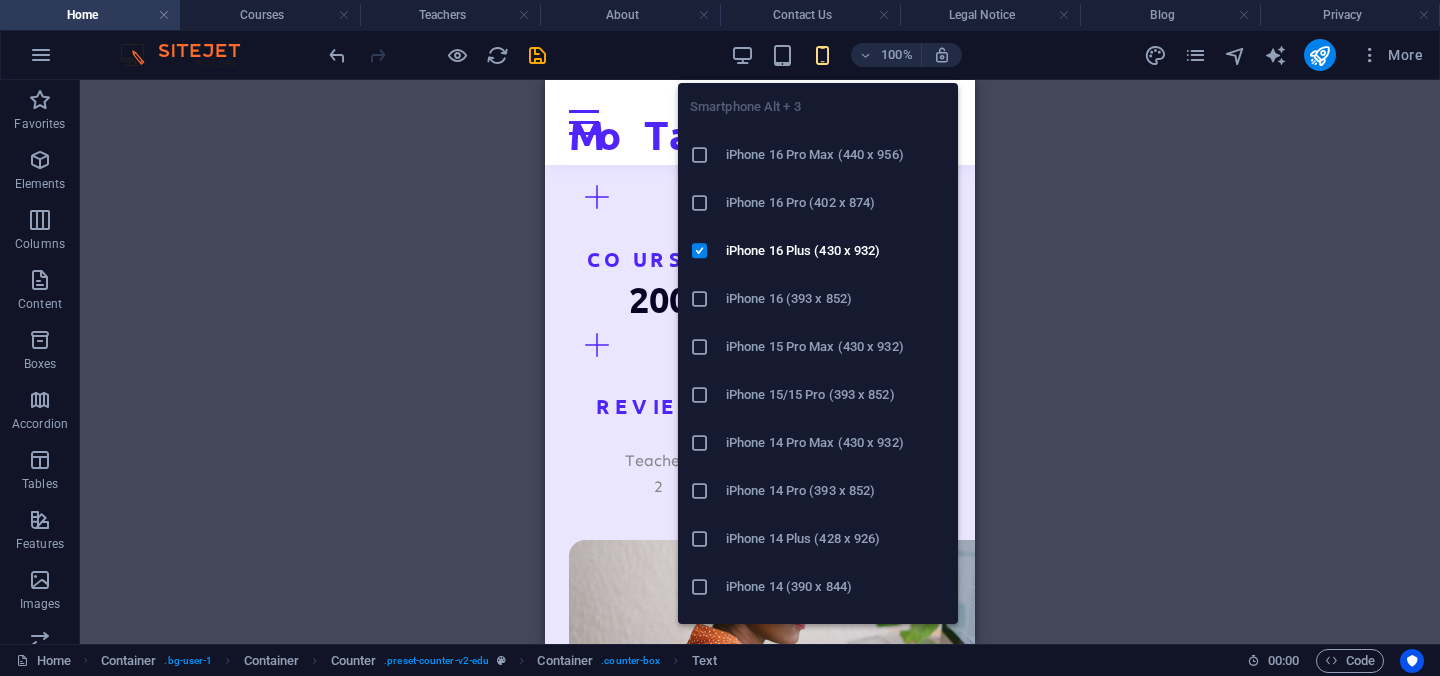 scroll, scrollTop: 991, scrollLeft: 0, axis: vertical 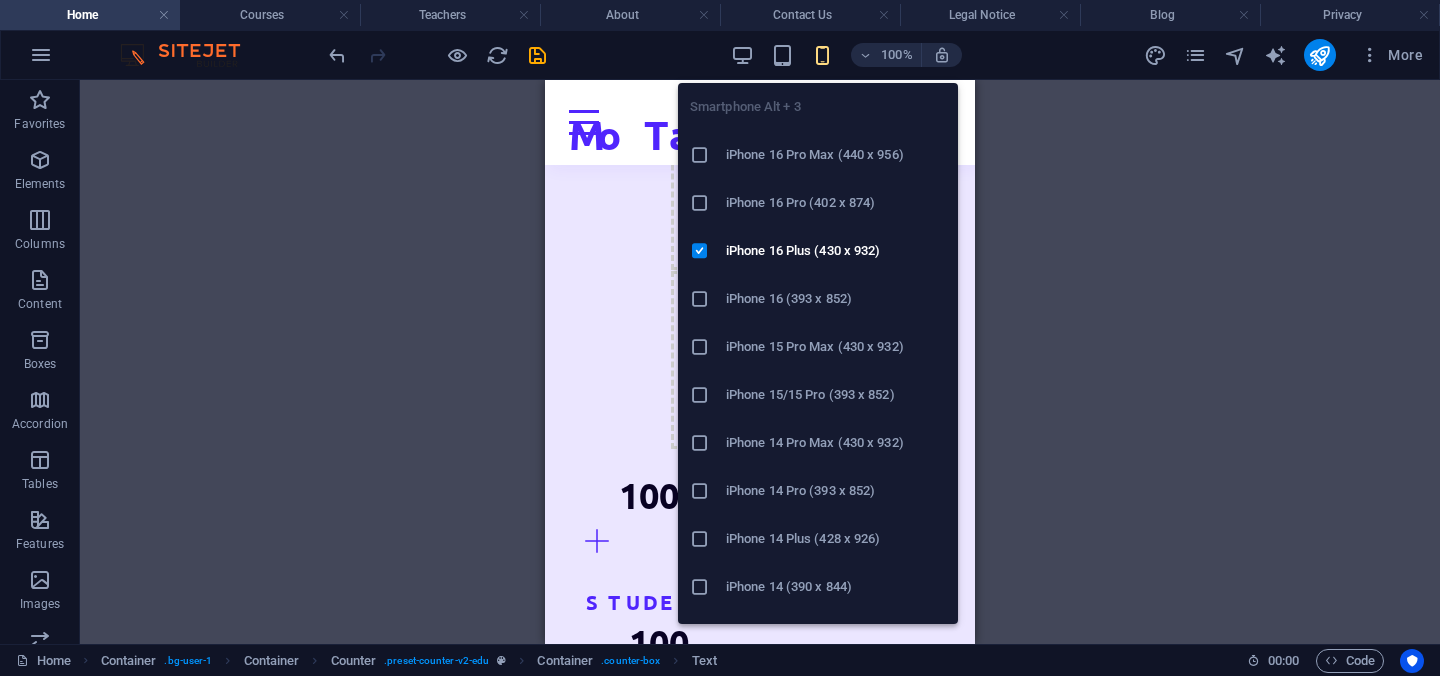 click on "iPhone 15 Pro Max (430 x 932)" at bounding box center [836, 347] 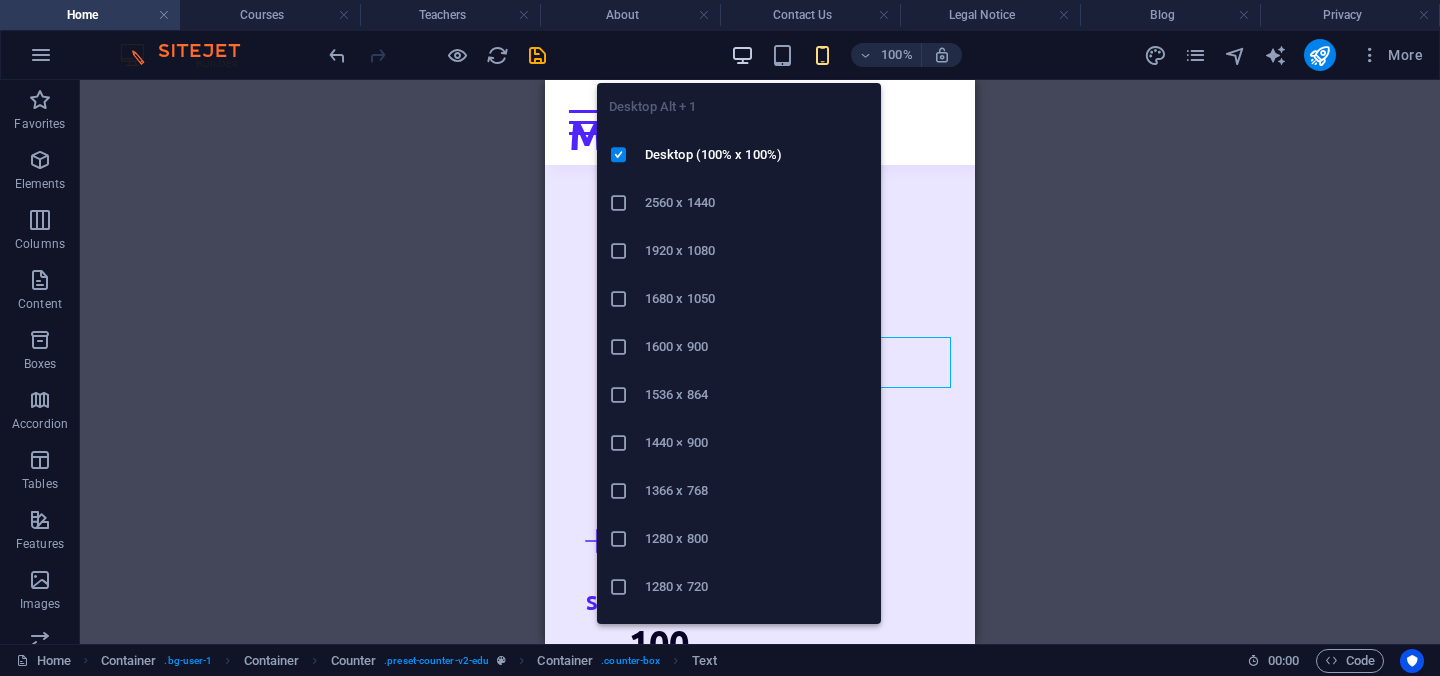 click at bounding box center [742, 55] 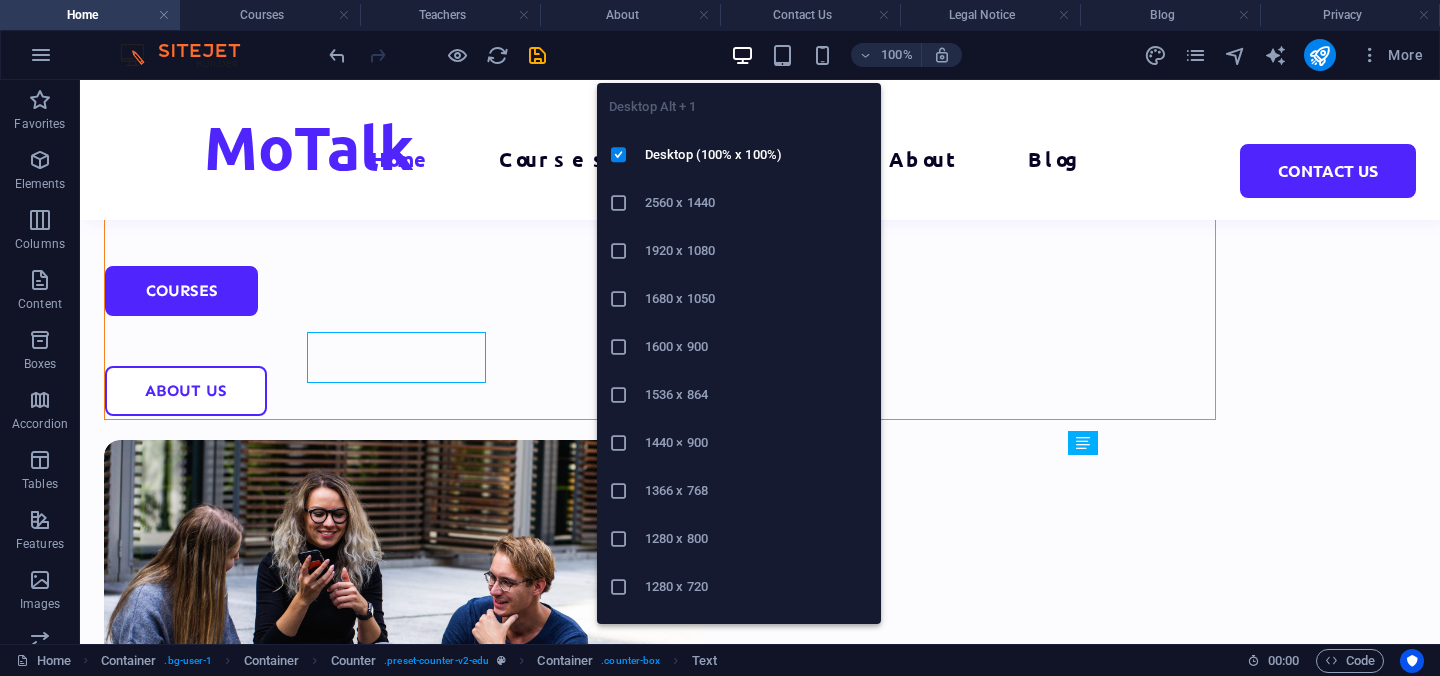 scroll, scrollTop: 1046, scrollLeft: 0, axis: vertical 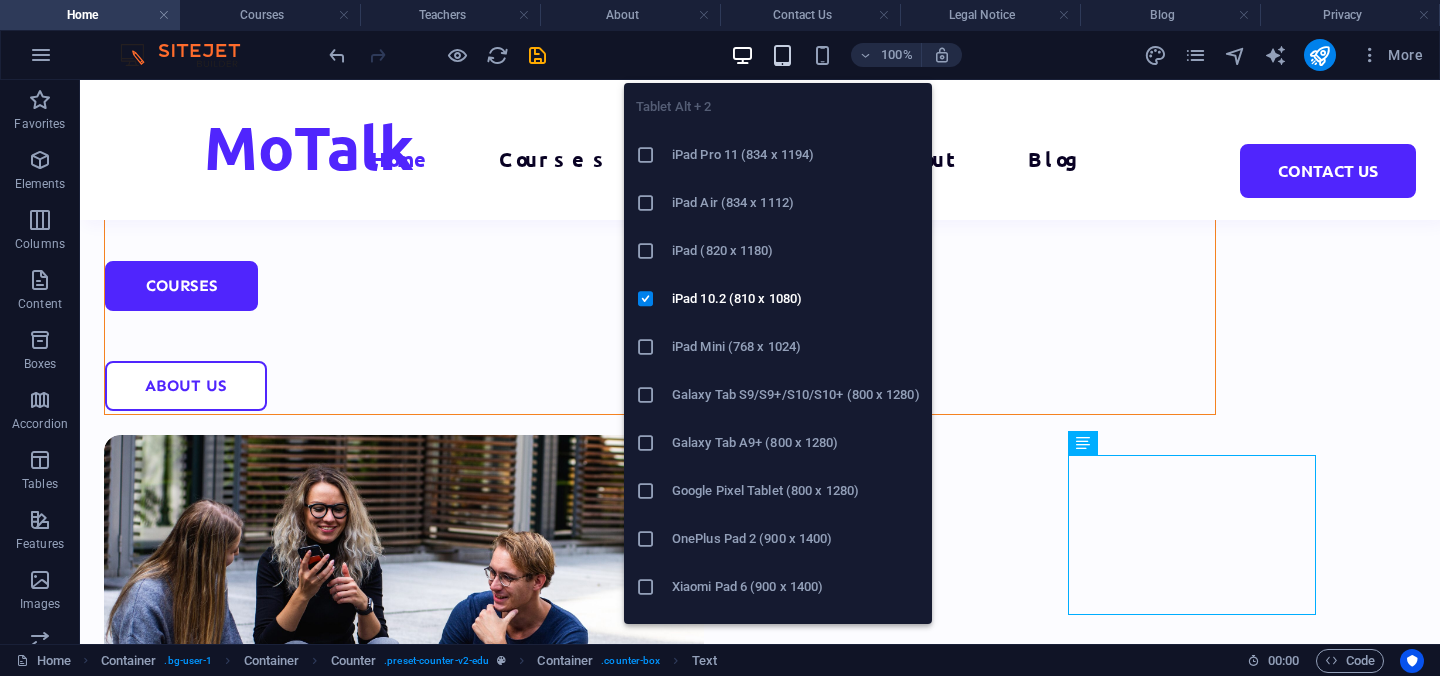 click at bounding box center [782, 55] 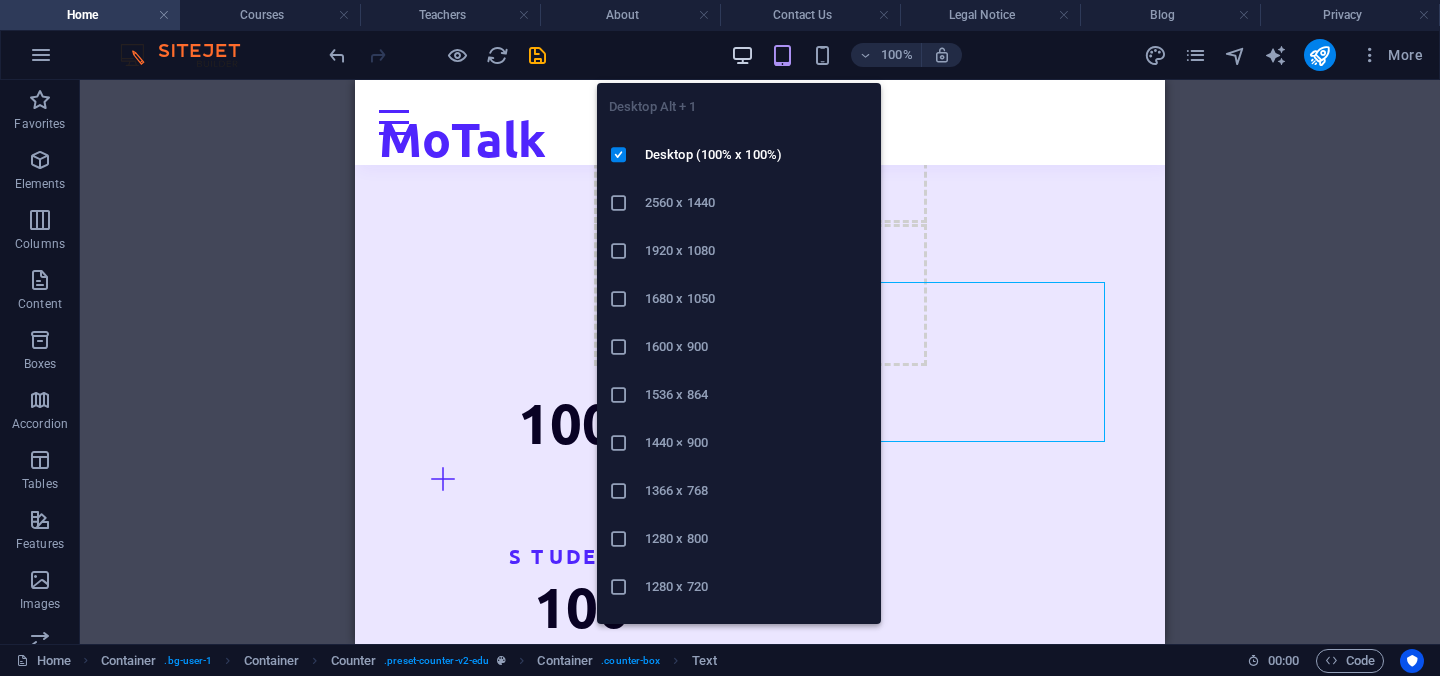 click at bounding box center [742, 55] 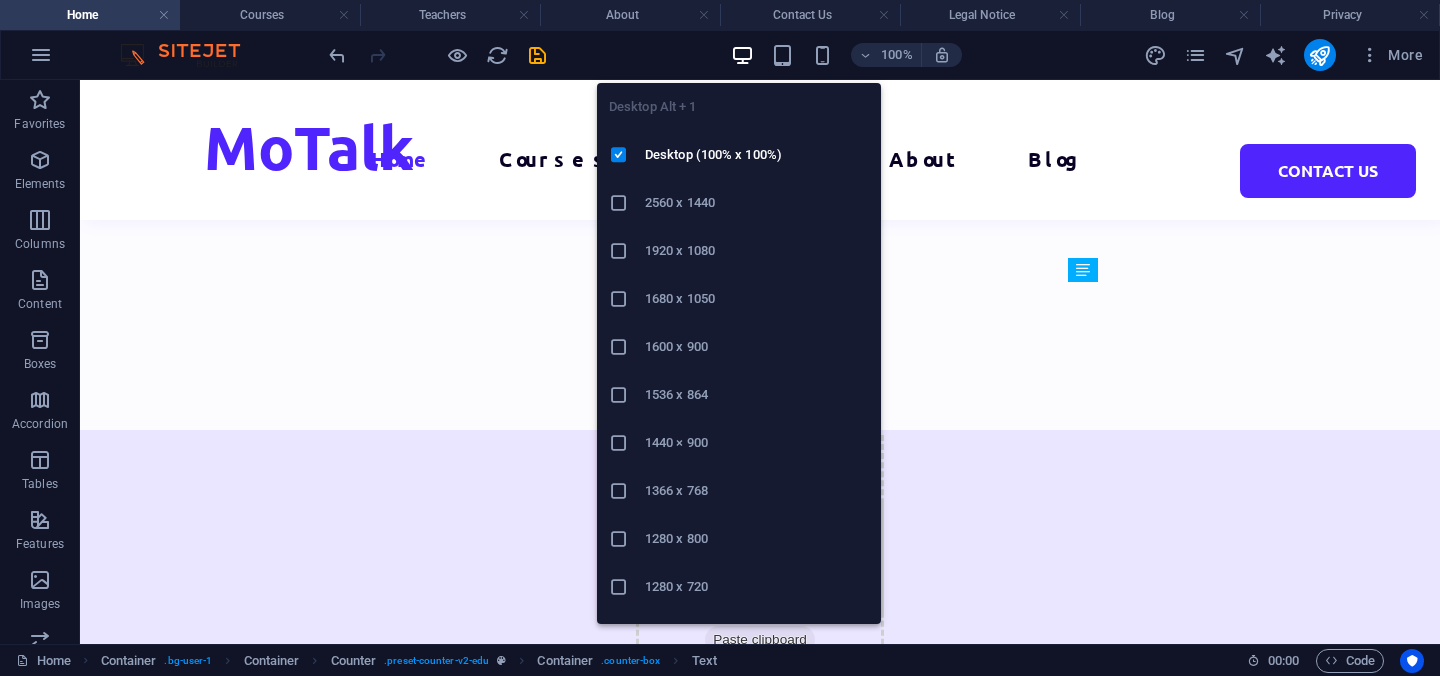 scroll, scrollTop: 1219, scrollLeft: 0, axis: vertical 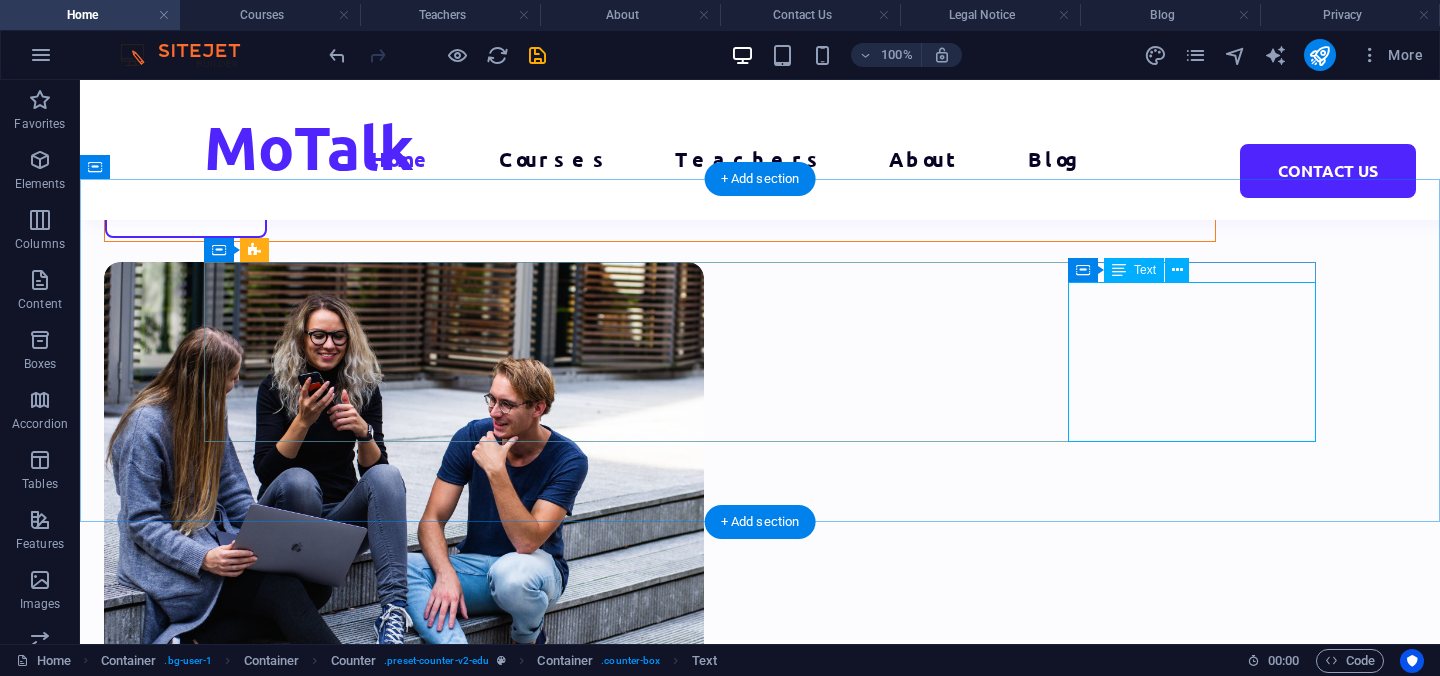 click on "Teachers  2" at bounding box center [328, 1834] 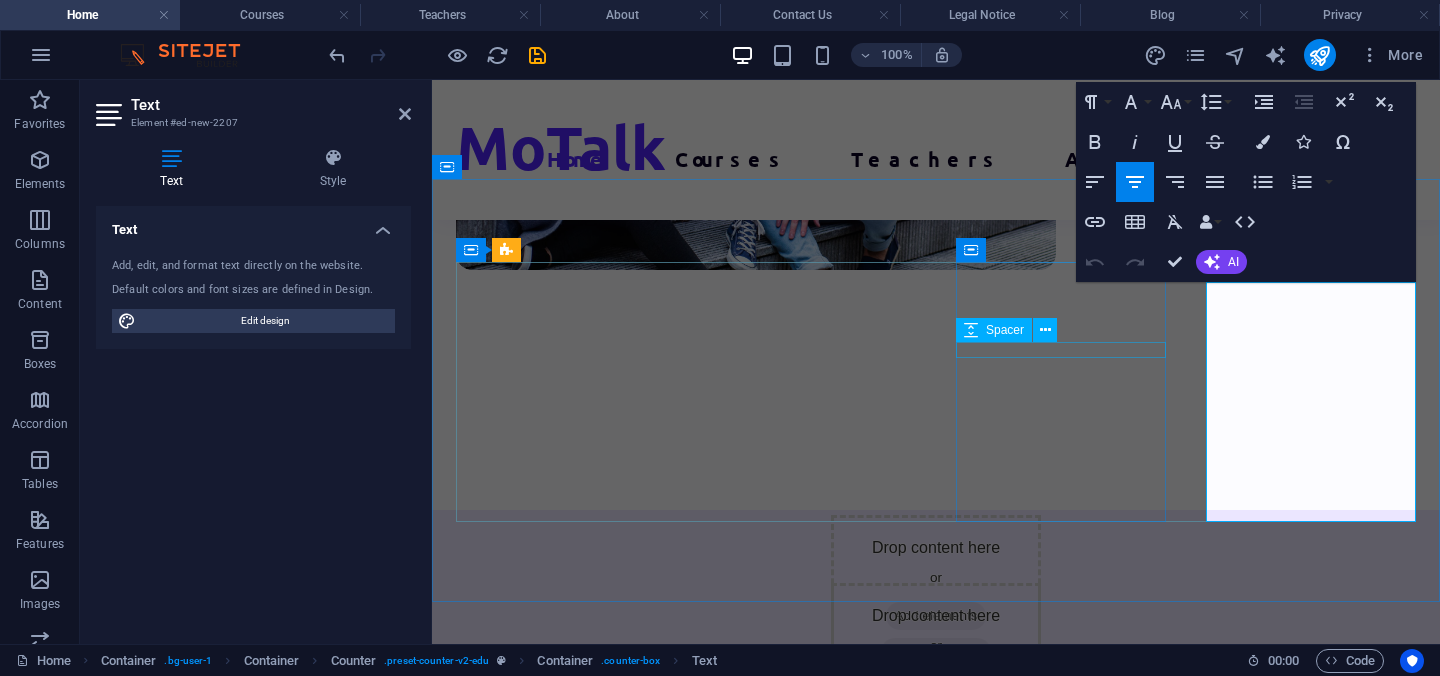 click at bounding box center (561, 1294) 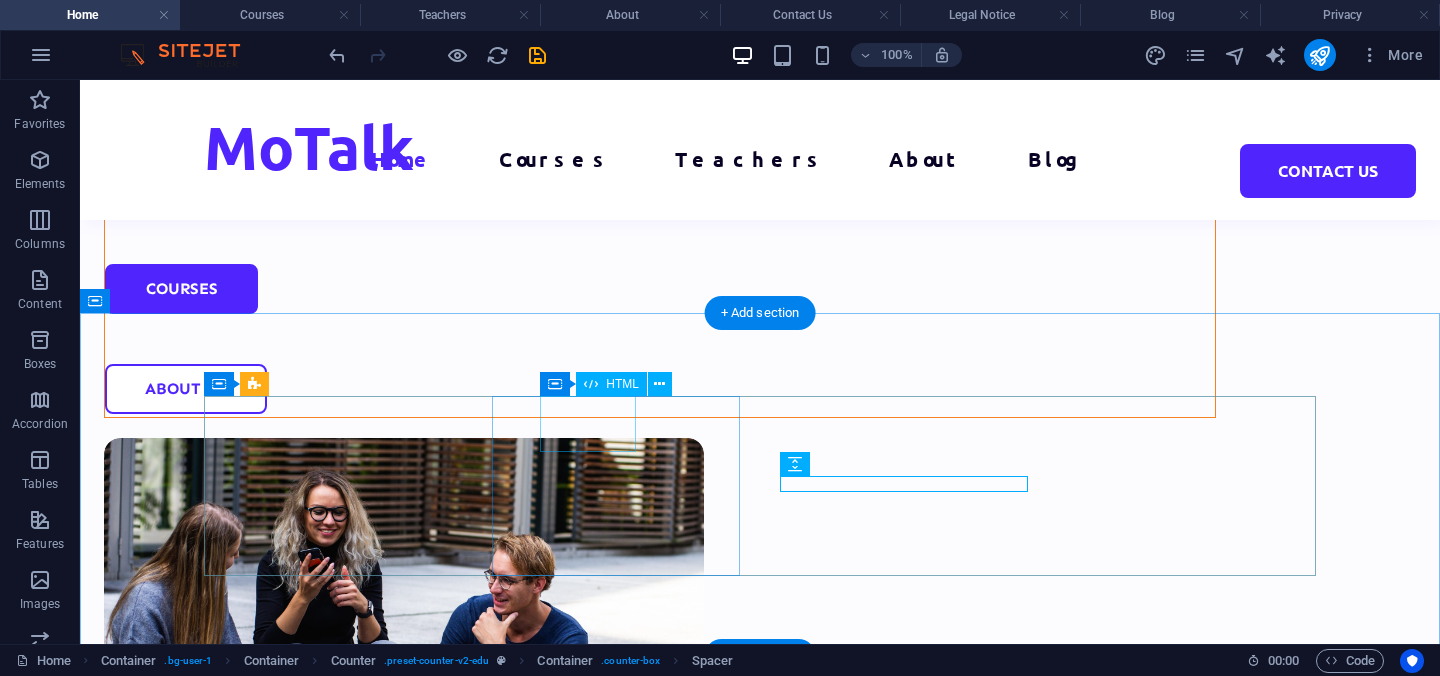 scroll, scrollTop: 1096, scrollLeft: 0, axis: vertical 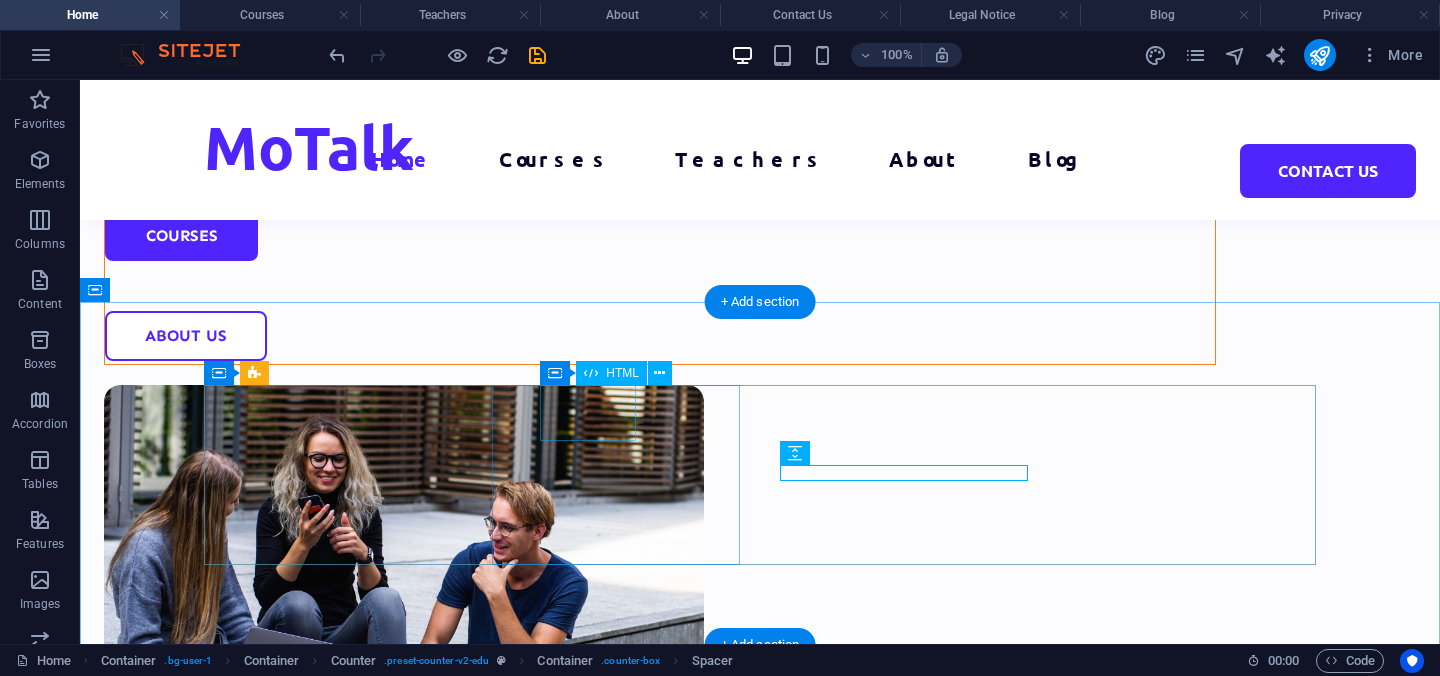 click on "100" at bounding box center [328, 1501] 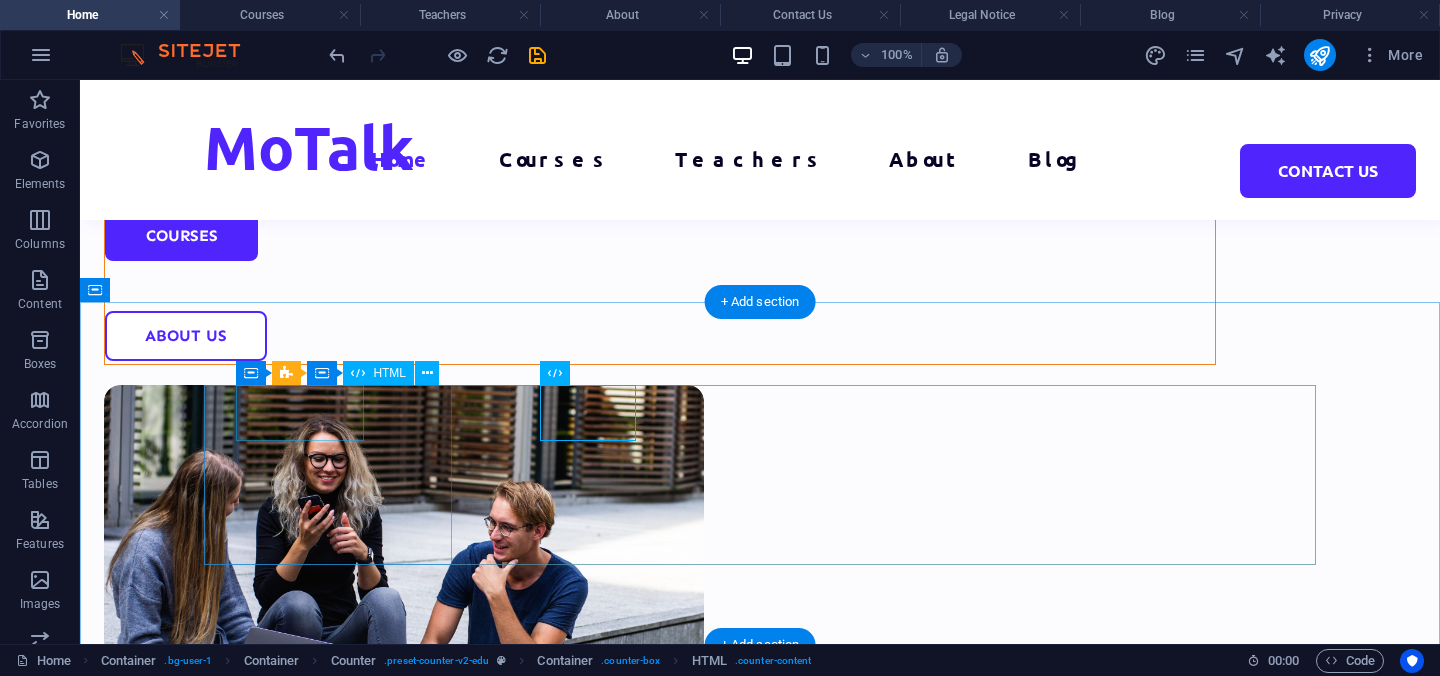 click on "1000" at bounding box center (328, 1309) 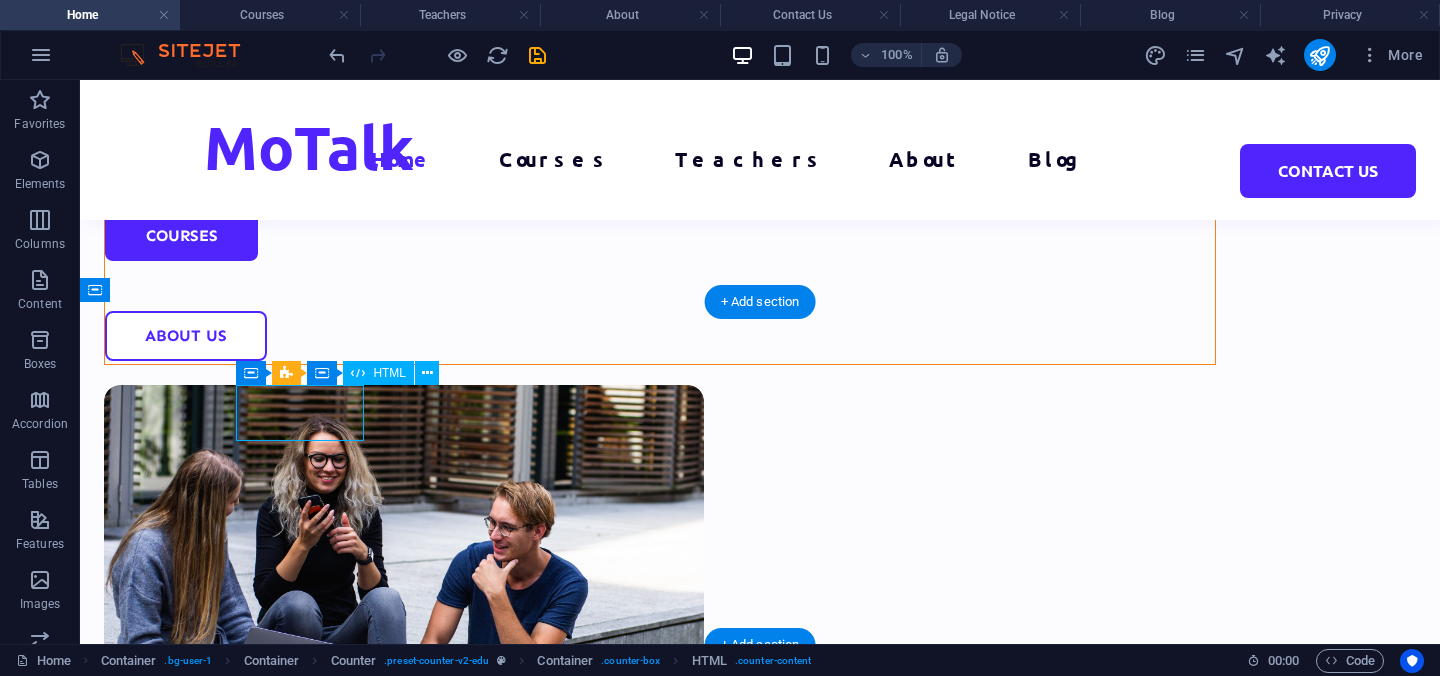 click on "1000" at bounding box center [328, 1309] 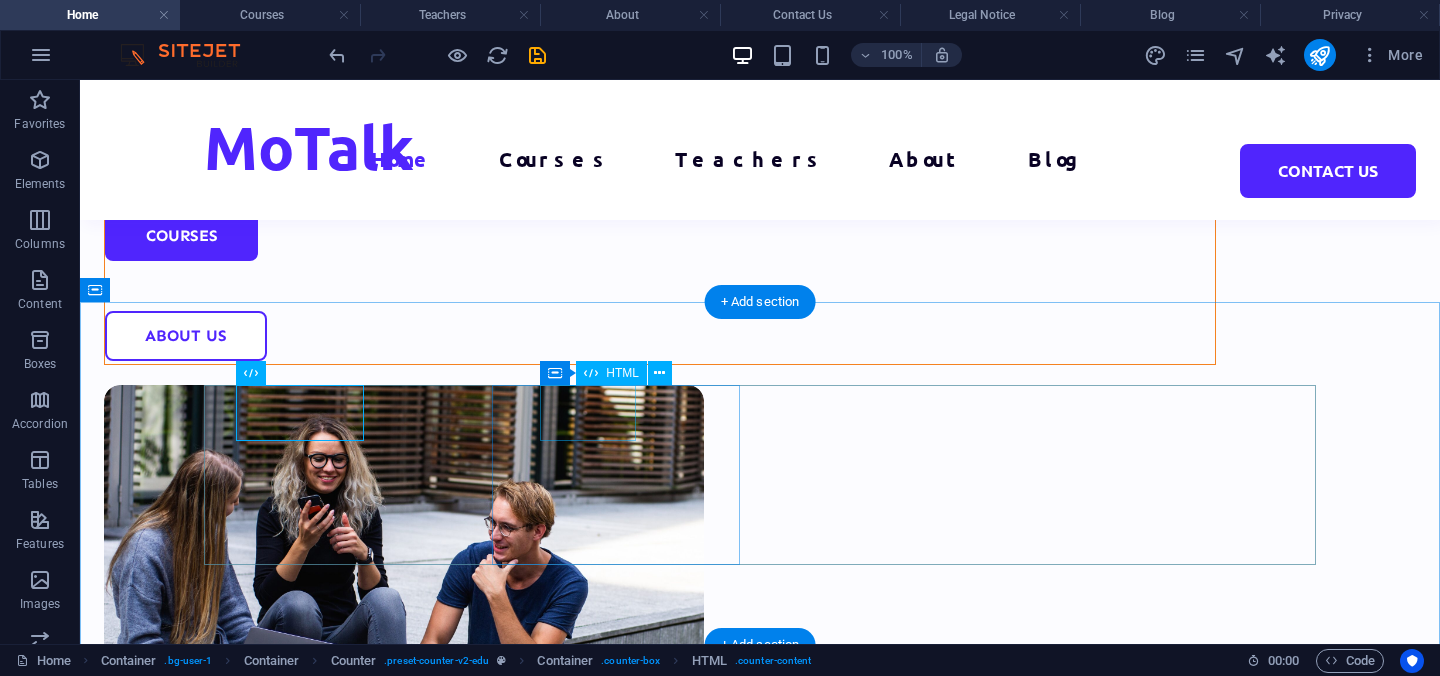 click on "100" at bounding box center (328, 1501) 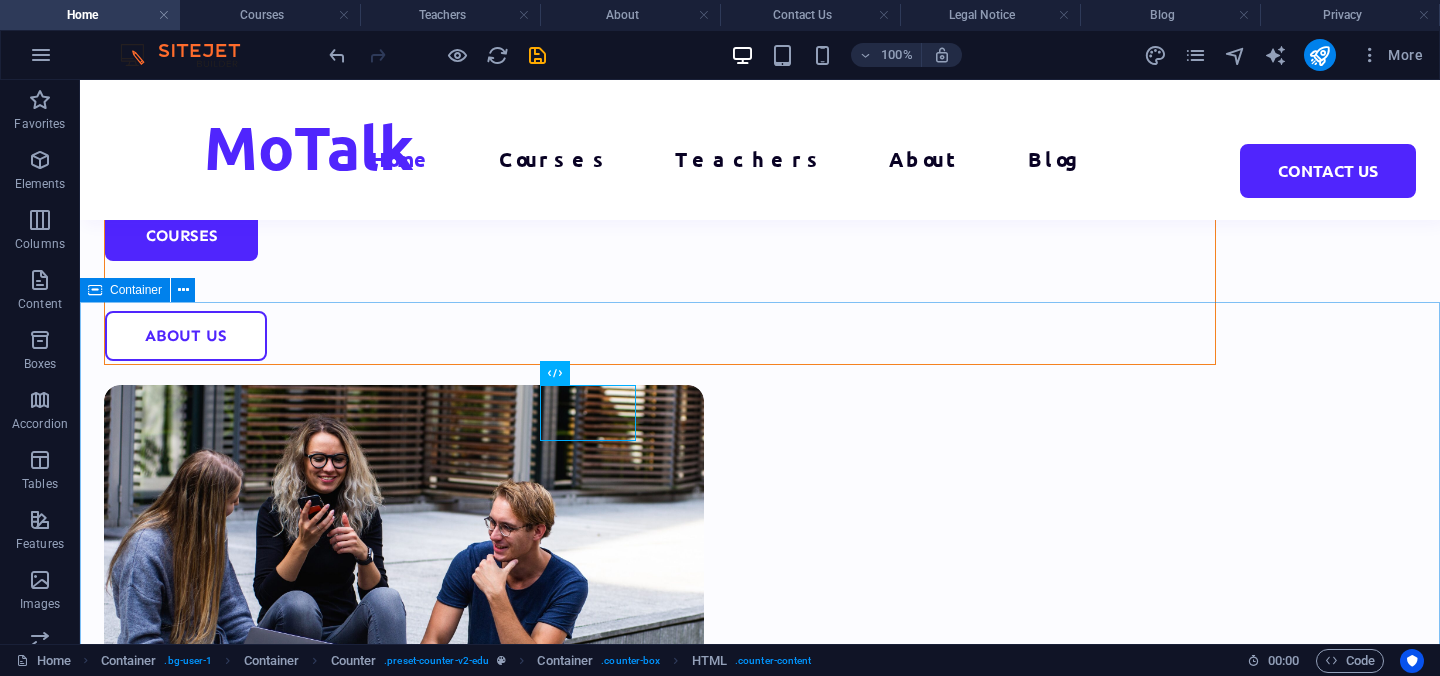 click on "Container" at bounding box center (136, 290) 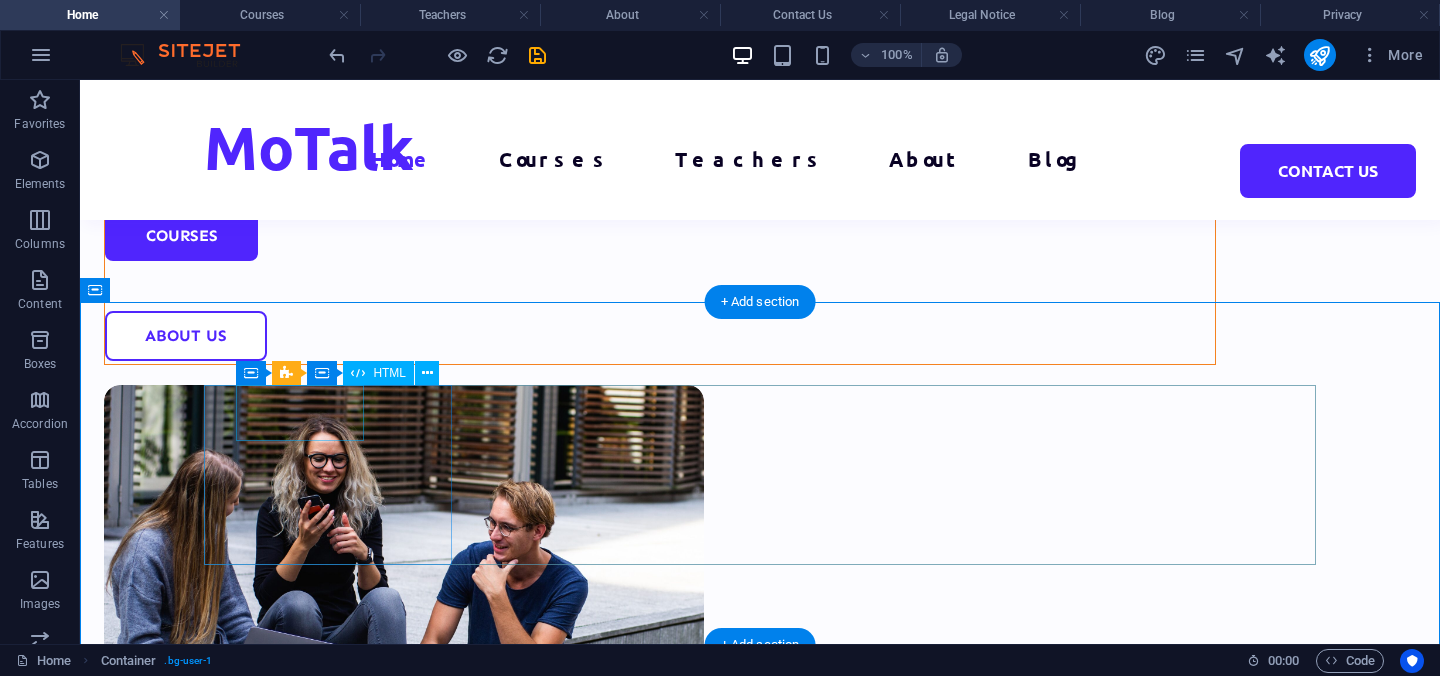 click on "1000" at bounding box center (328, 1309) 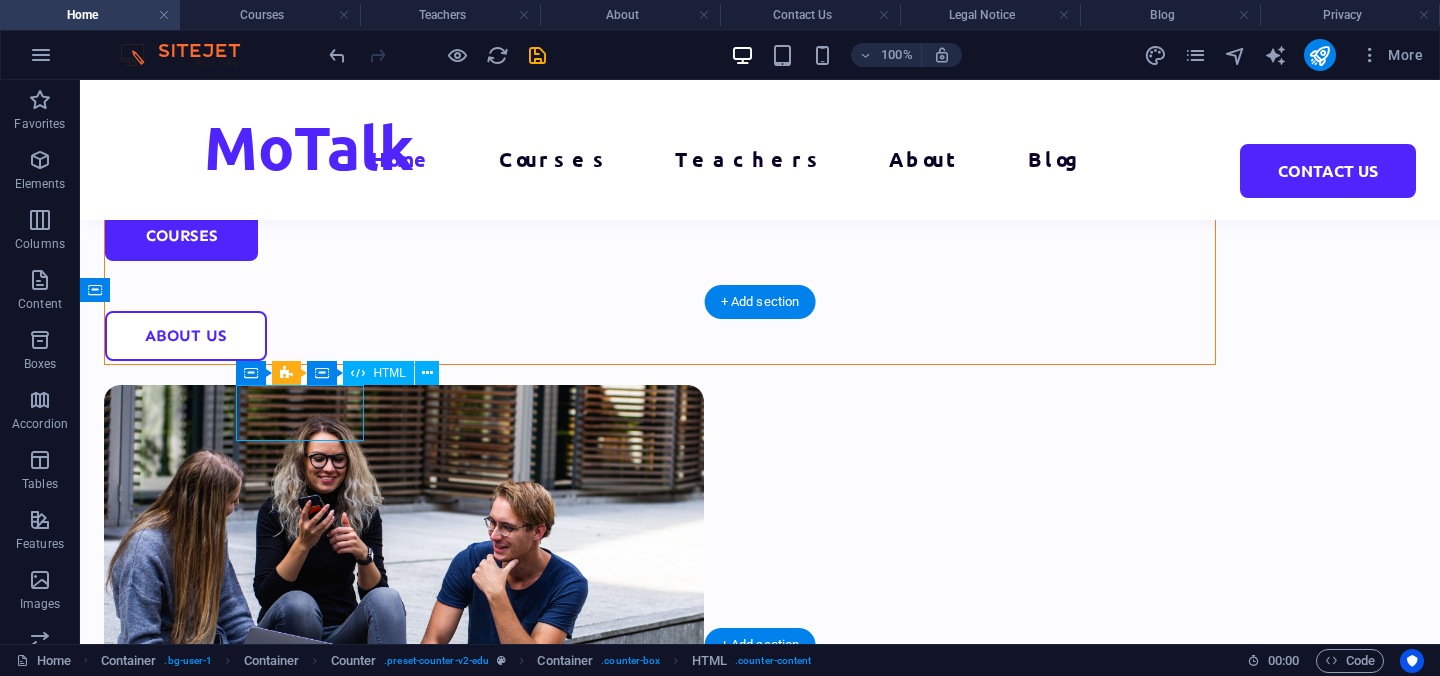 click on "1000" at bounding box center [328, 1309] 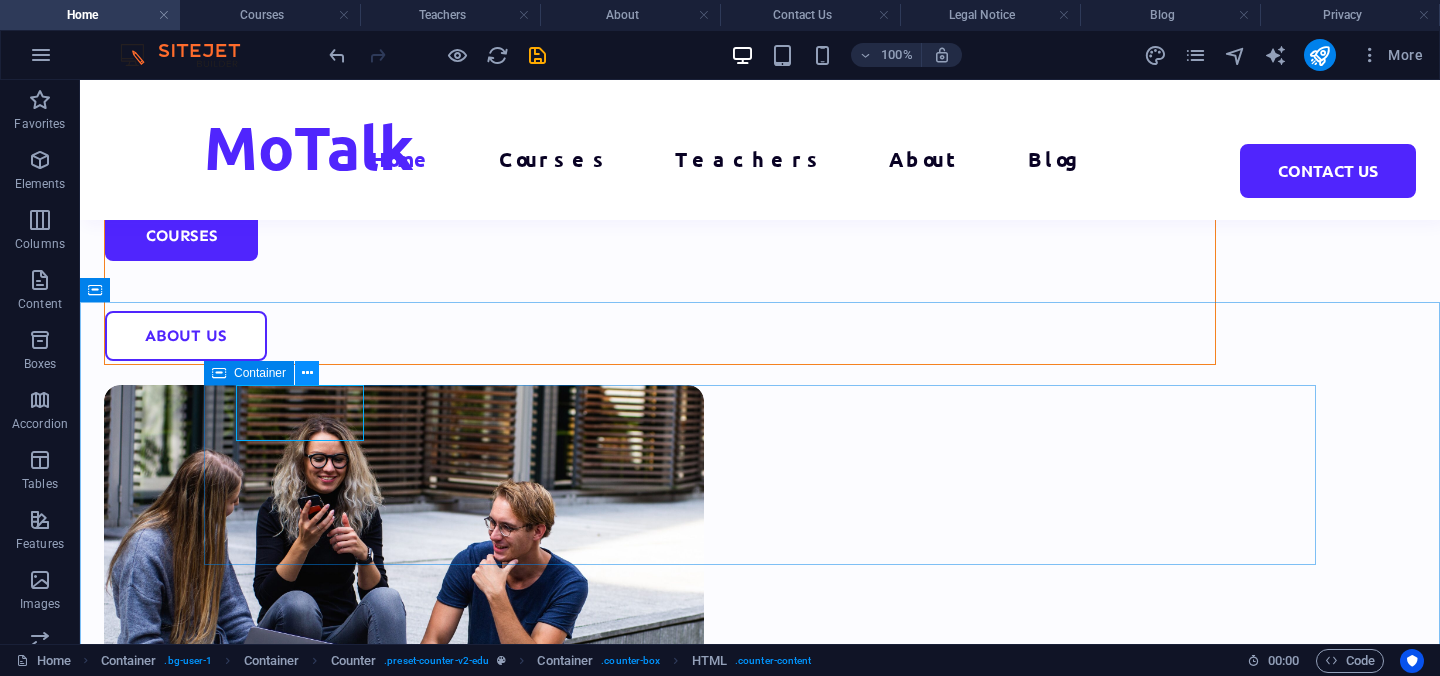 click at bounding box center (307, 373) 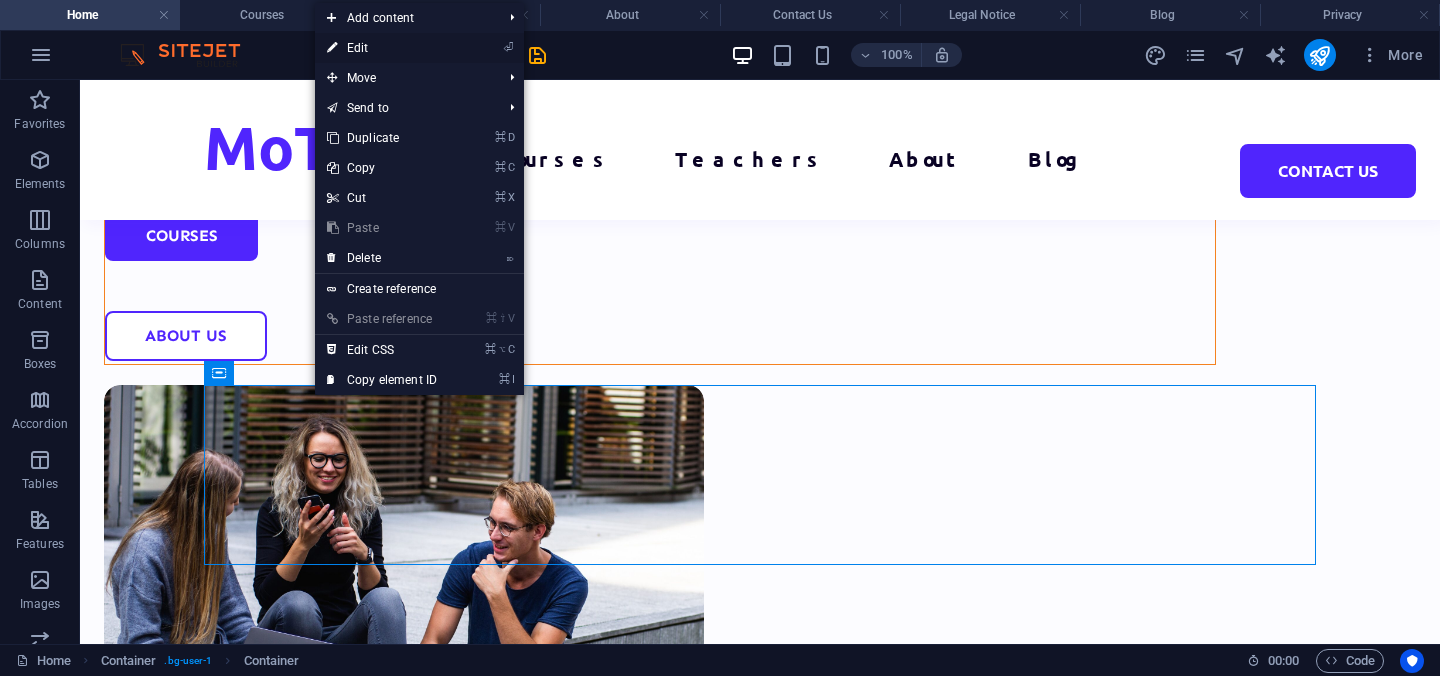 click on "⏎  Edit" at bounding box center (382, 48) 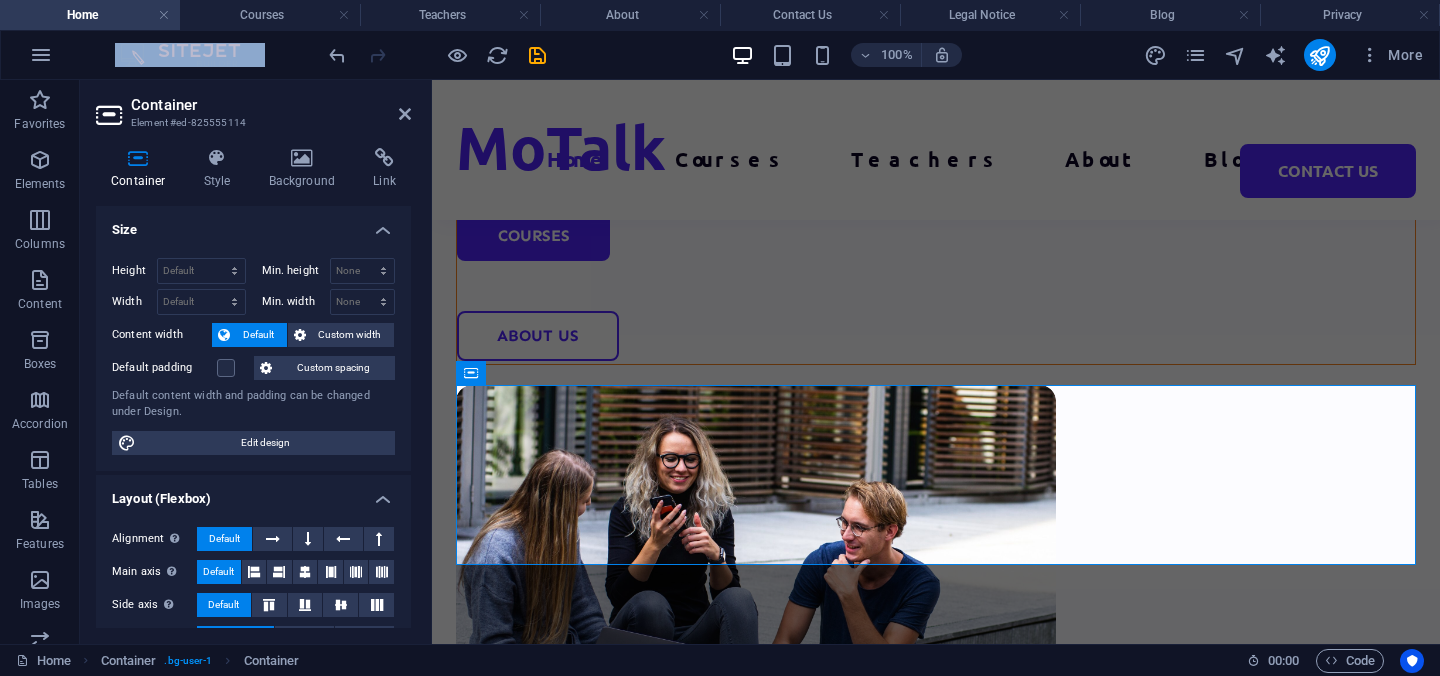 scroll, scrollTop: 1488, scrollLeft: 0, axis: vertical 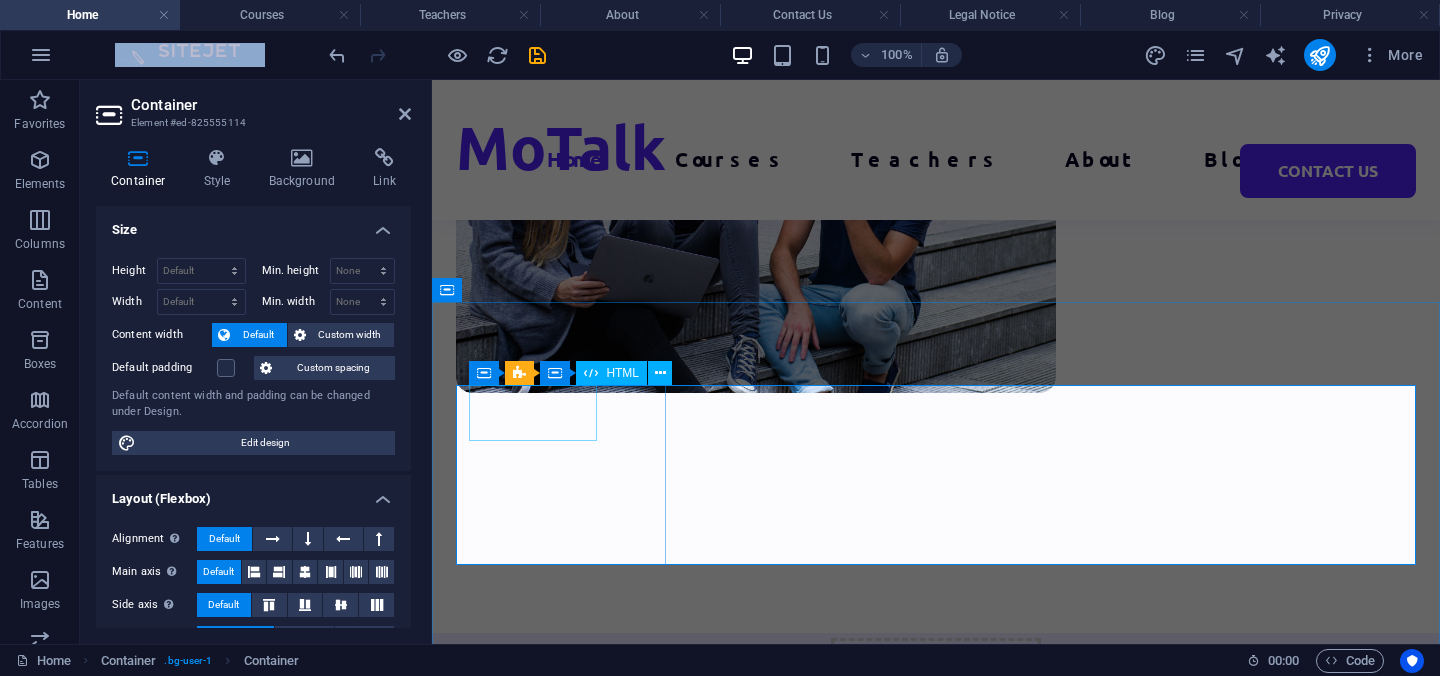 click on "1000" at bounding box center [561, 917] 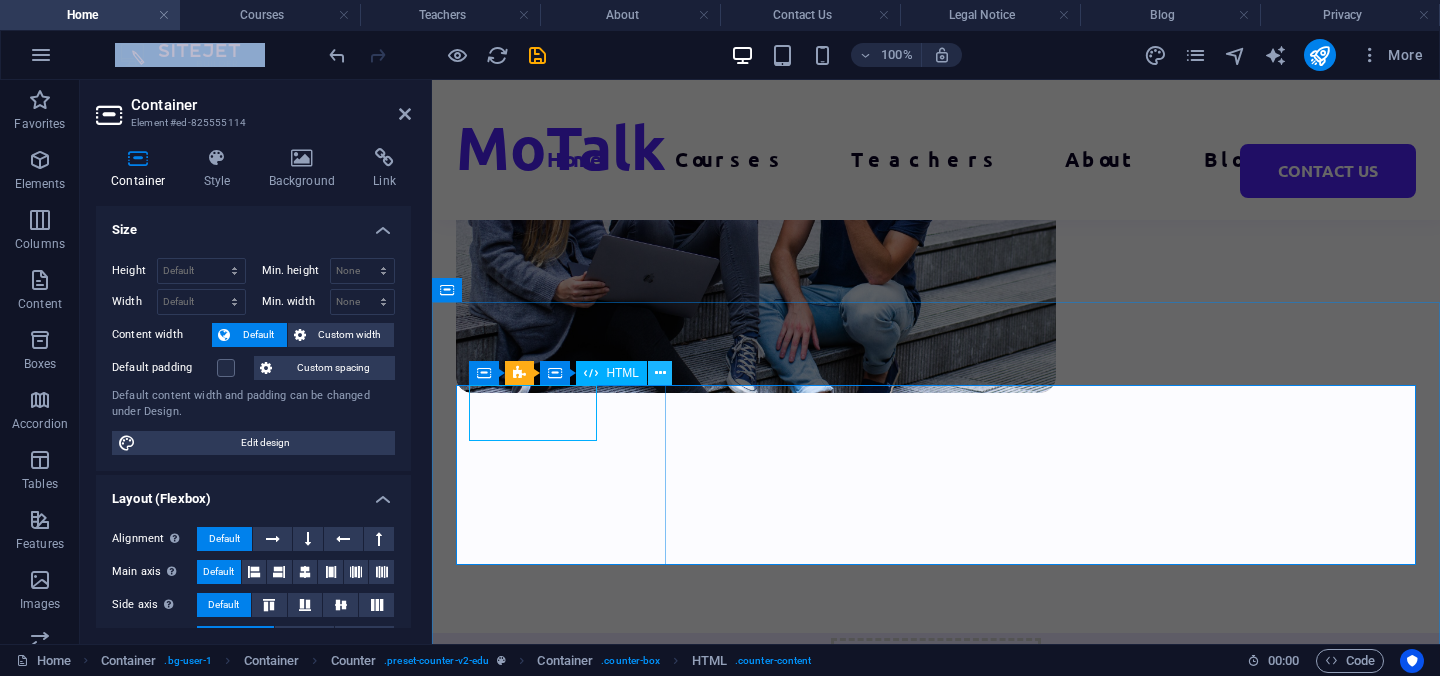 click at bounding box center (660, 373) 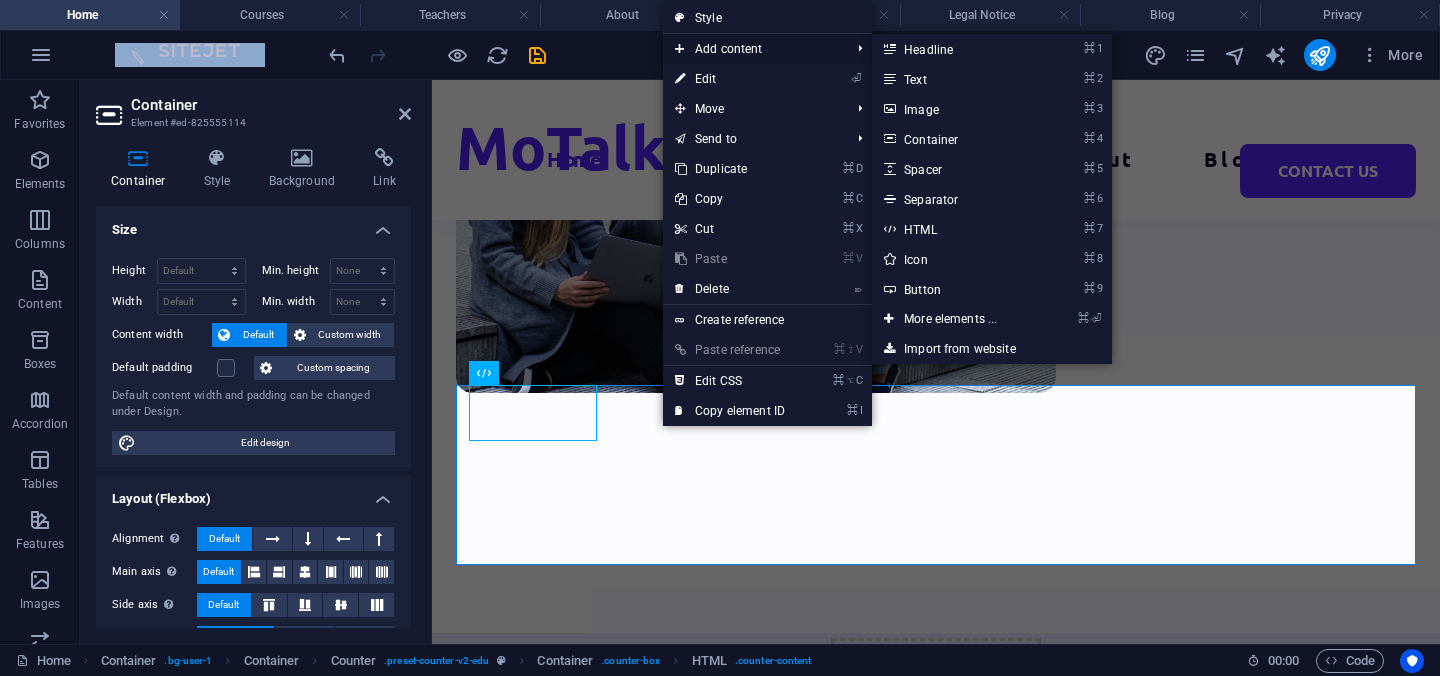 click on "Add content" at bounding box center (752, 49) 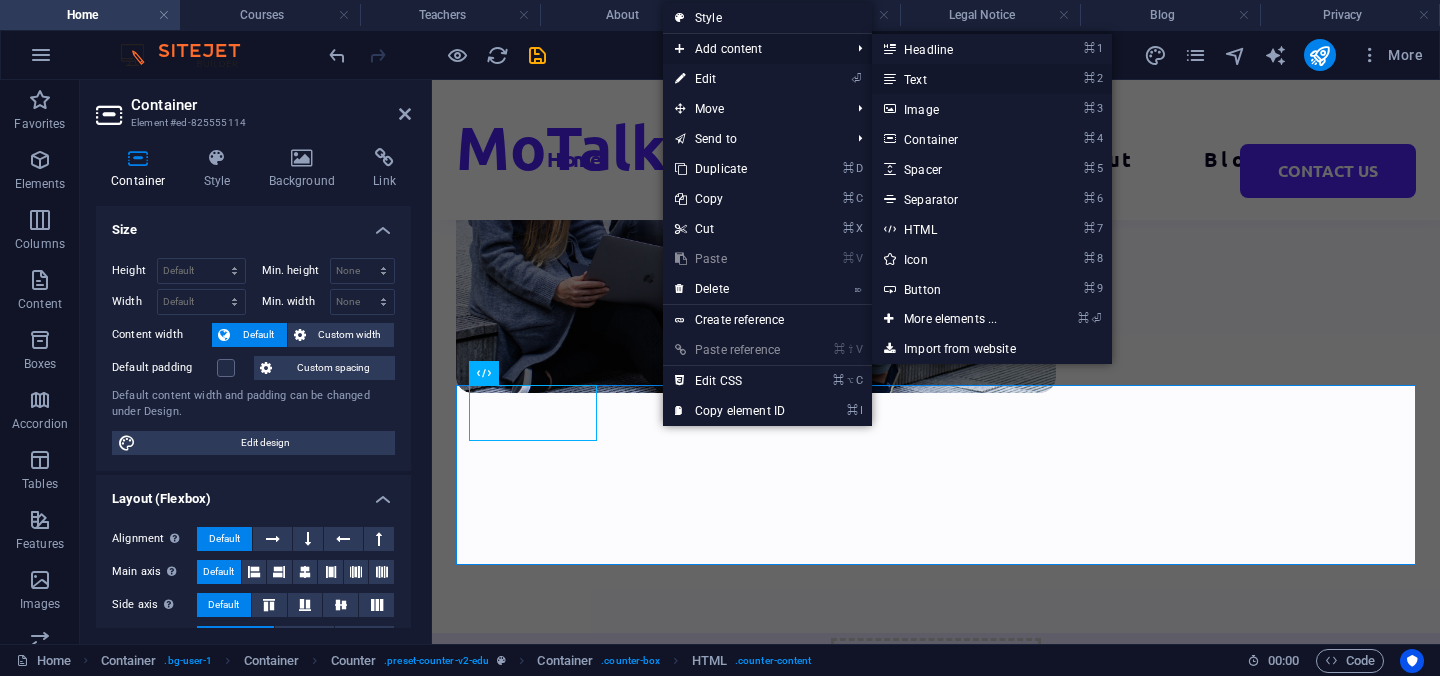 click on "⌘ 2  Text" at bounding box center [954, 79] 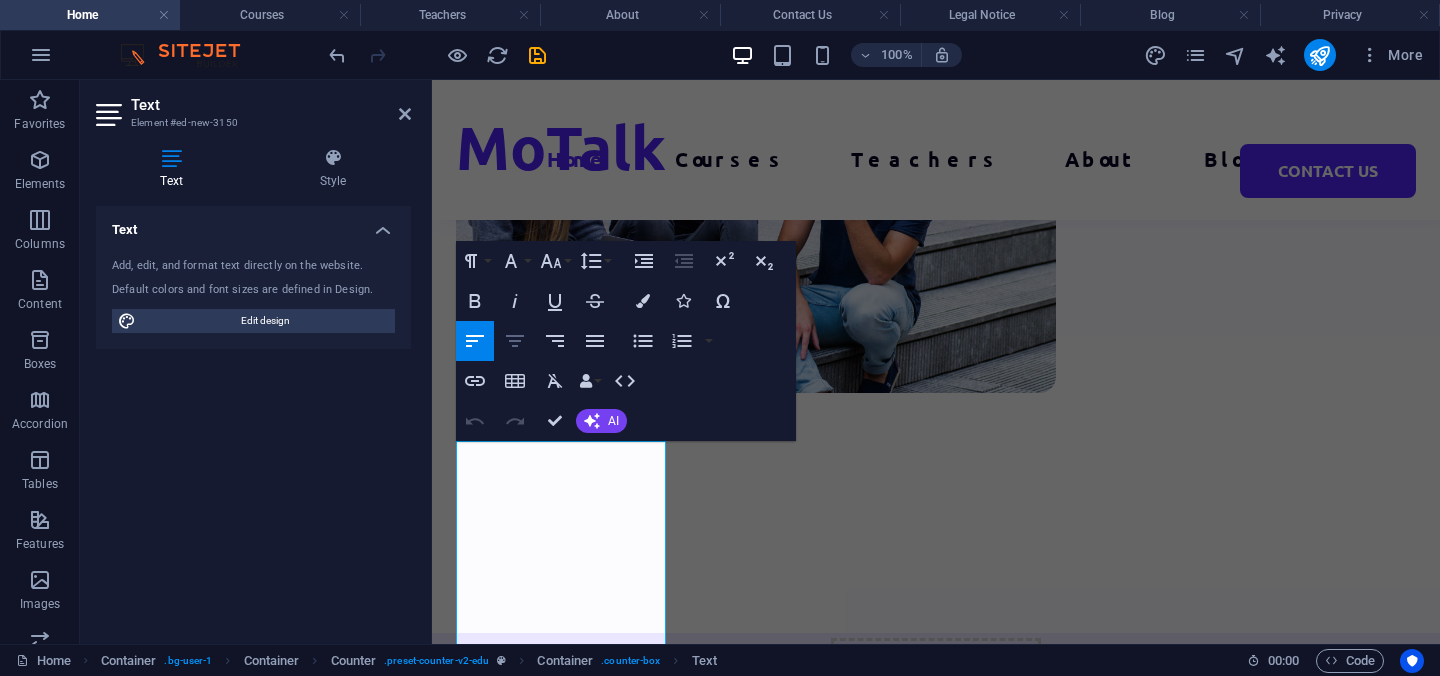 click 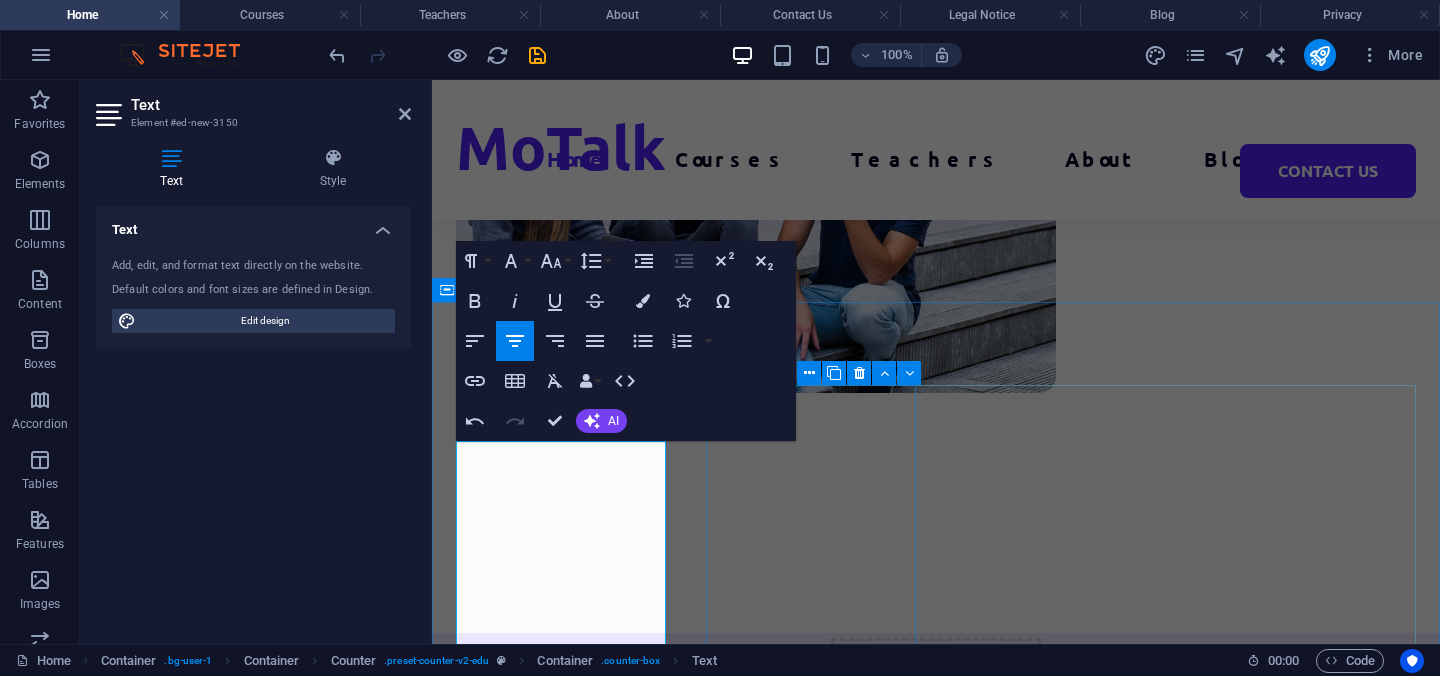 click on "100 Courses" at bounding box center [561, 1407] 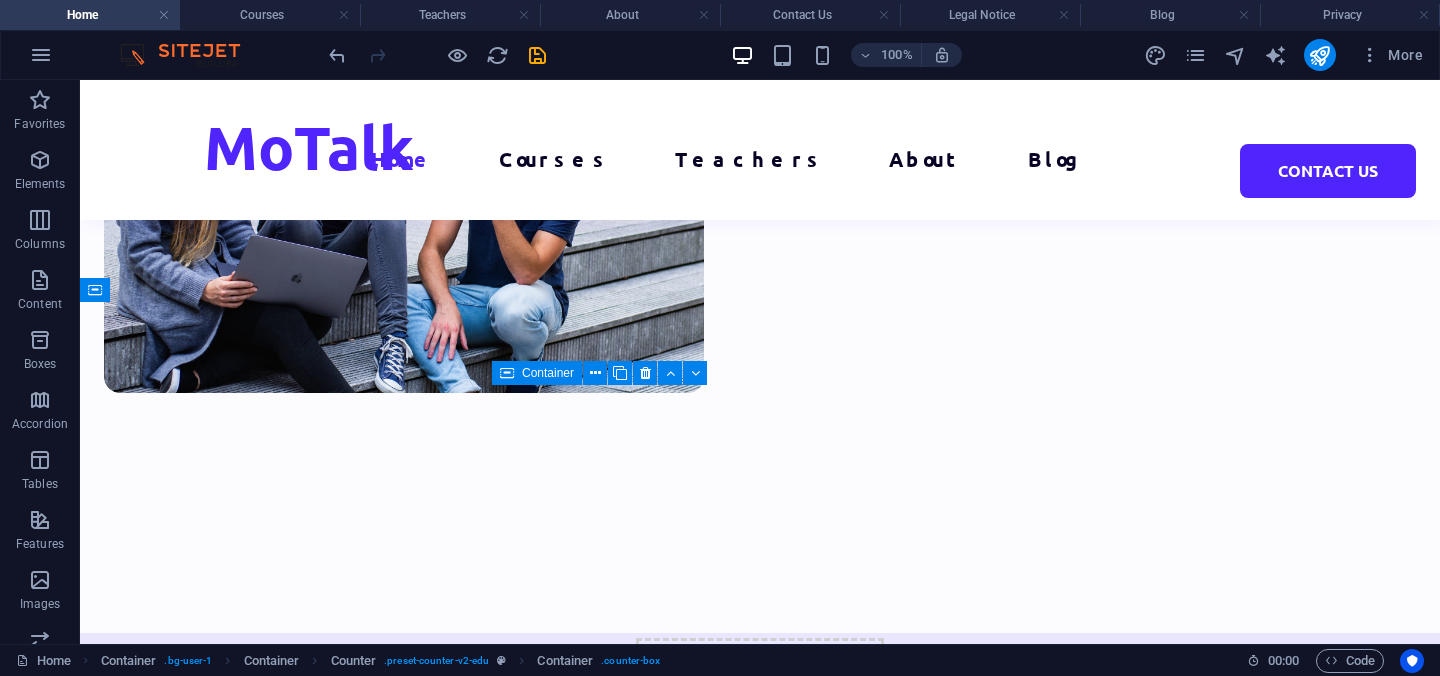 scroll, scrollTop: 1096, scrollLeft: 0, axis: vertical 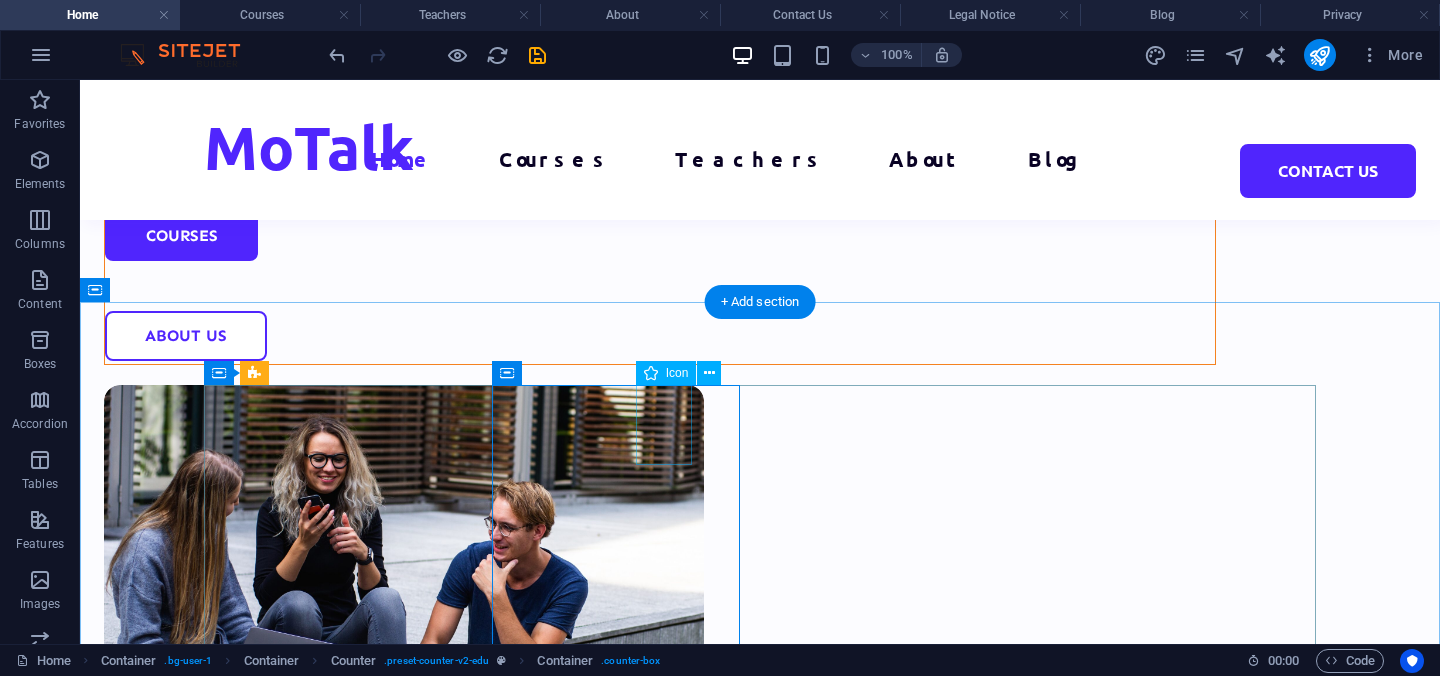 click at bounding box center [328, 1729] 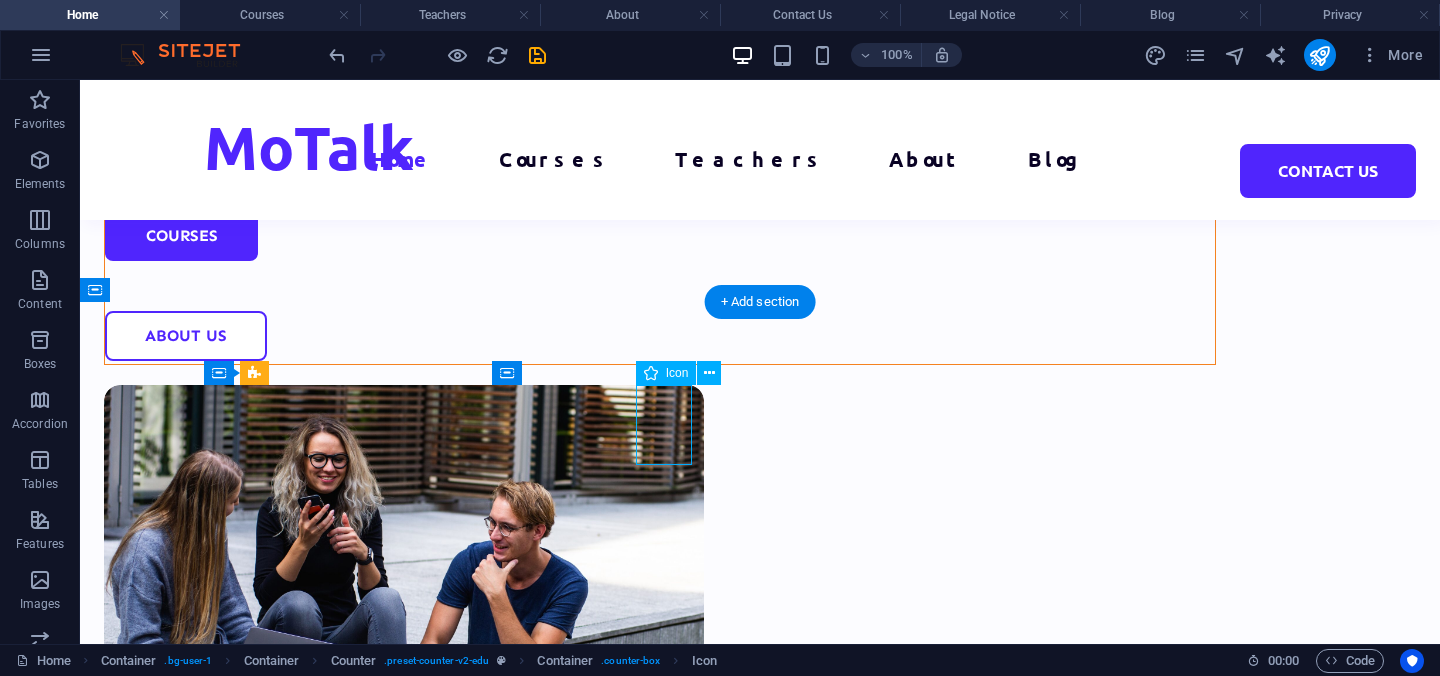 click at bounding box center [328, 1729] 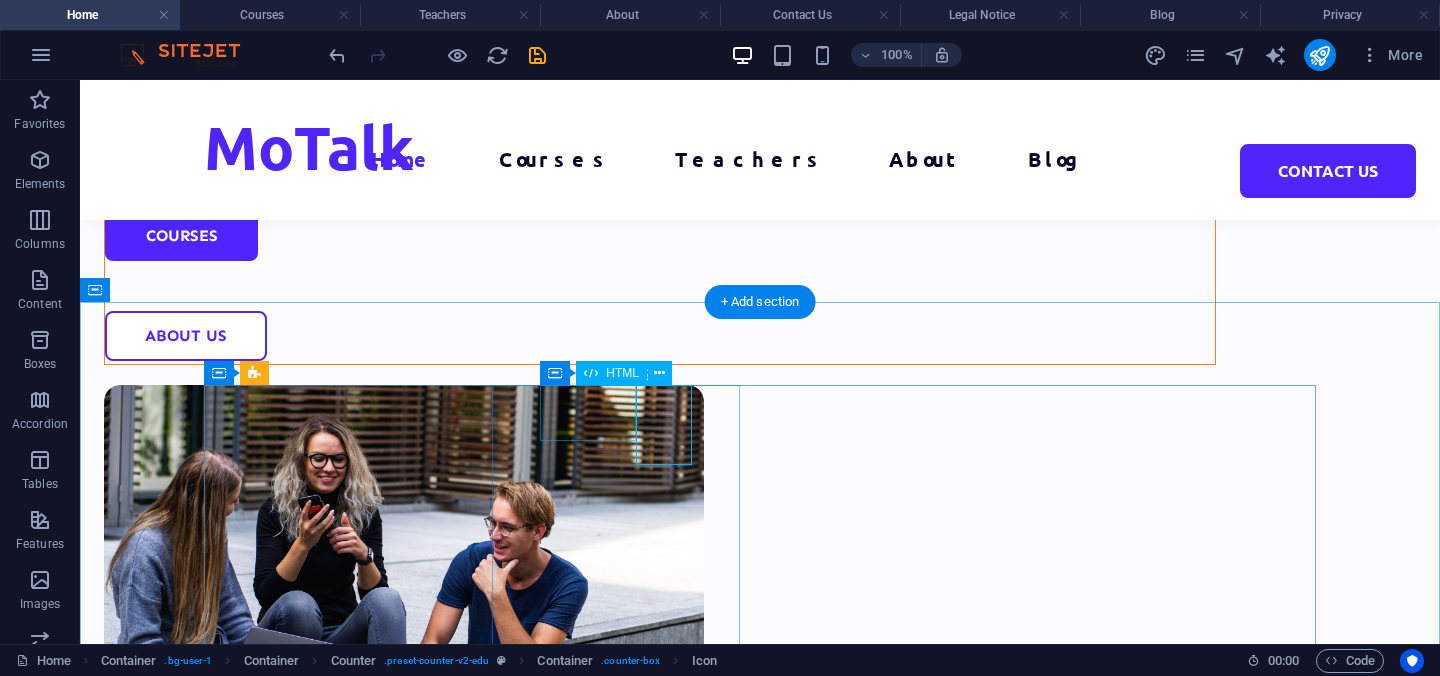click on "100" at bounding box center (328, 1661) 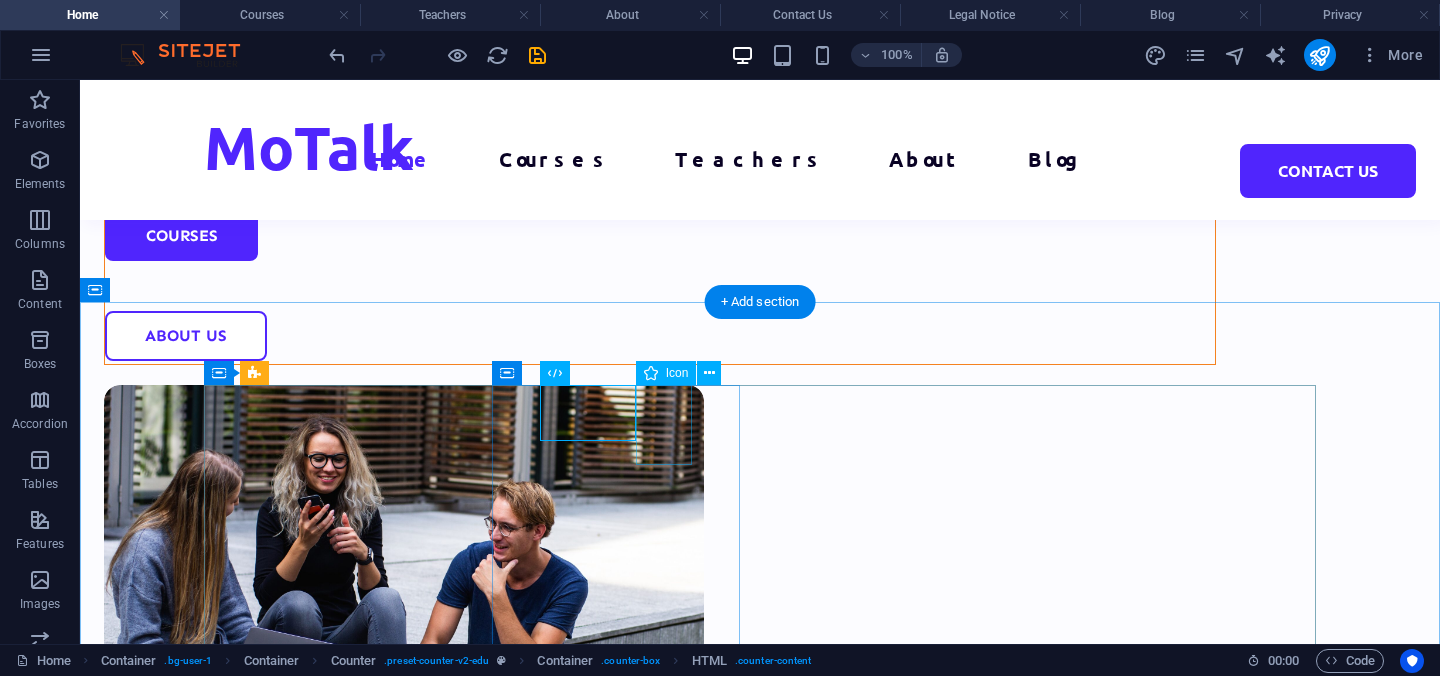 click at bounding box center [328, 1729] 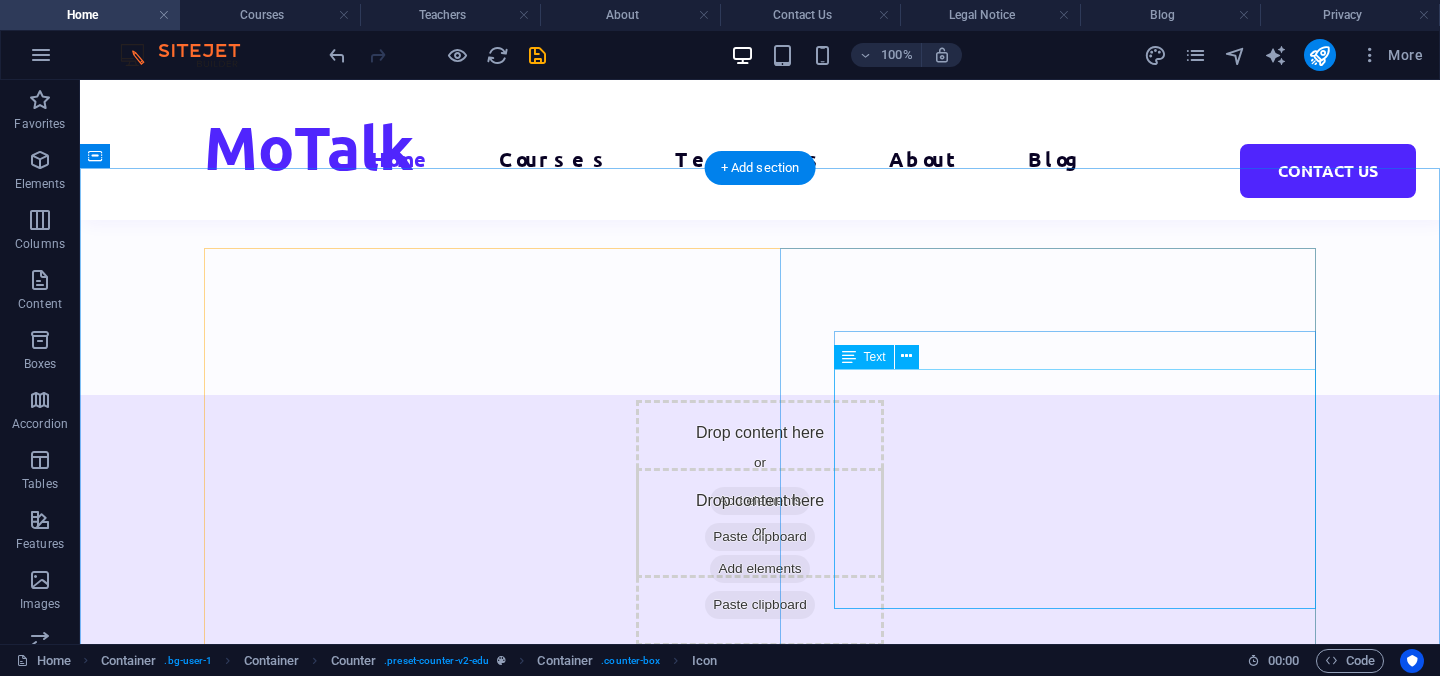 scroll, scrollTop: 1720, scrollLeft: 0, axis: vertical 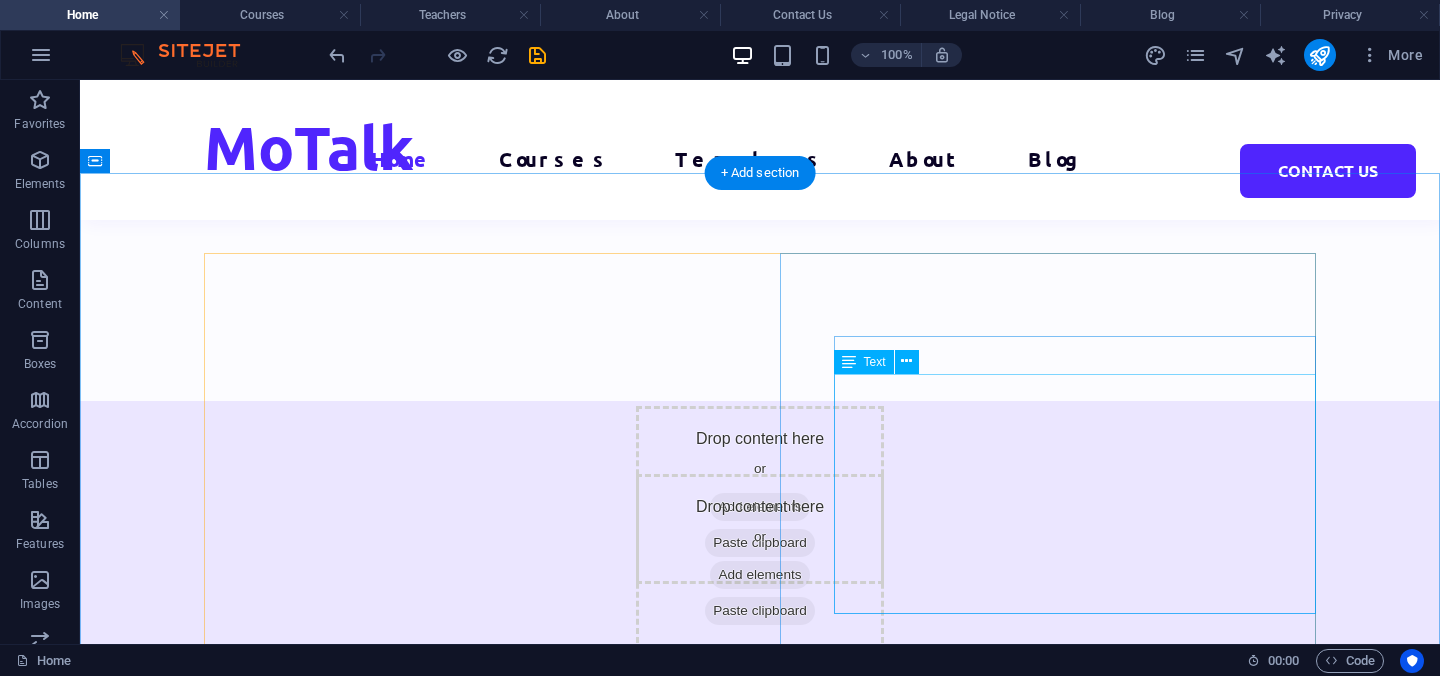 click on "Lorem ipsum dolor sit amet consectetur." at bounding box center (472, 2494) 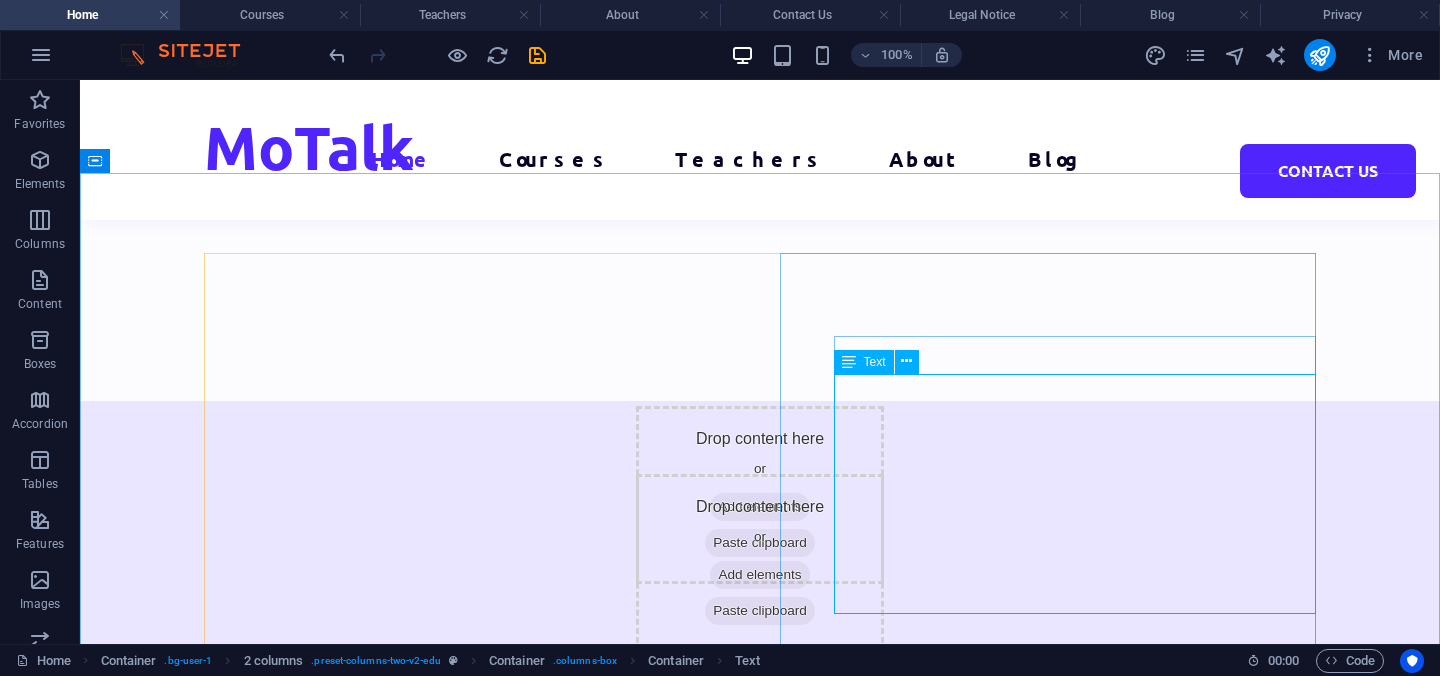 click on "Text" at bounding box center (875, 362) 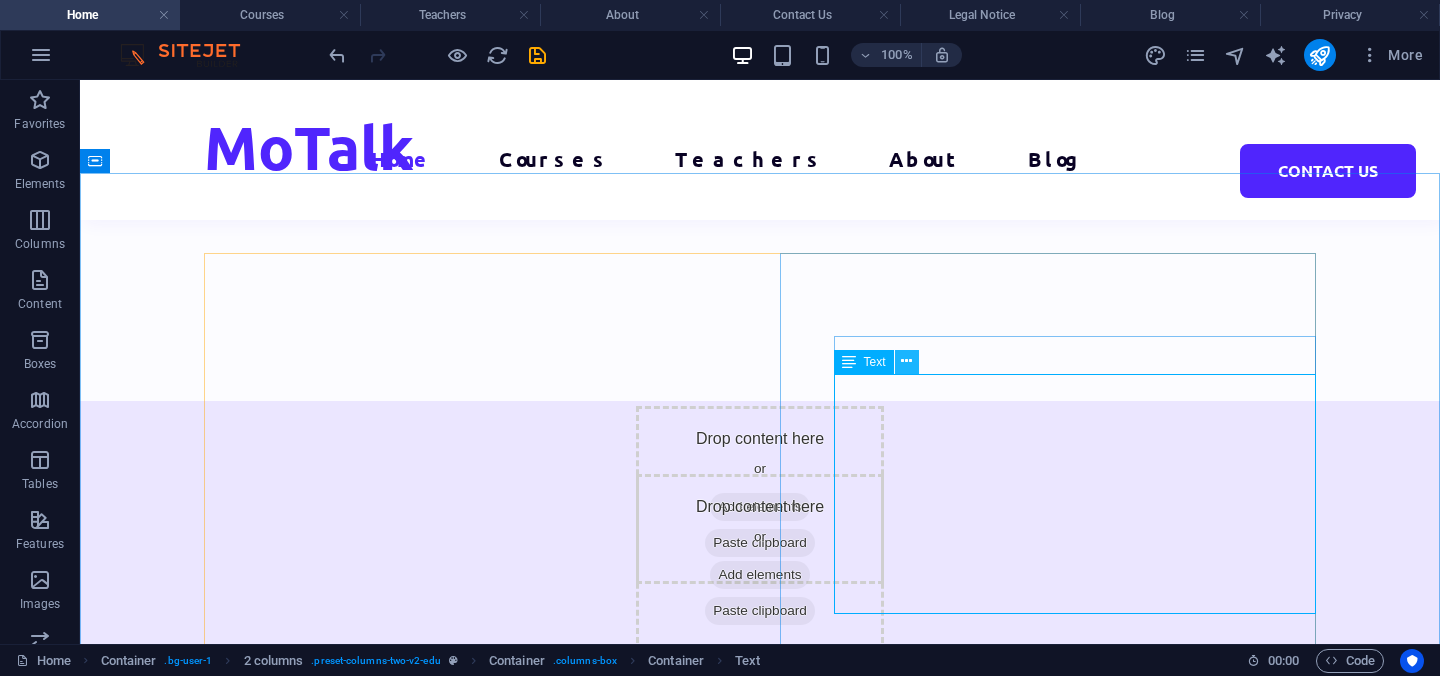 click at bounding box center [906, 361] 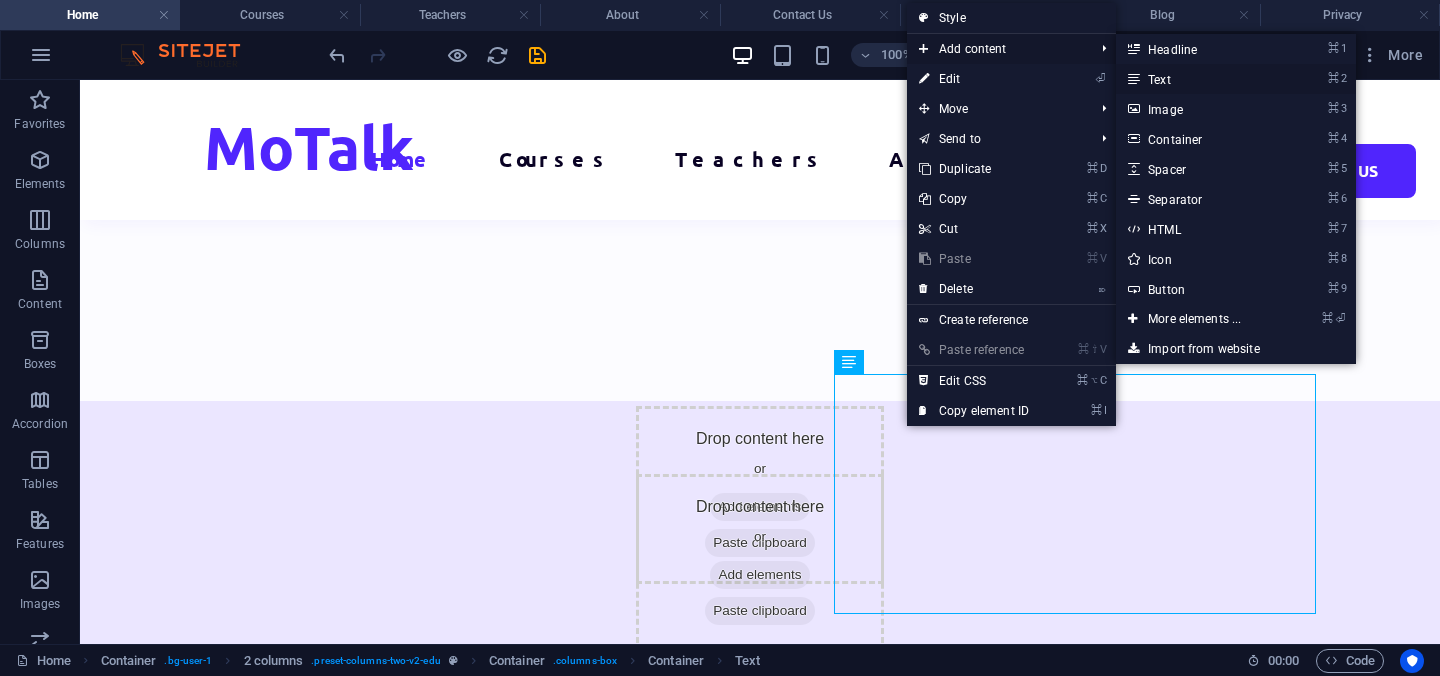 click on "⌘ 2  Text" at bounding box center (1198, 79) 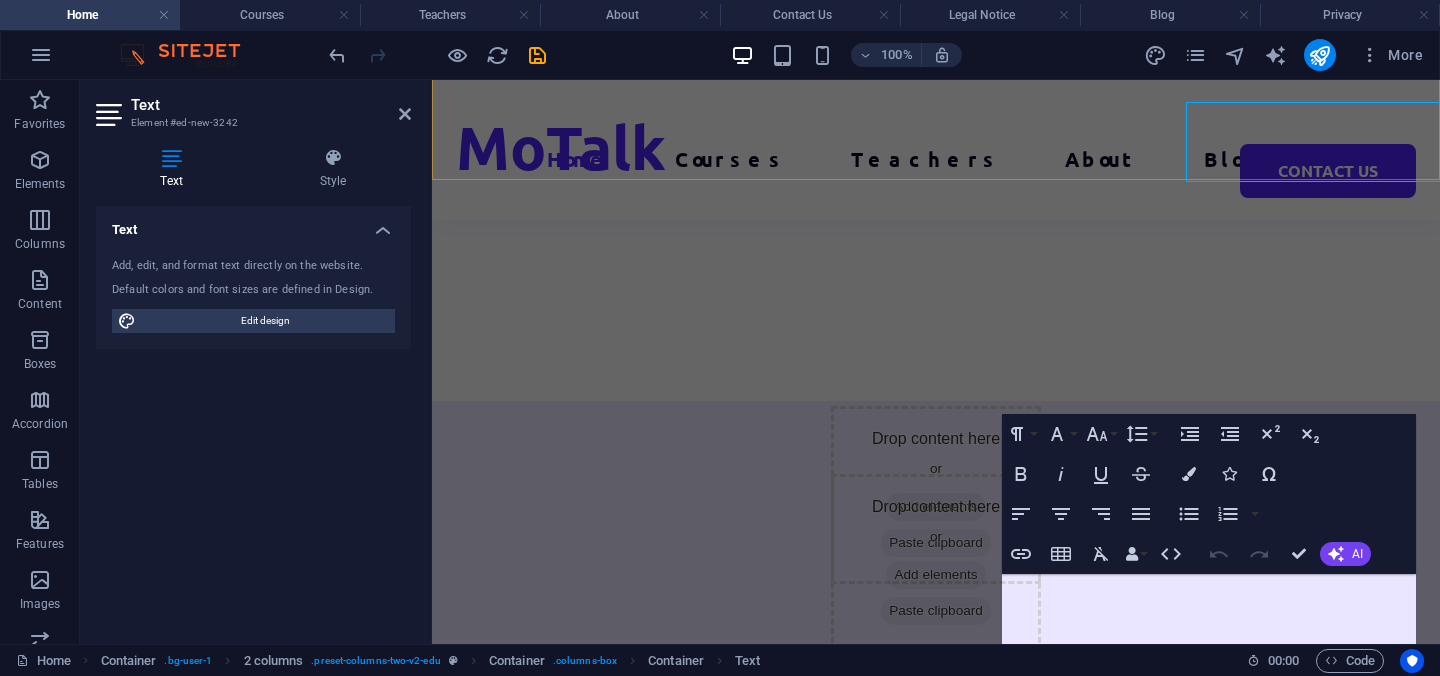 scroll, scrollTop: 2232, scrollLeft: 0, axis: vertical 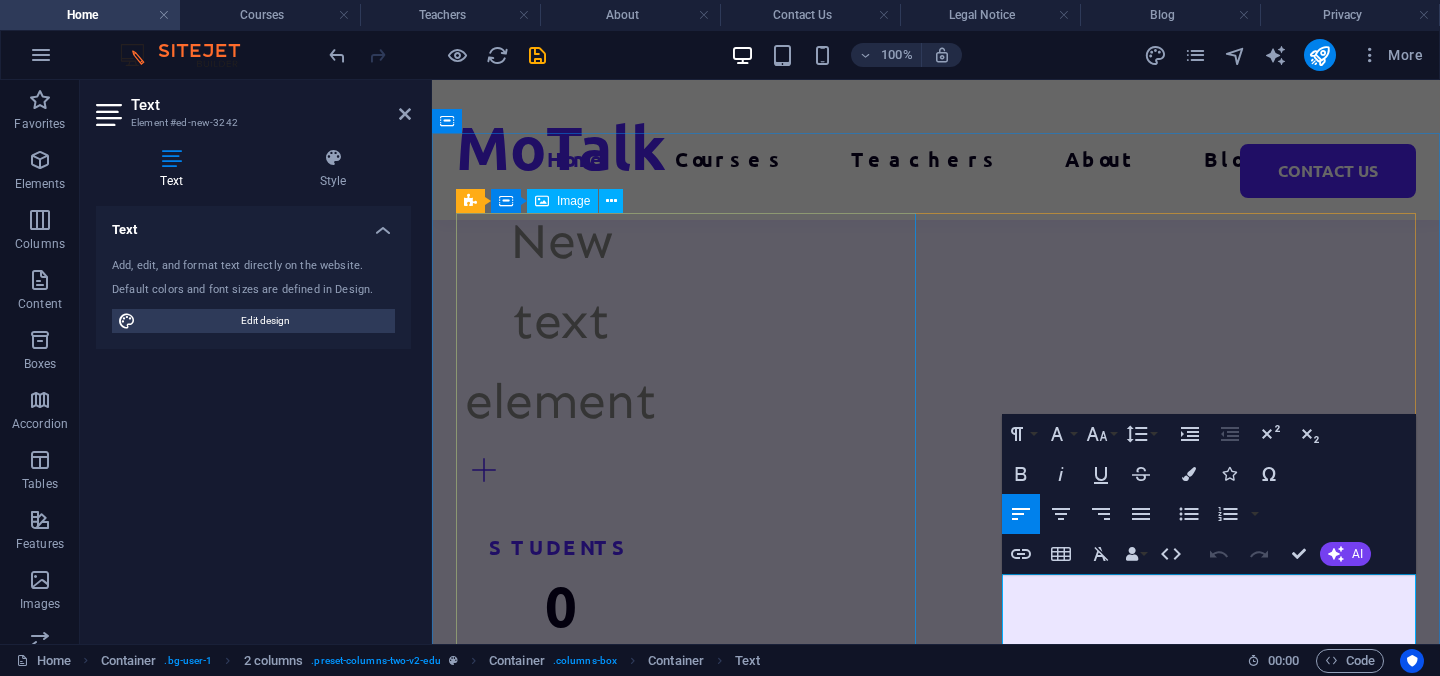type 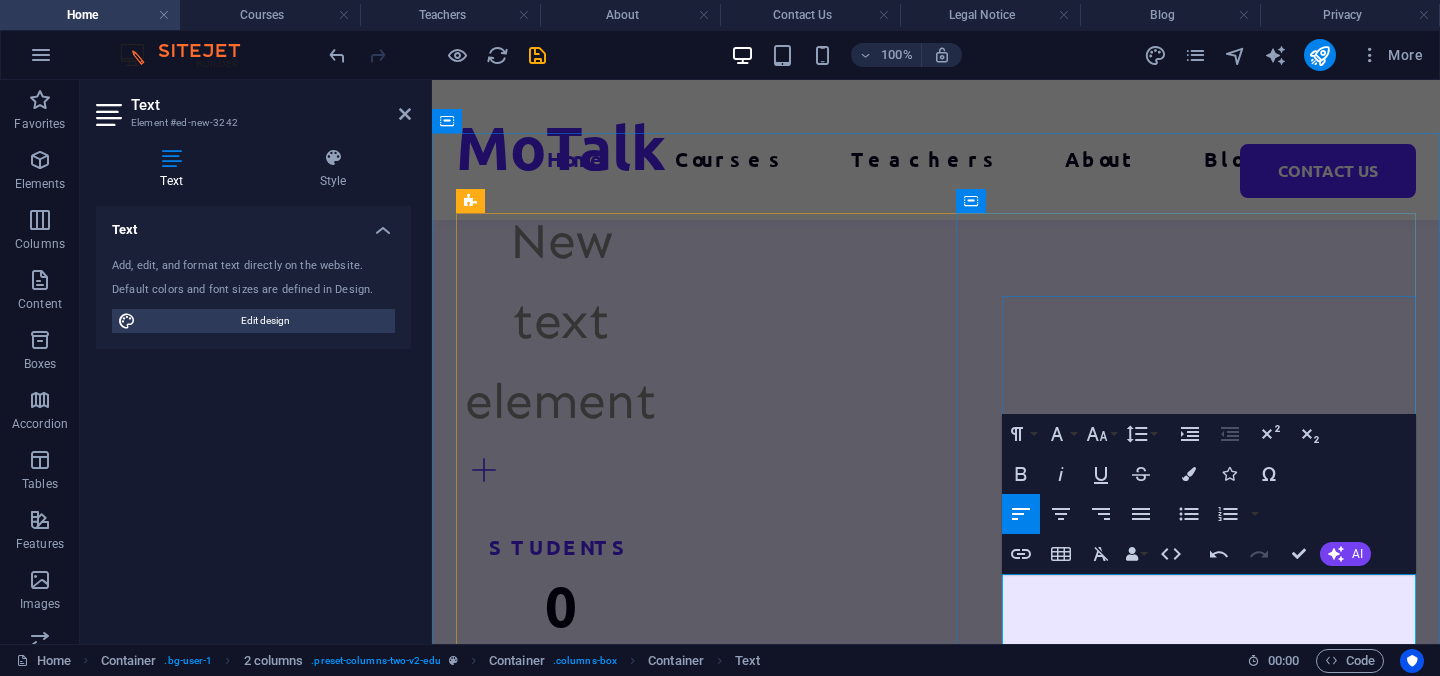 click on "Our taechars are" at bounding box center [686, 2262] 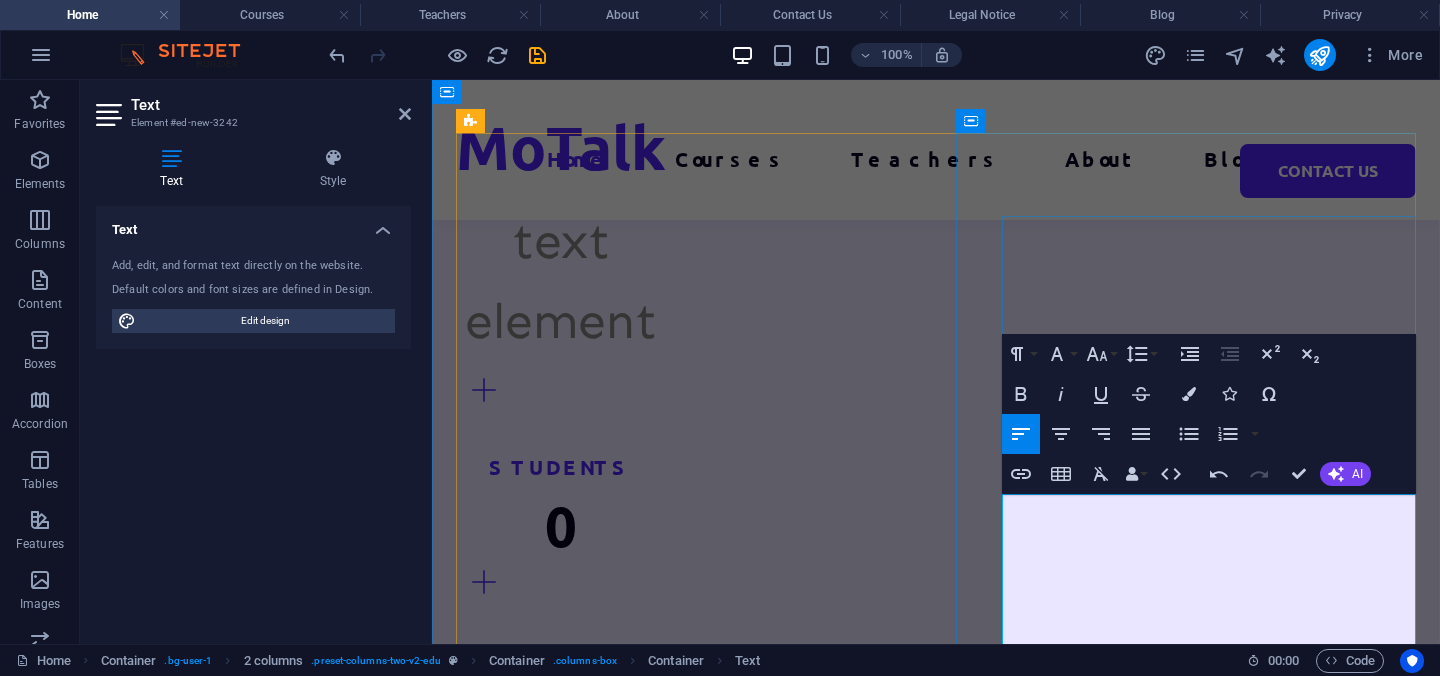 click on "Our Teachers  are" at bounding box center [686, 2182] 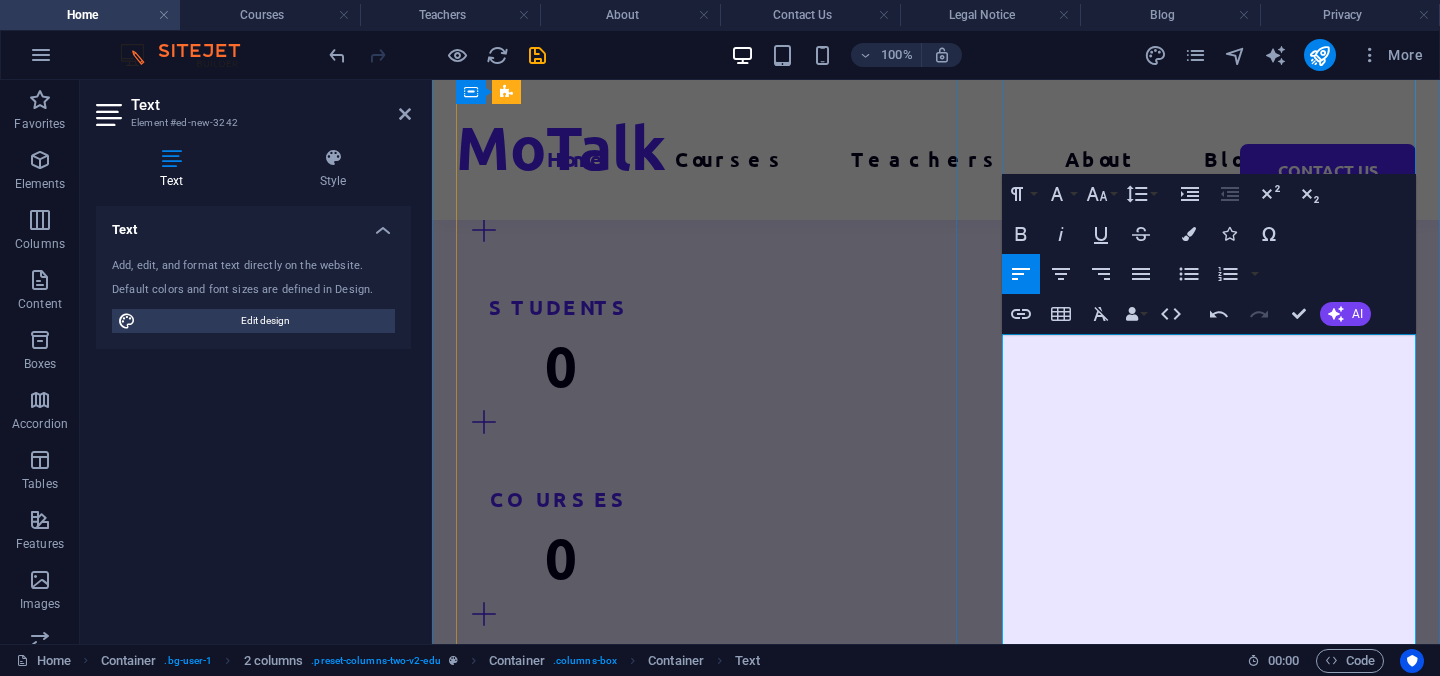scroll, scrollTop: 2552, scrollLeft: 0, axis: vertical 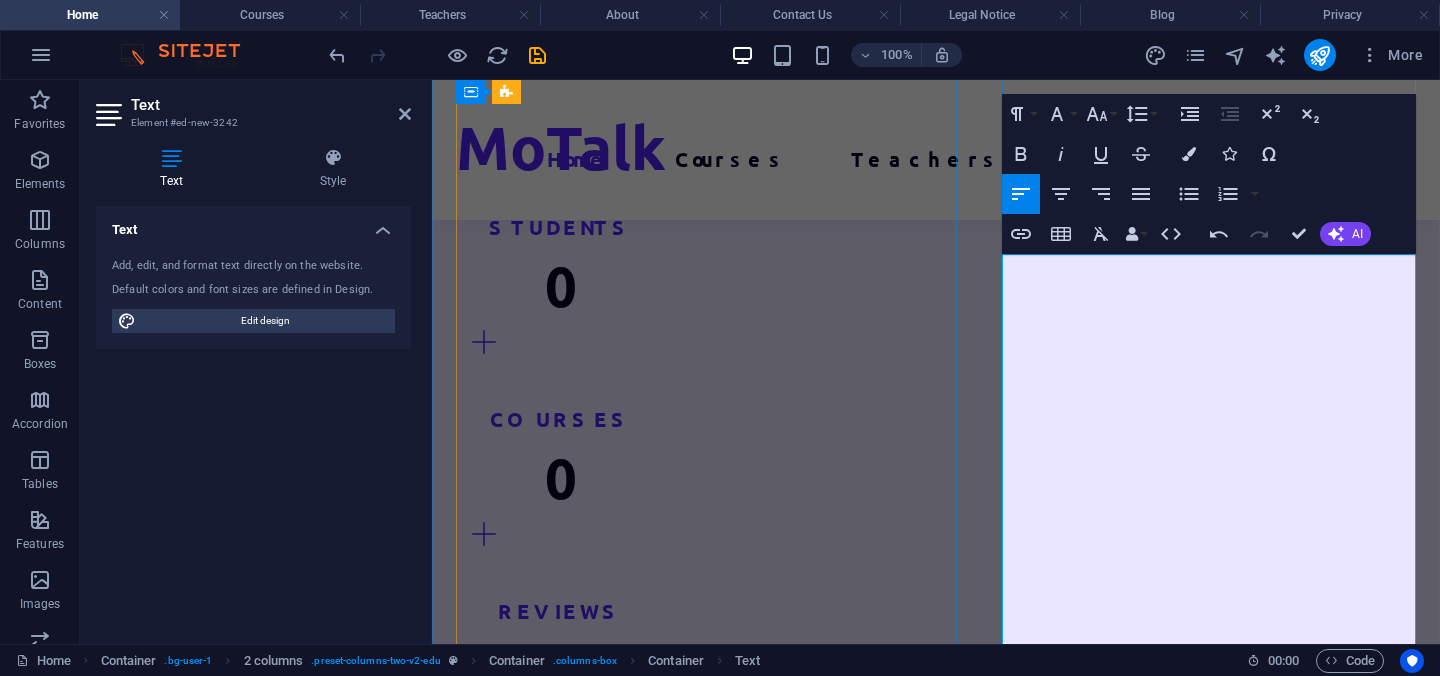 click on "Our Teachers  are very pationd with our projekt. Not only mony but ove" at bounding box center (686, 2062) 